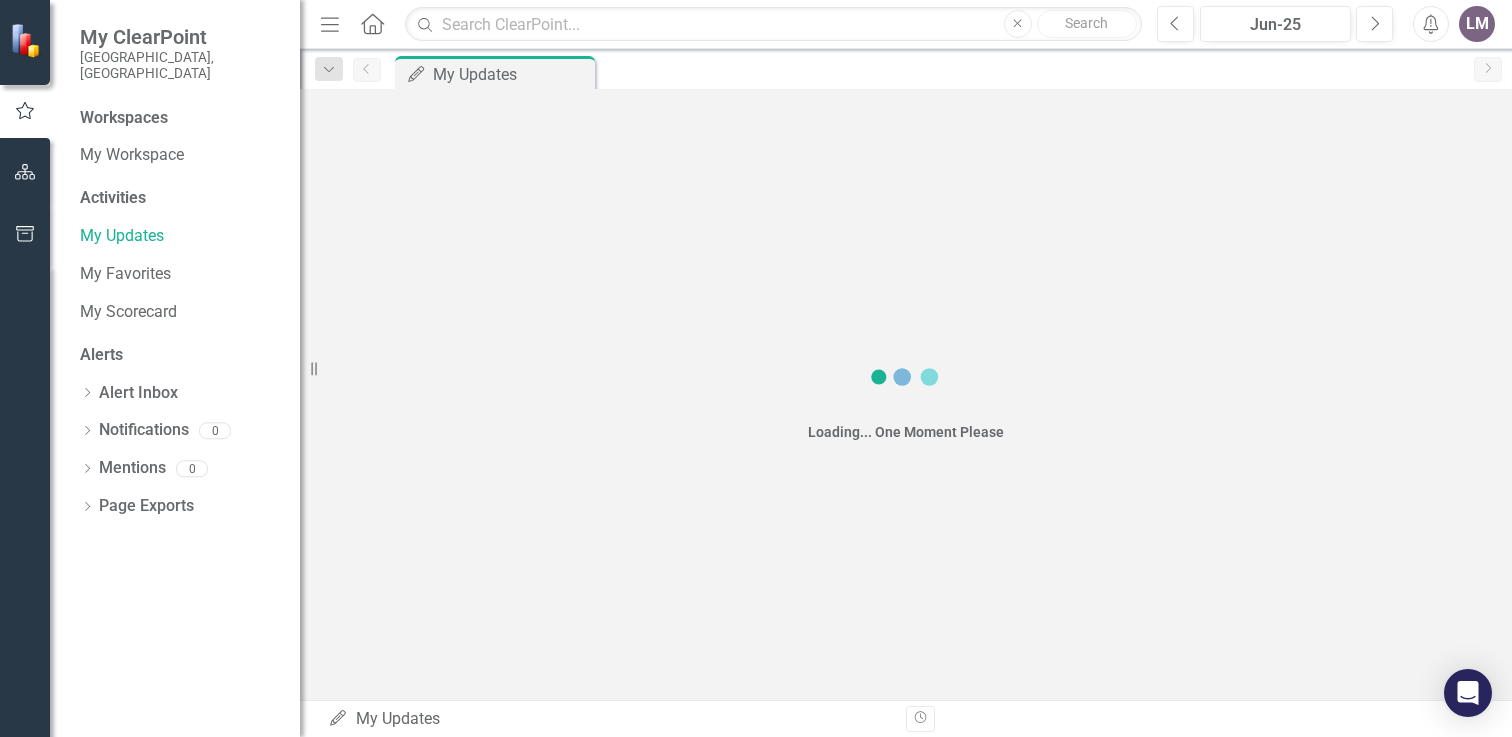 scroll, scrollTop: 0, scrollLeft: 0, axis: both 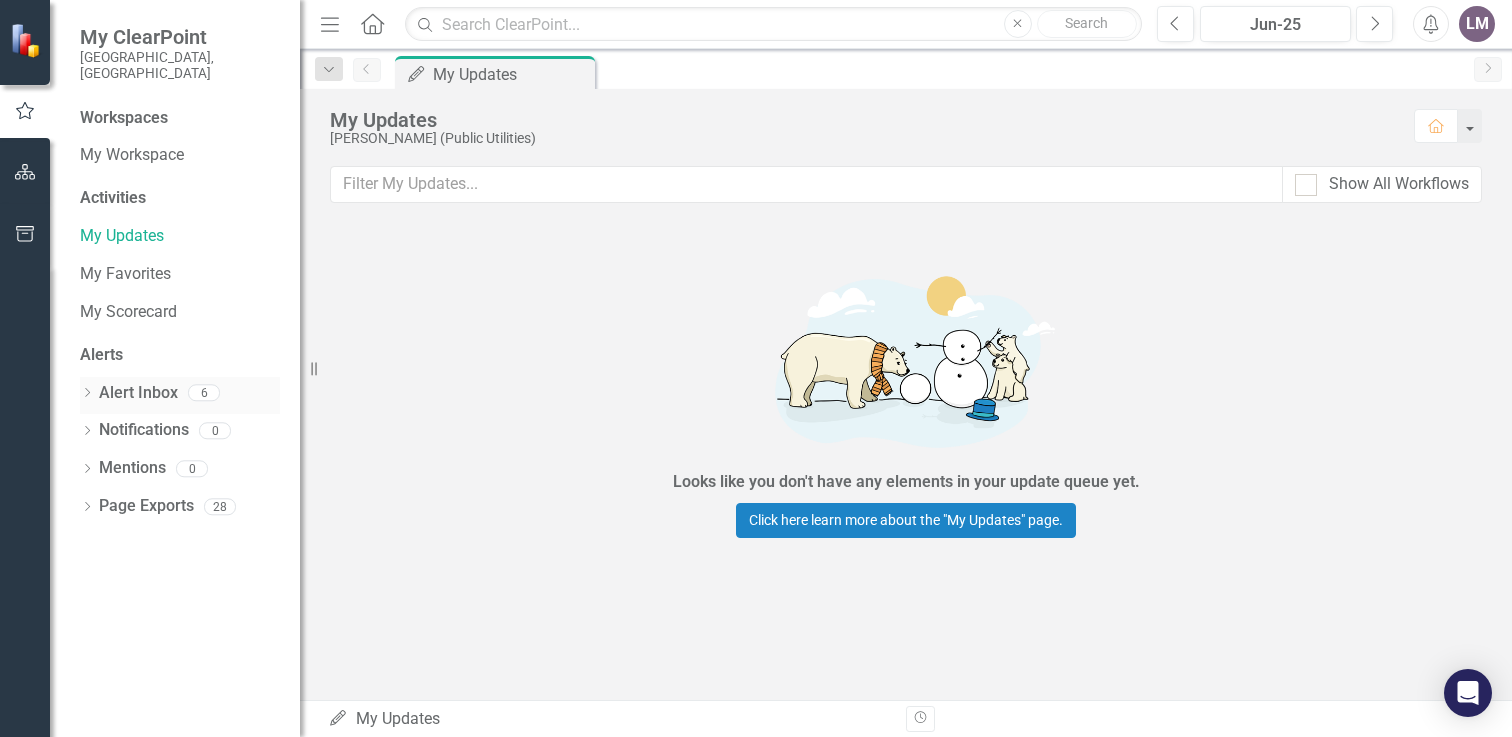 click on "Alert Inbox" at bounding box center (138, 393) 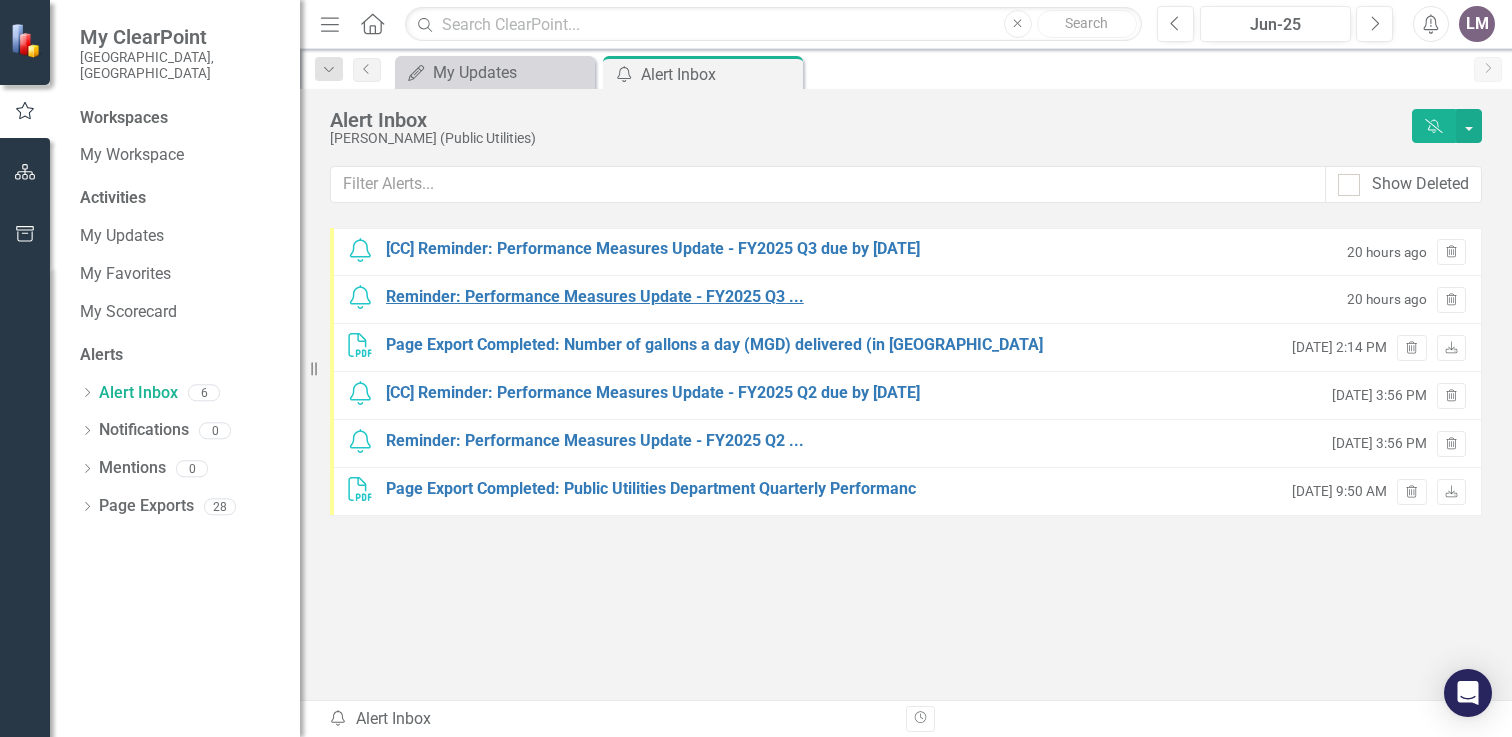 click on "Reminder: Performance Measures Update - FY2025 Q3 ..." at bounding box center (595, 297) 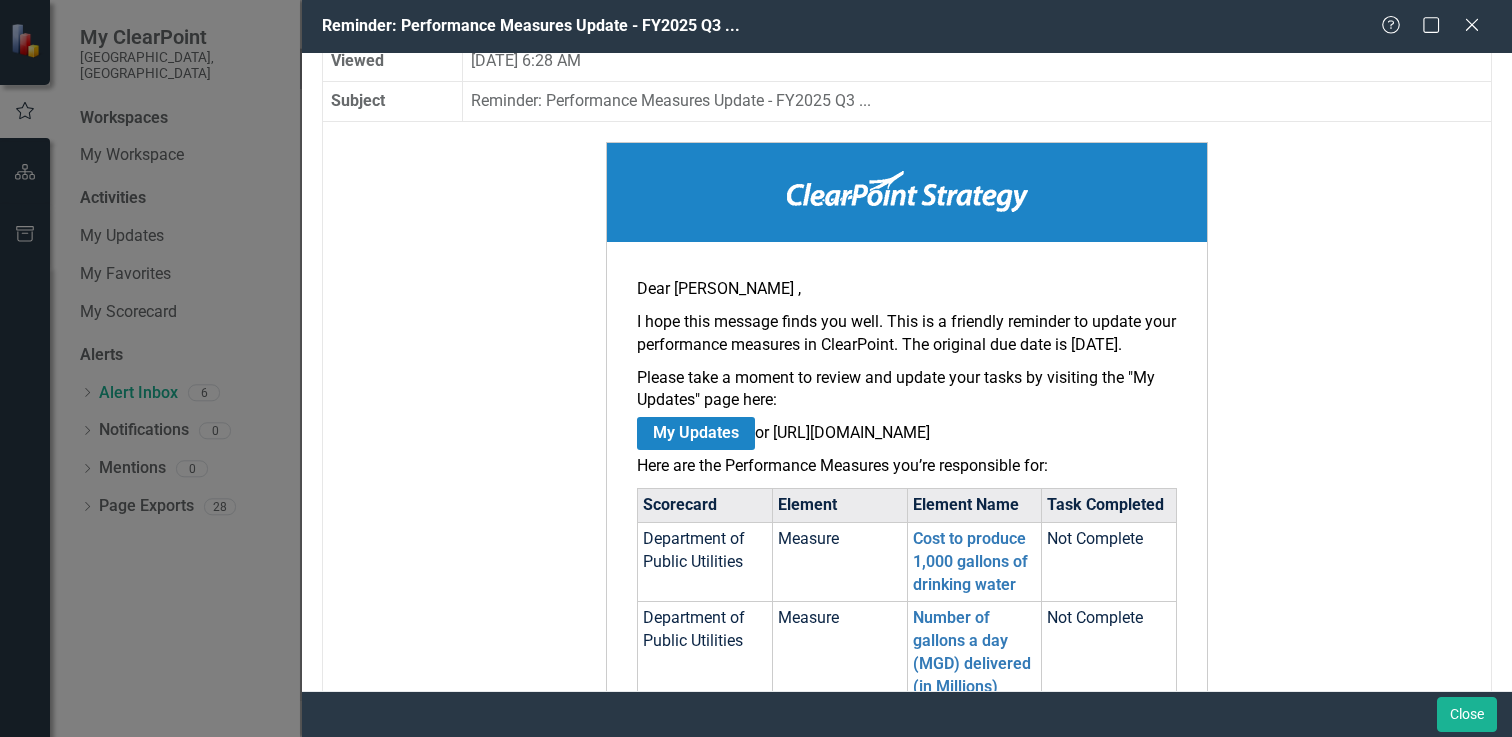 scroll, scrollTop: 0, scrollLeft: 0, axis: both 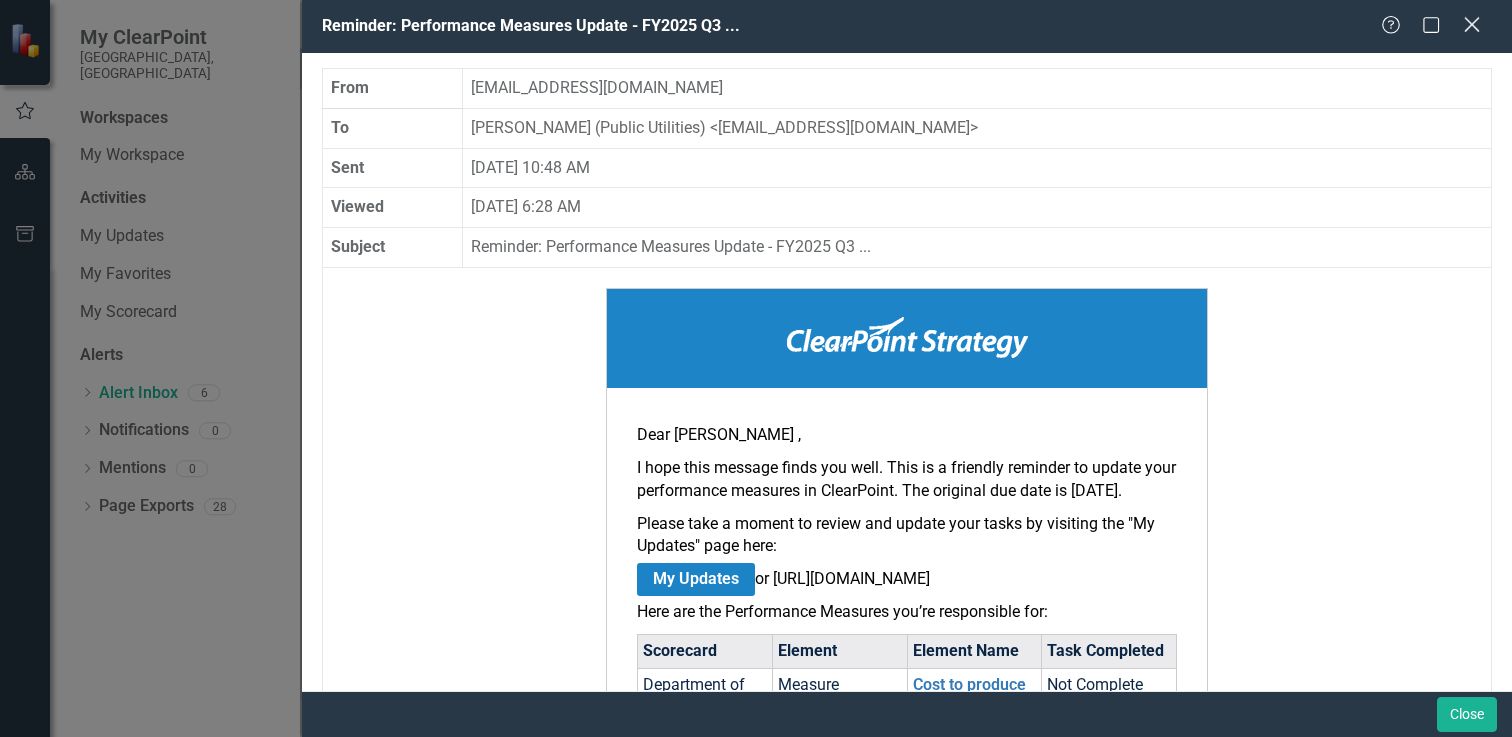 click on "Close" 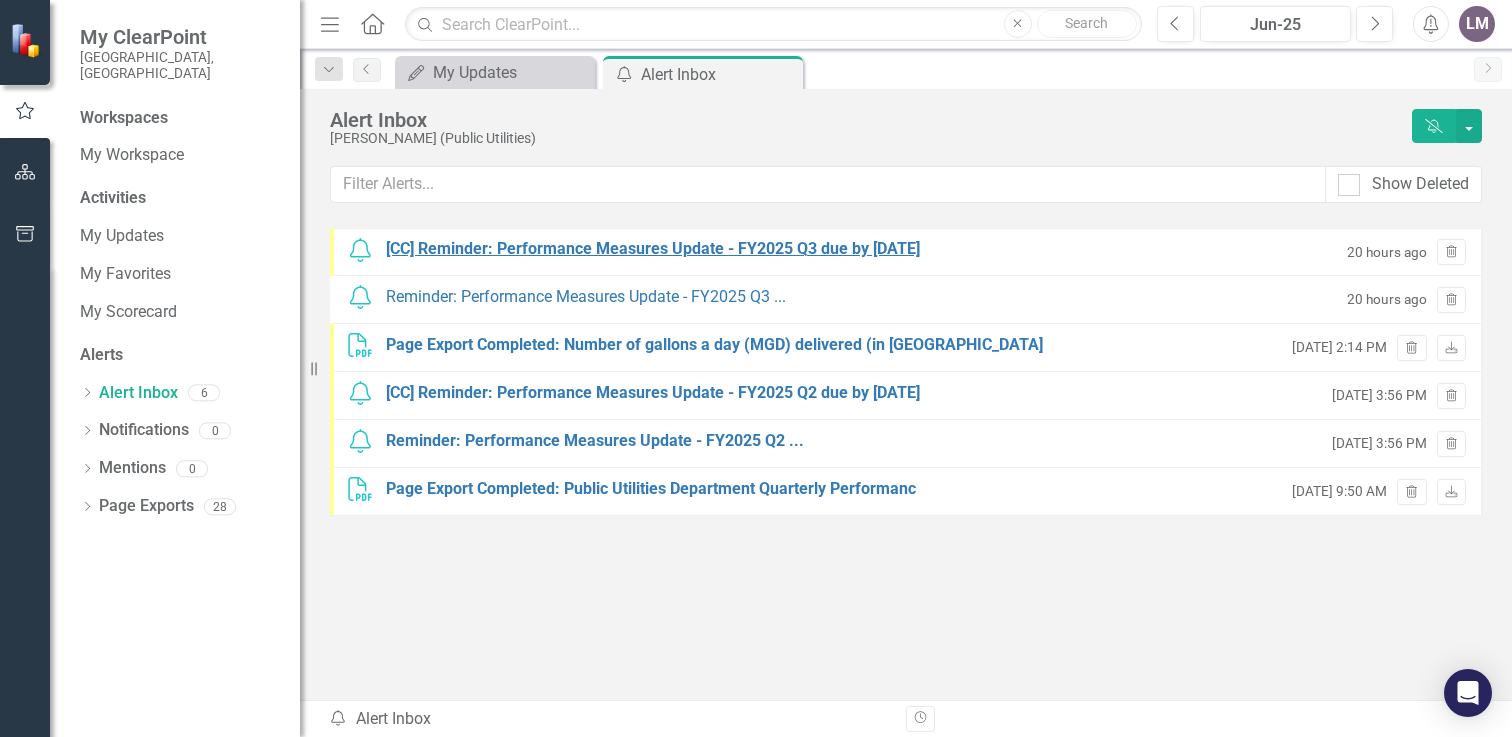 click on "[CC] Reminder: Performance Measures Update - FY2025 Q3 due by [DATE]" at bounding box center (653, 249) 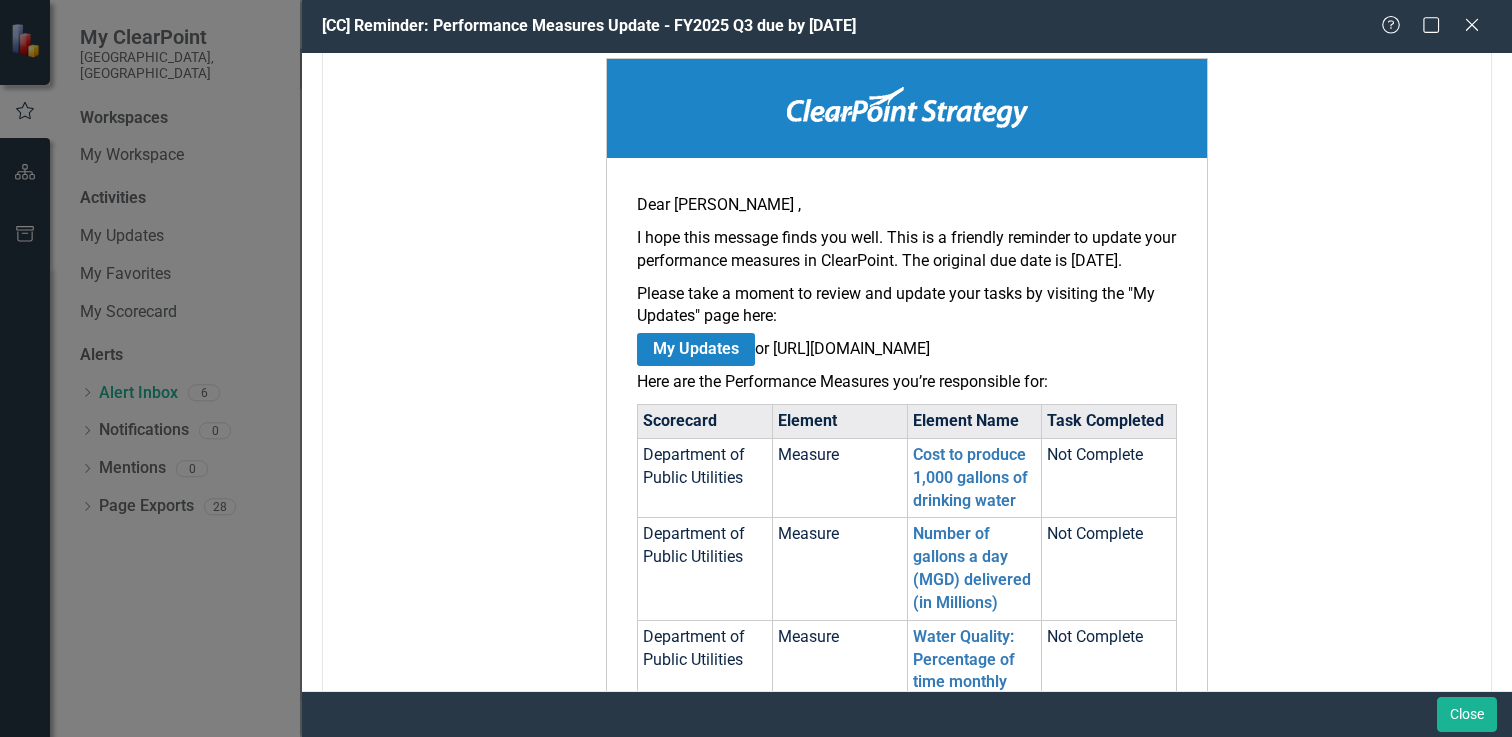 scroll, scrollTop: 300, scrollLeft: 0, axis: vertical 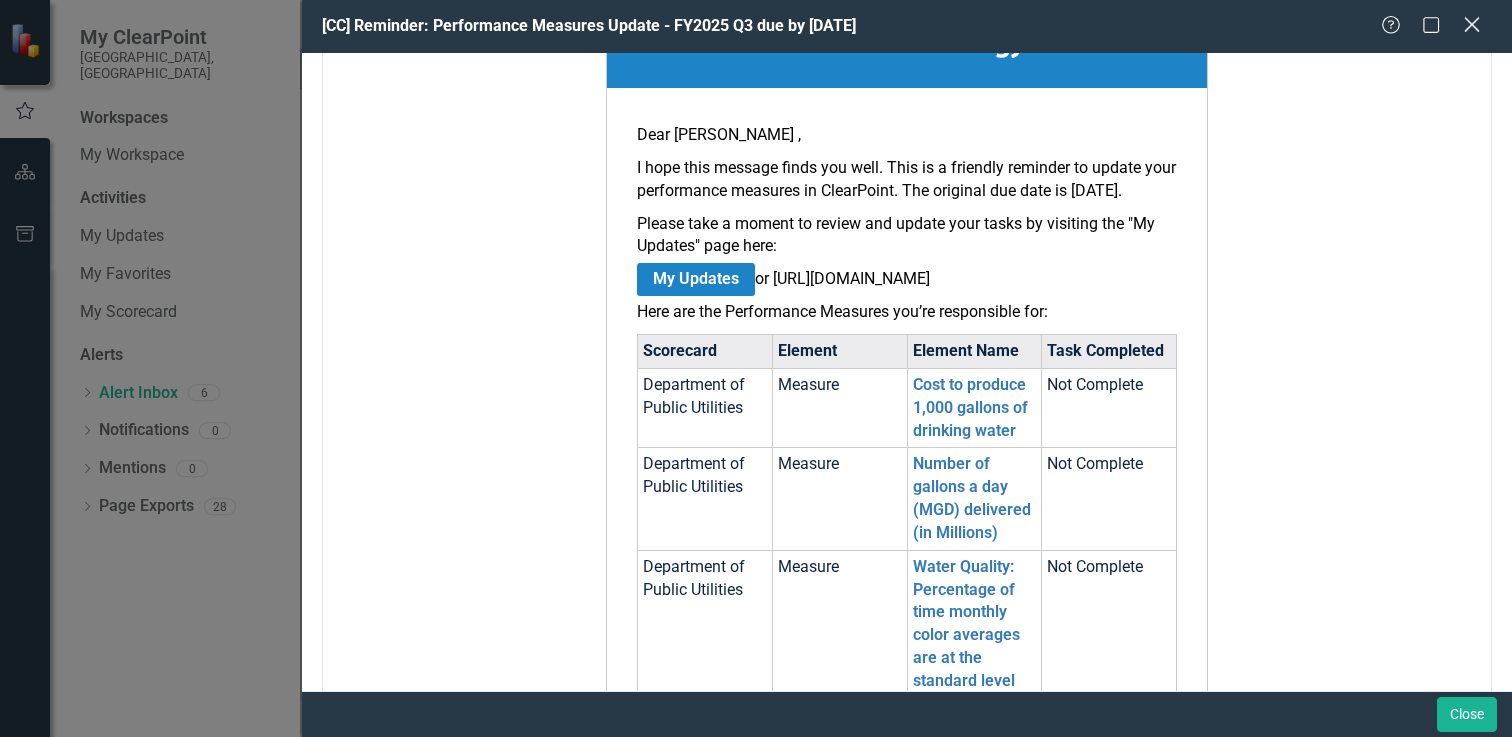 click 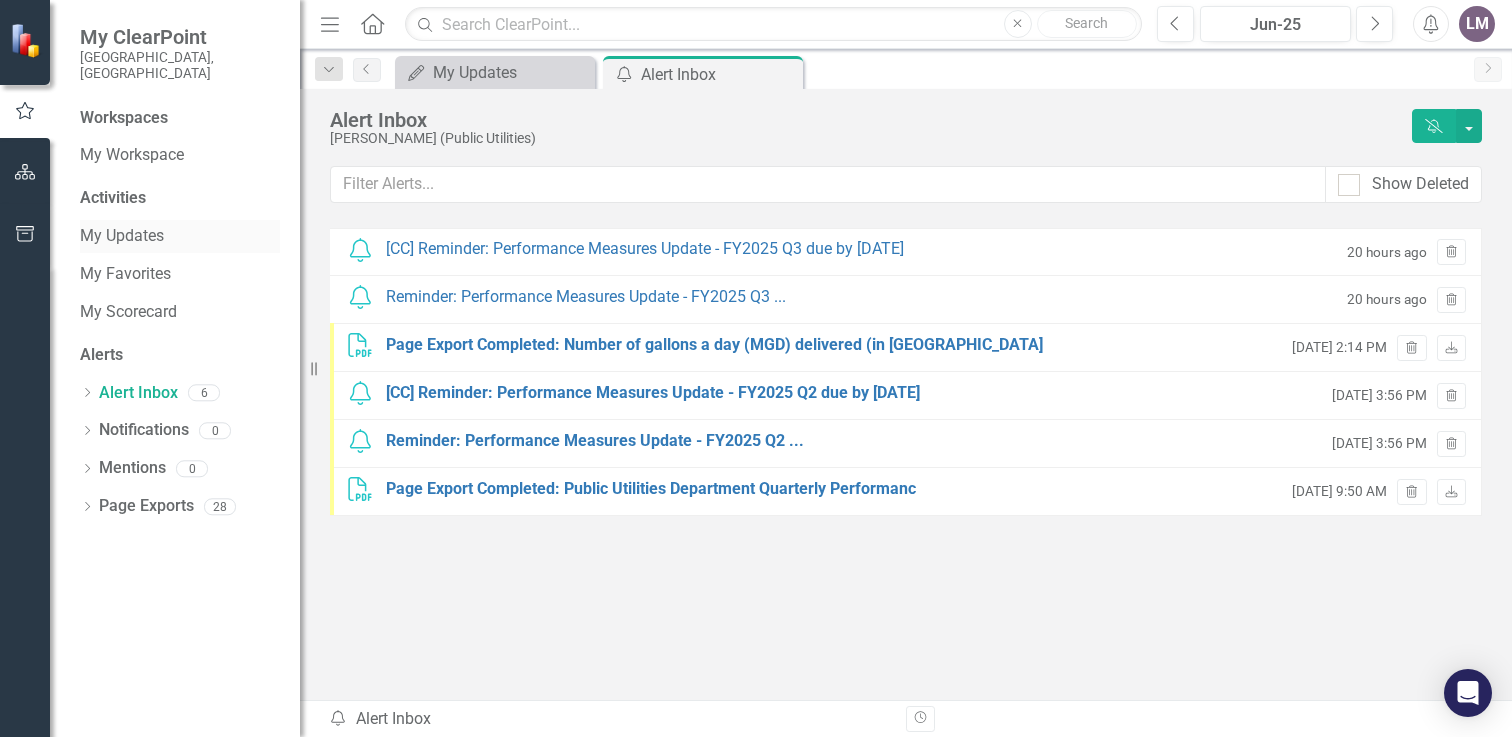 click on "My Updates" at bounding box center (180, 236) 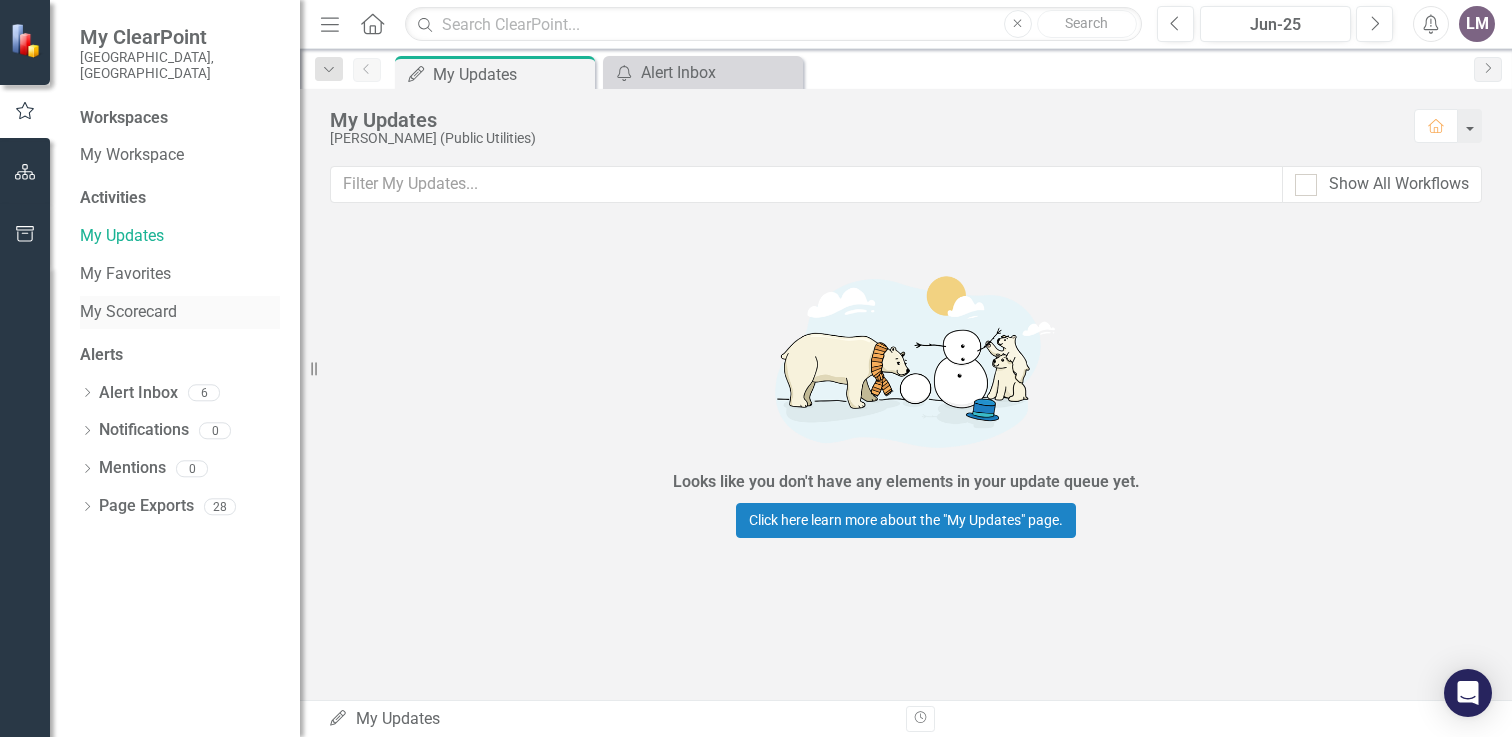 click on "My Scorecard" at bounding box center [180, 312] 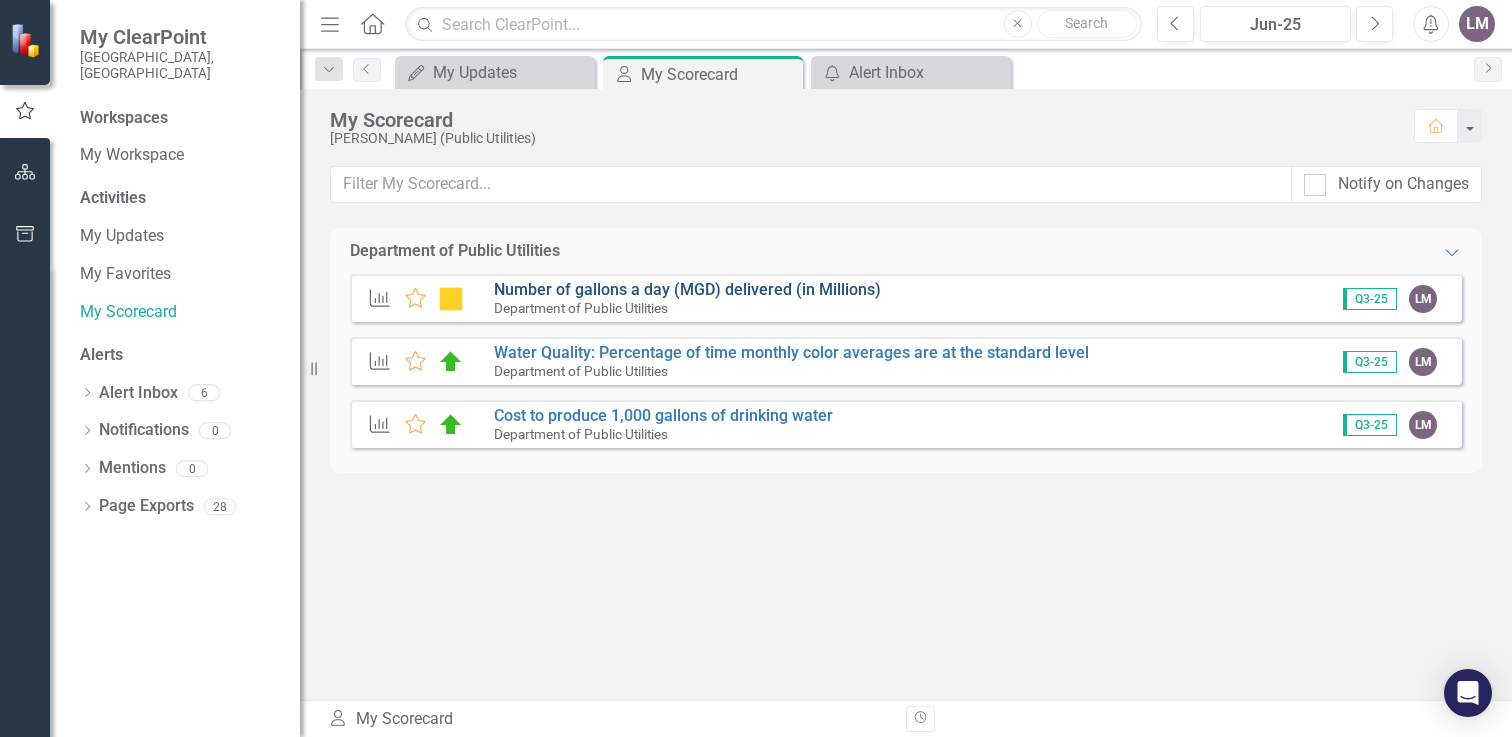 click on "Number of gallons a day (MGD) delivered (in Millions)" at bounding box center [687, 289] 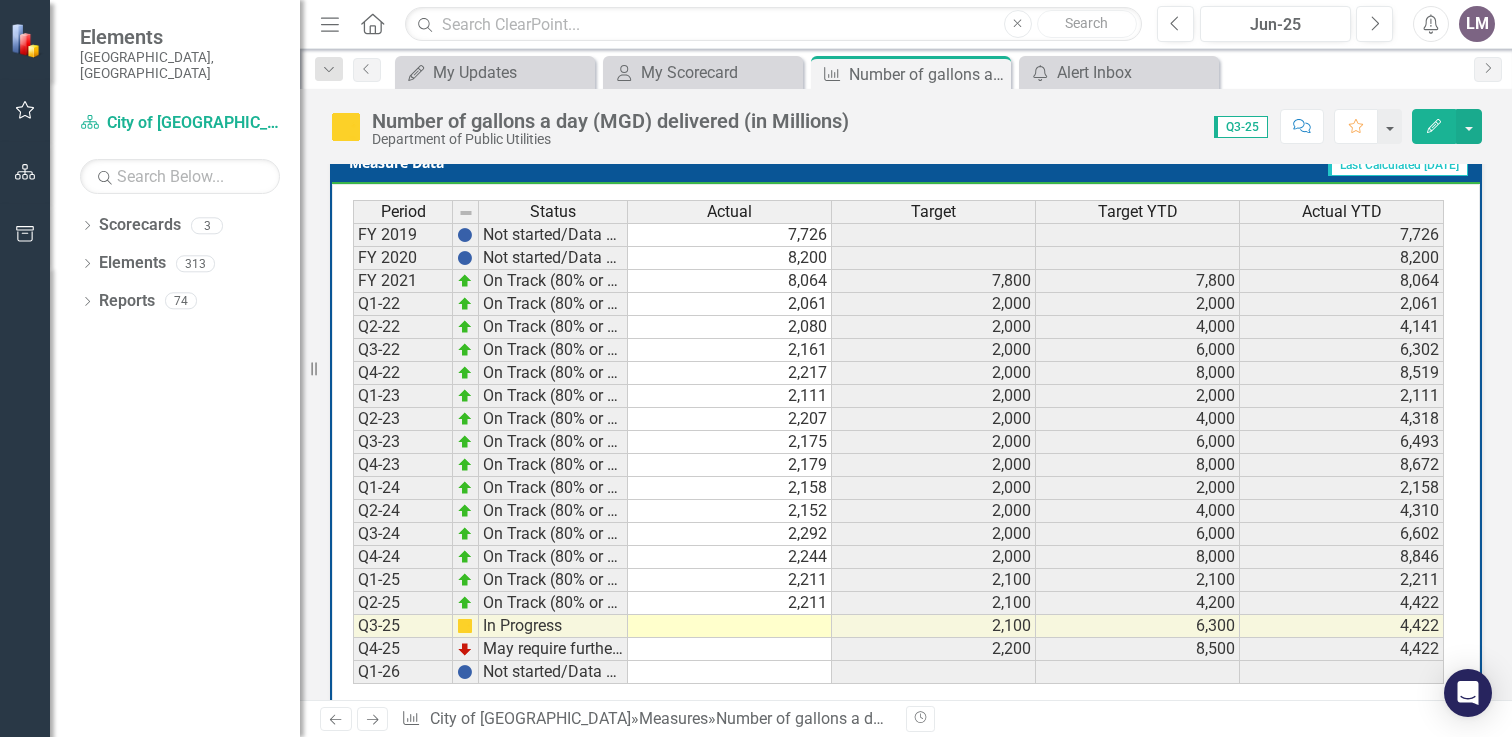 scroll, scrollTop: 876, scrollLeft: 0, axis: vertical 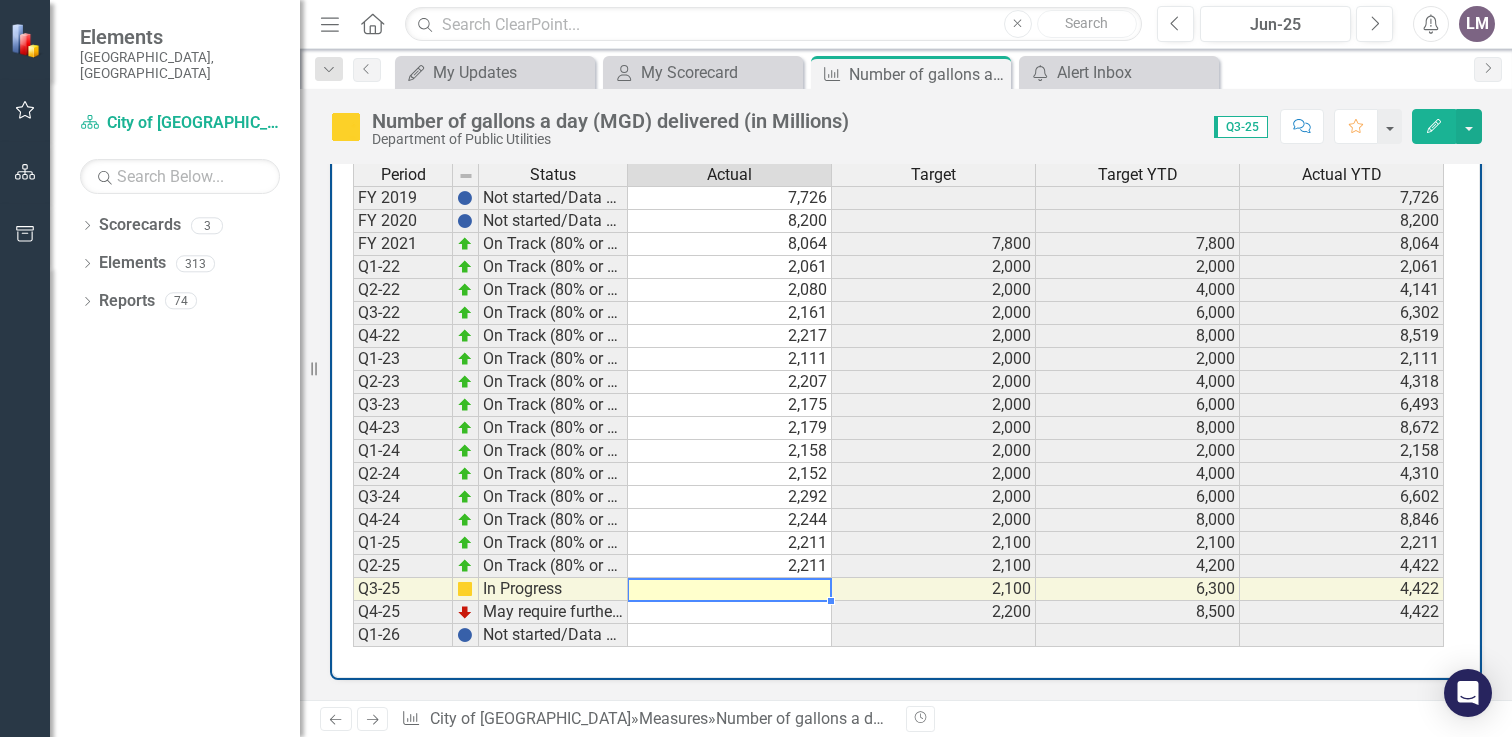 click at bounding box center (730, 589) 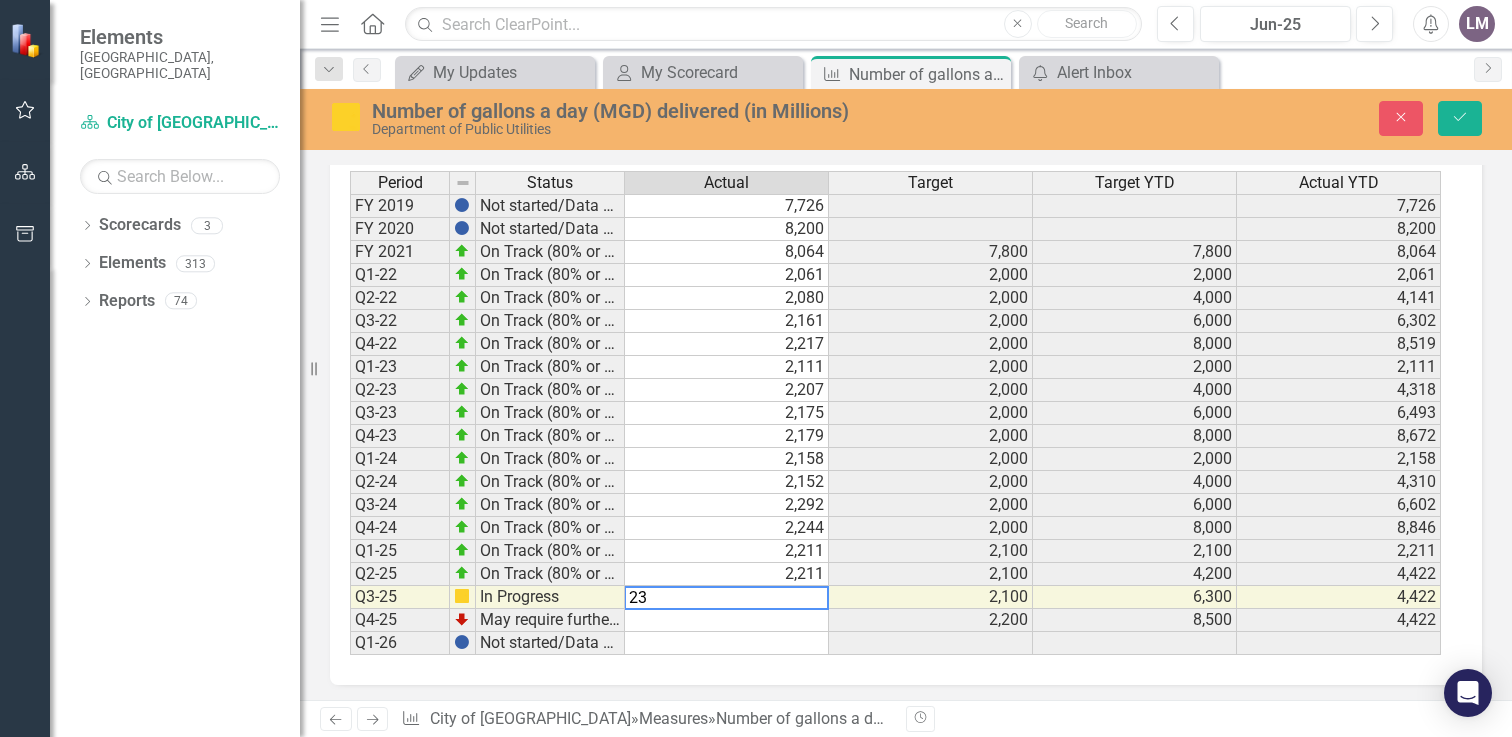scroll, scrollTop: 880, scrollLeft: 0, axis: vertical 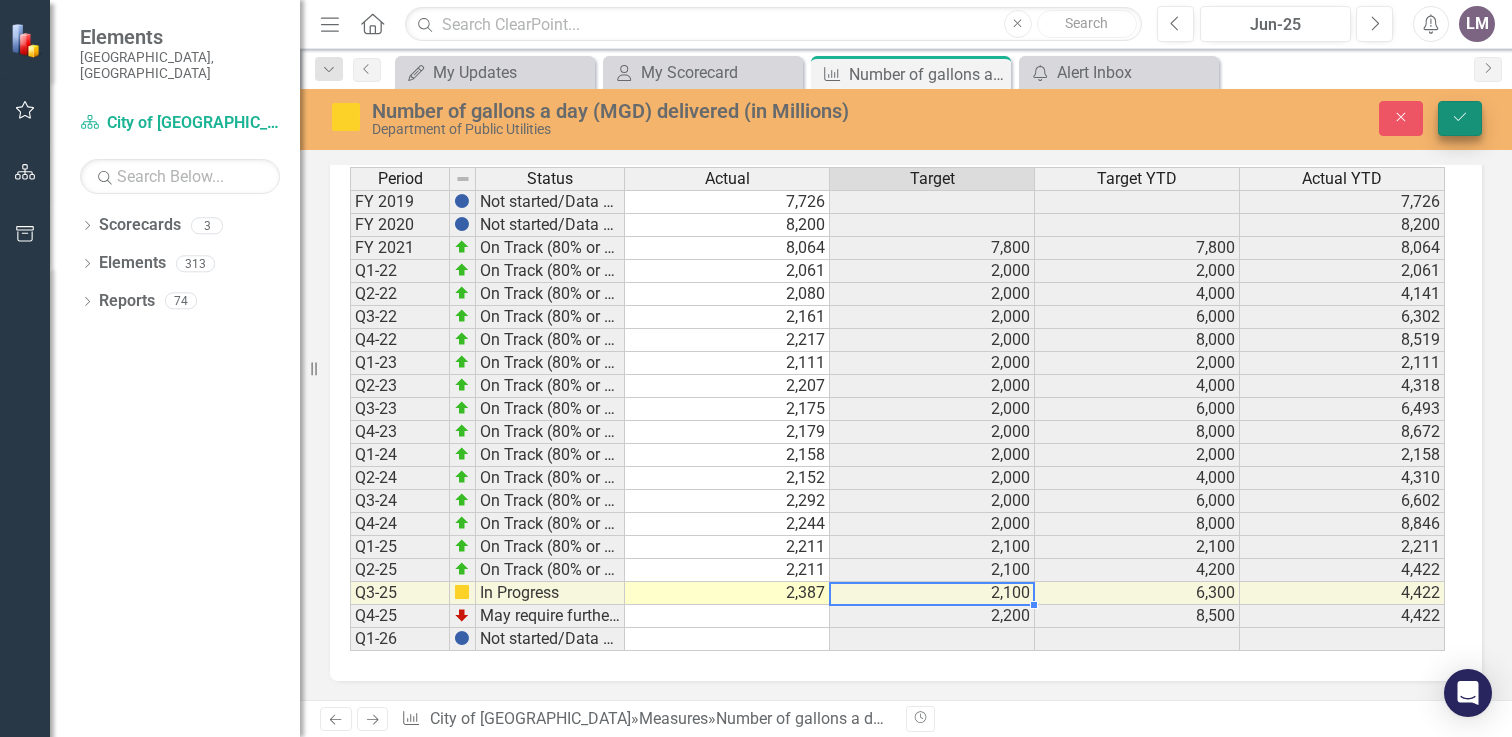 type on "2387" 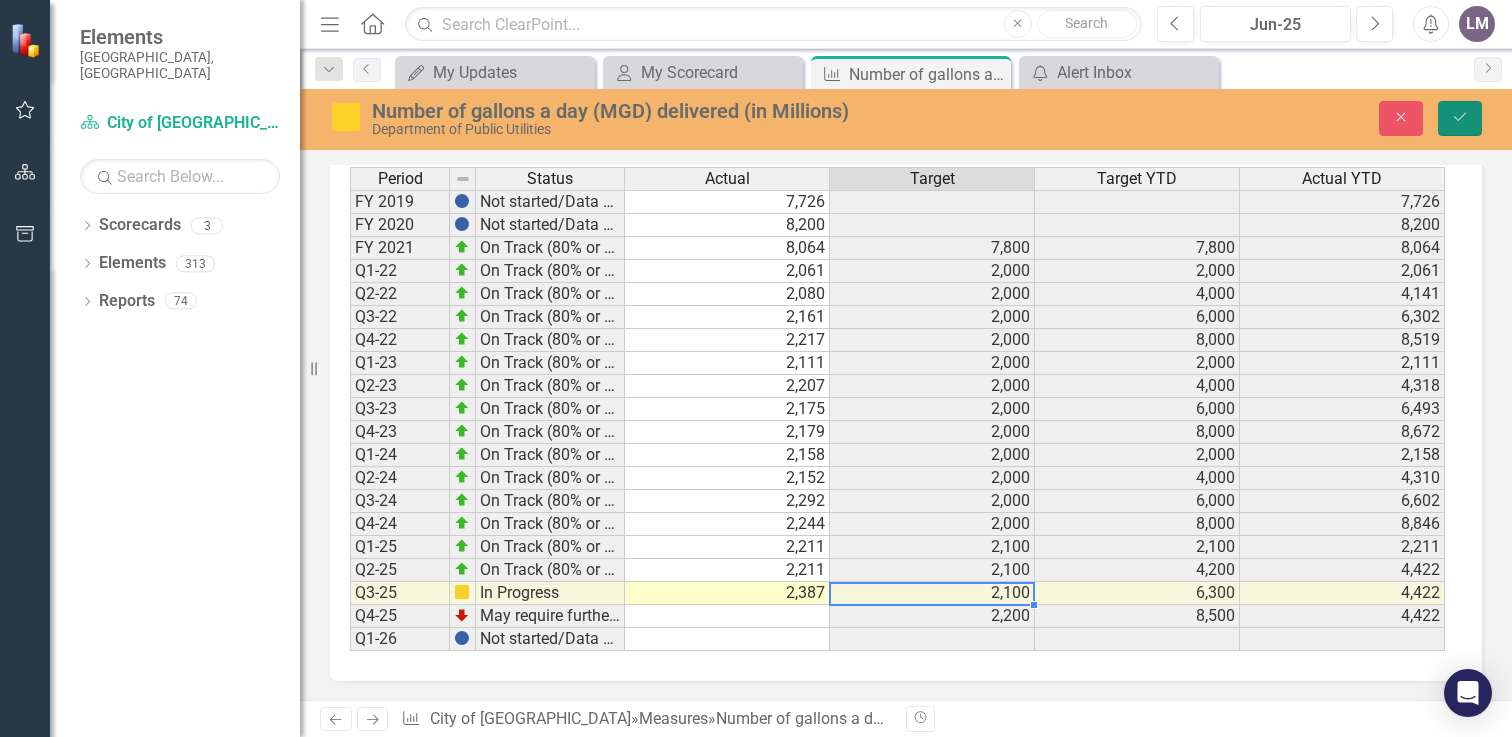 click 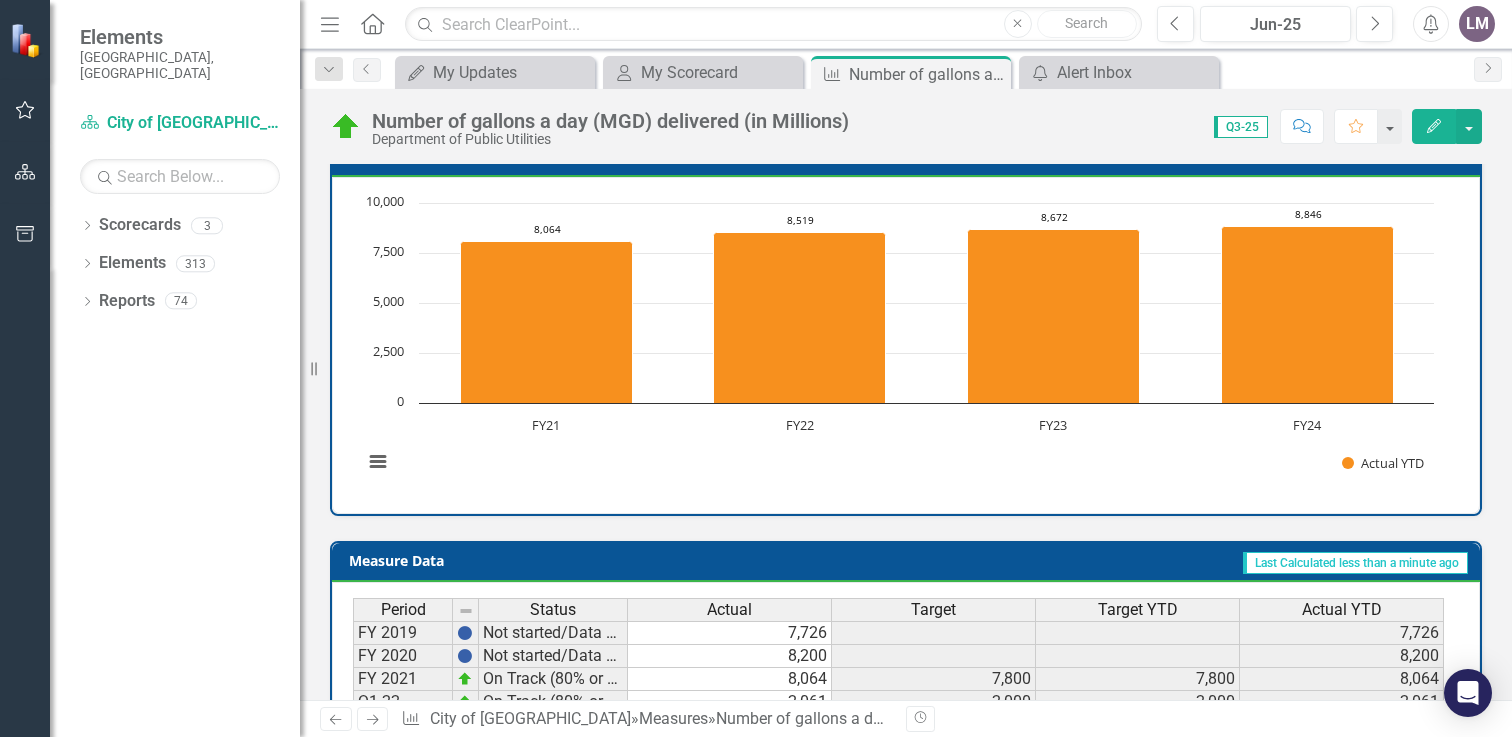 scroll, scrollTop: 376, scrollLeft: 0, axis: vertical 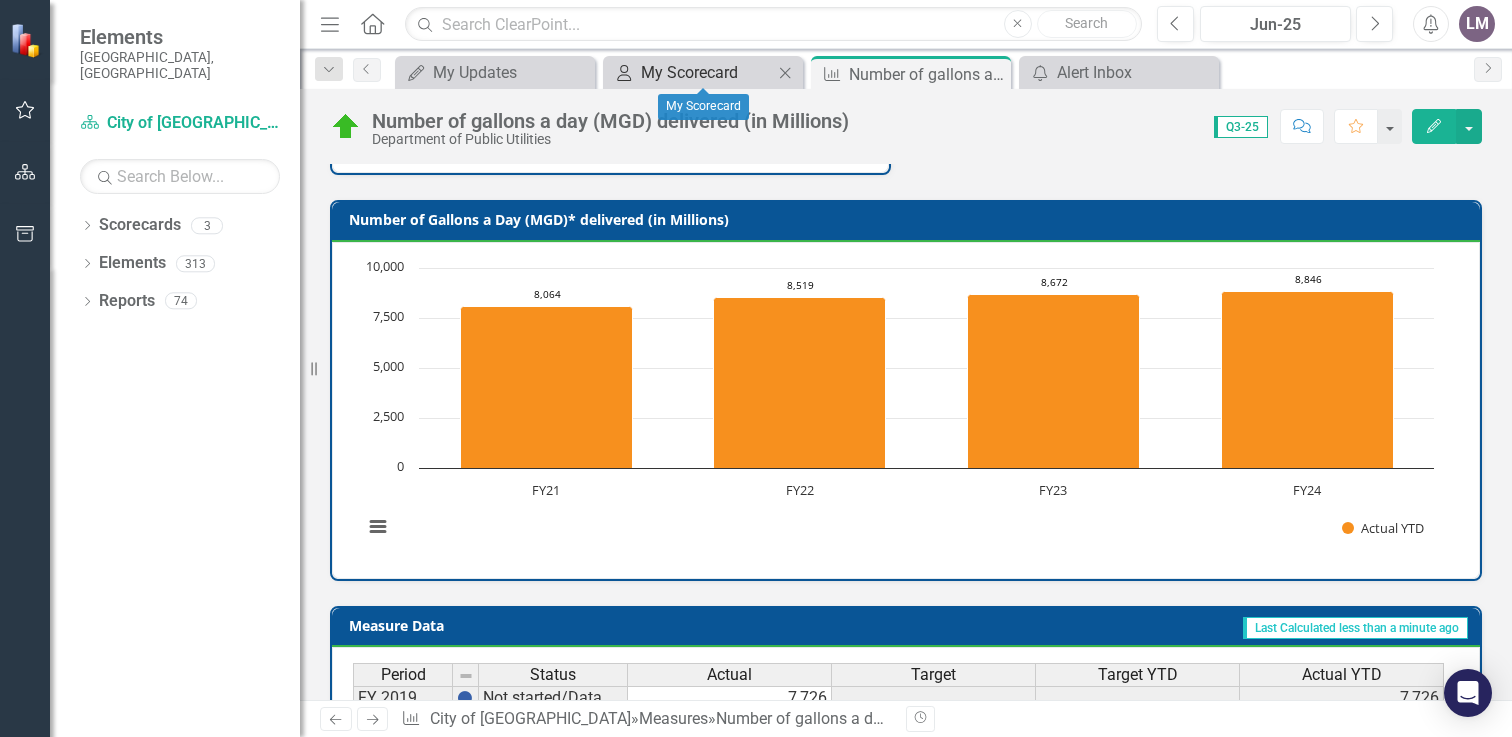 click on "My Scorecard" at bounding box center (707, 72) 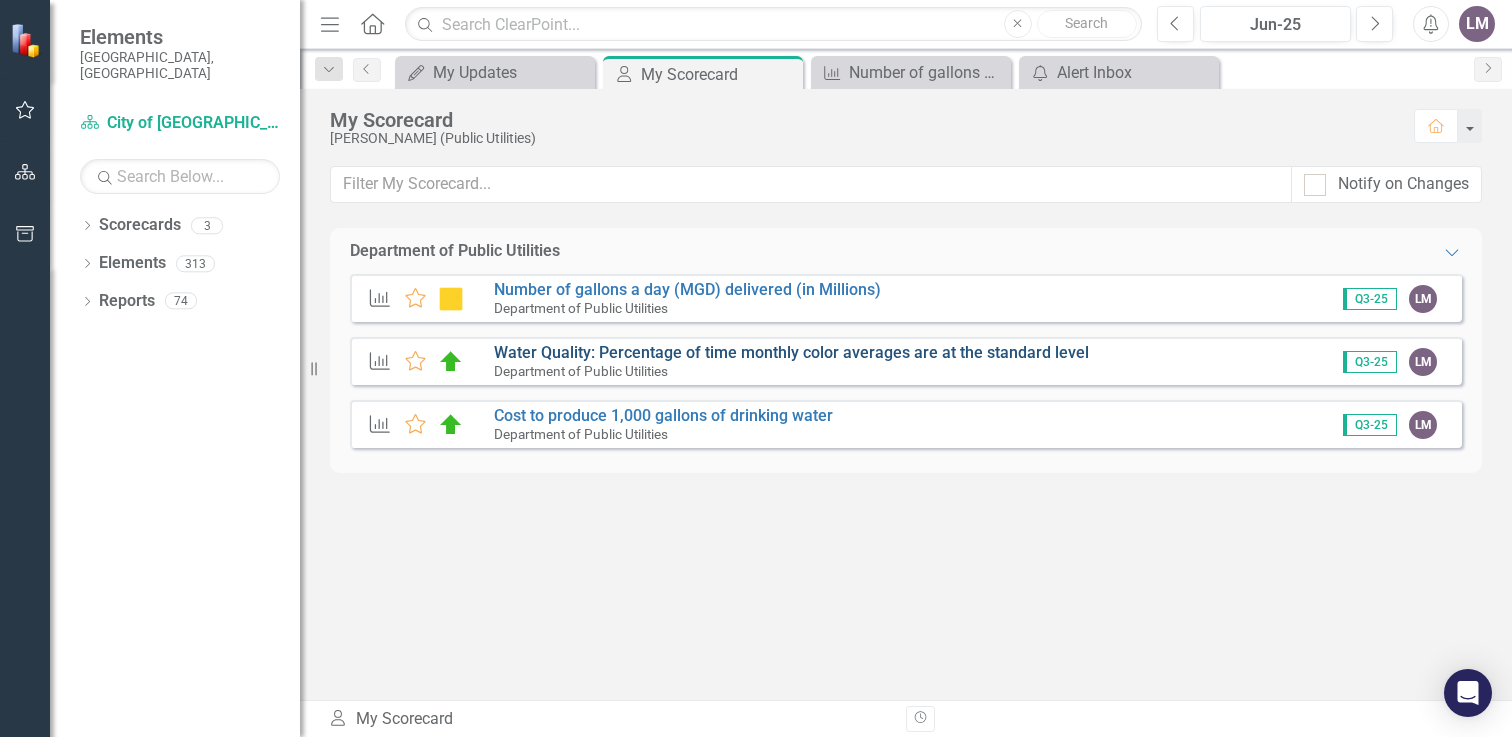 click on "Water Quality: Percentage of time monthly color averages are at the standard level" at bounding box center (791, 352) 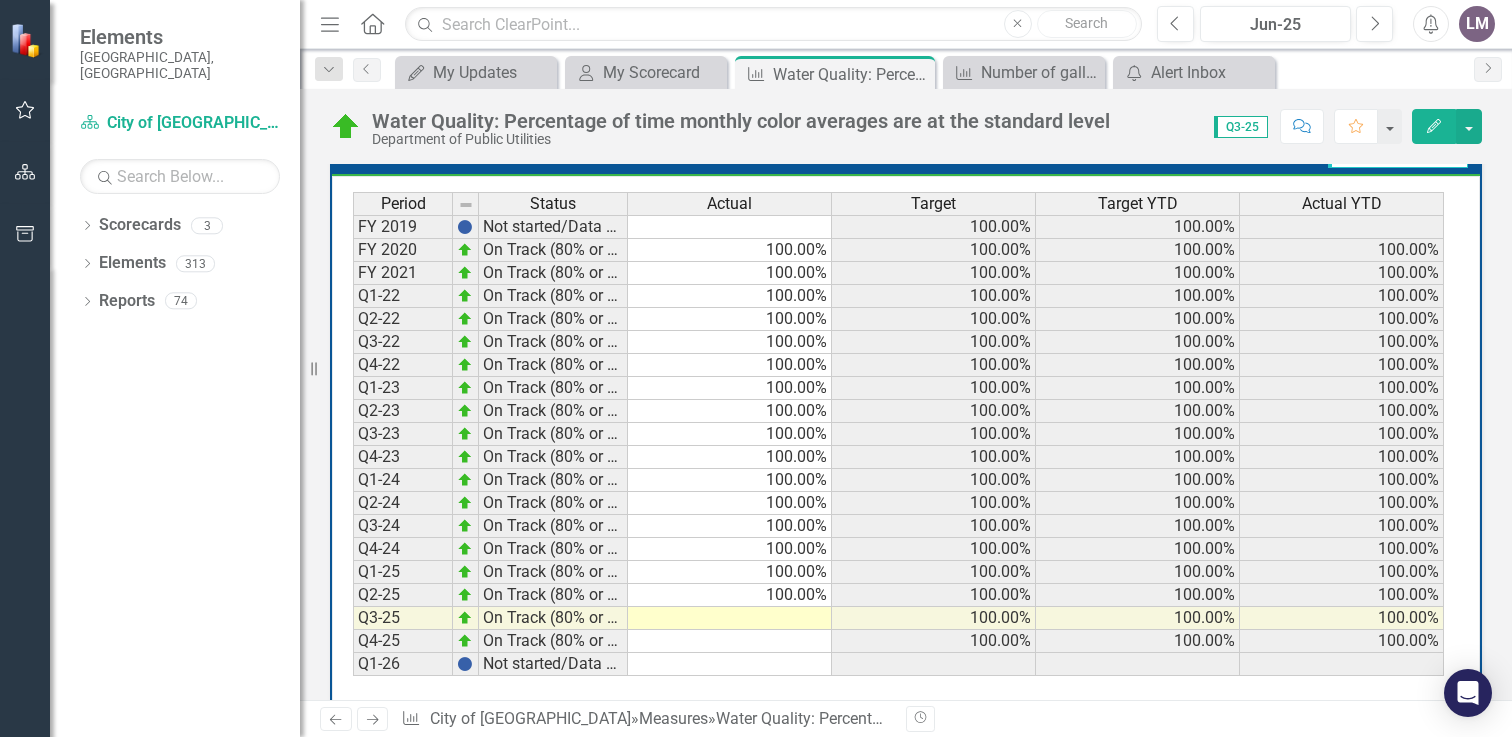 scroll, scrollTop: 1015, scrollLeft: 0, axis: vertical 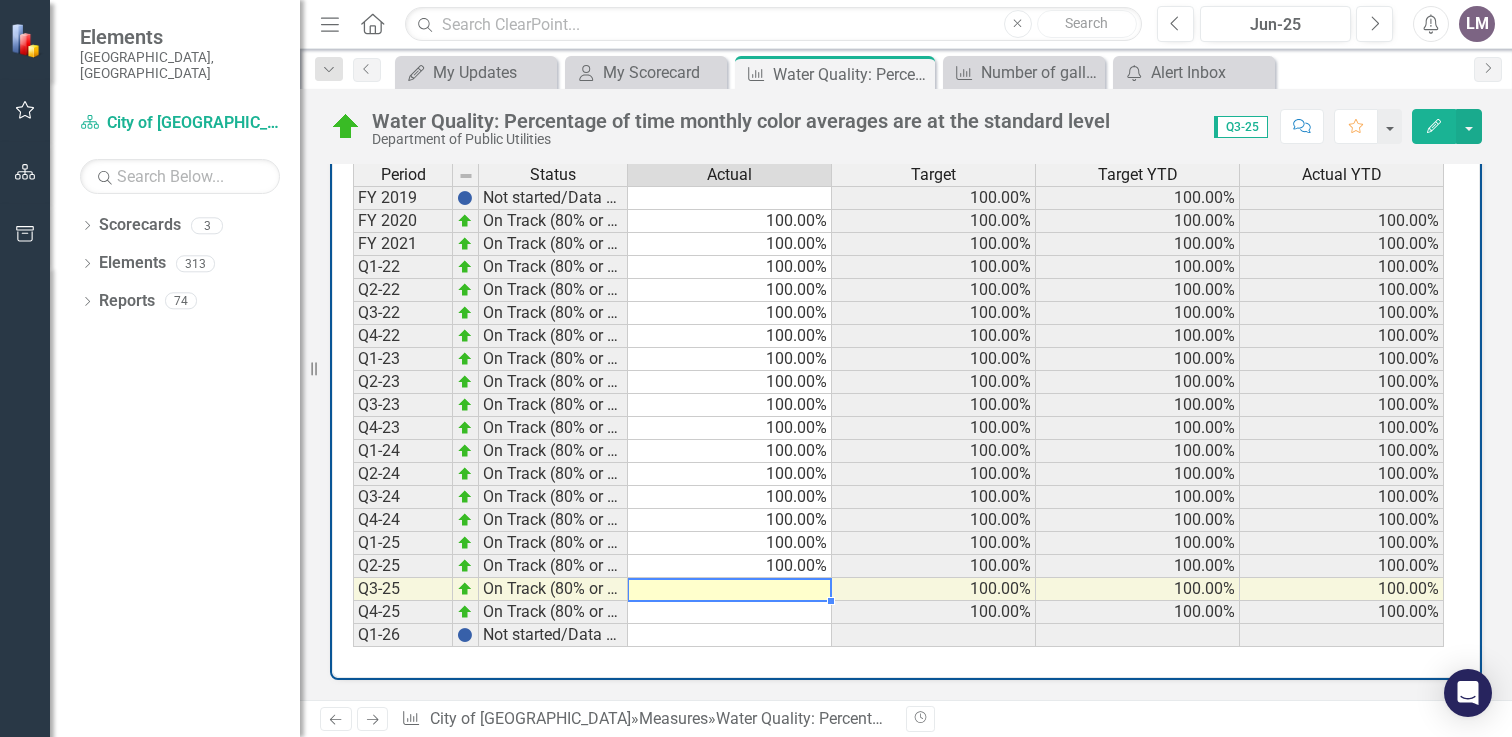 click at bounding box center (730, 589) 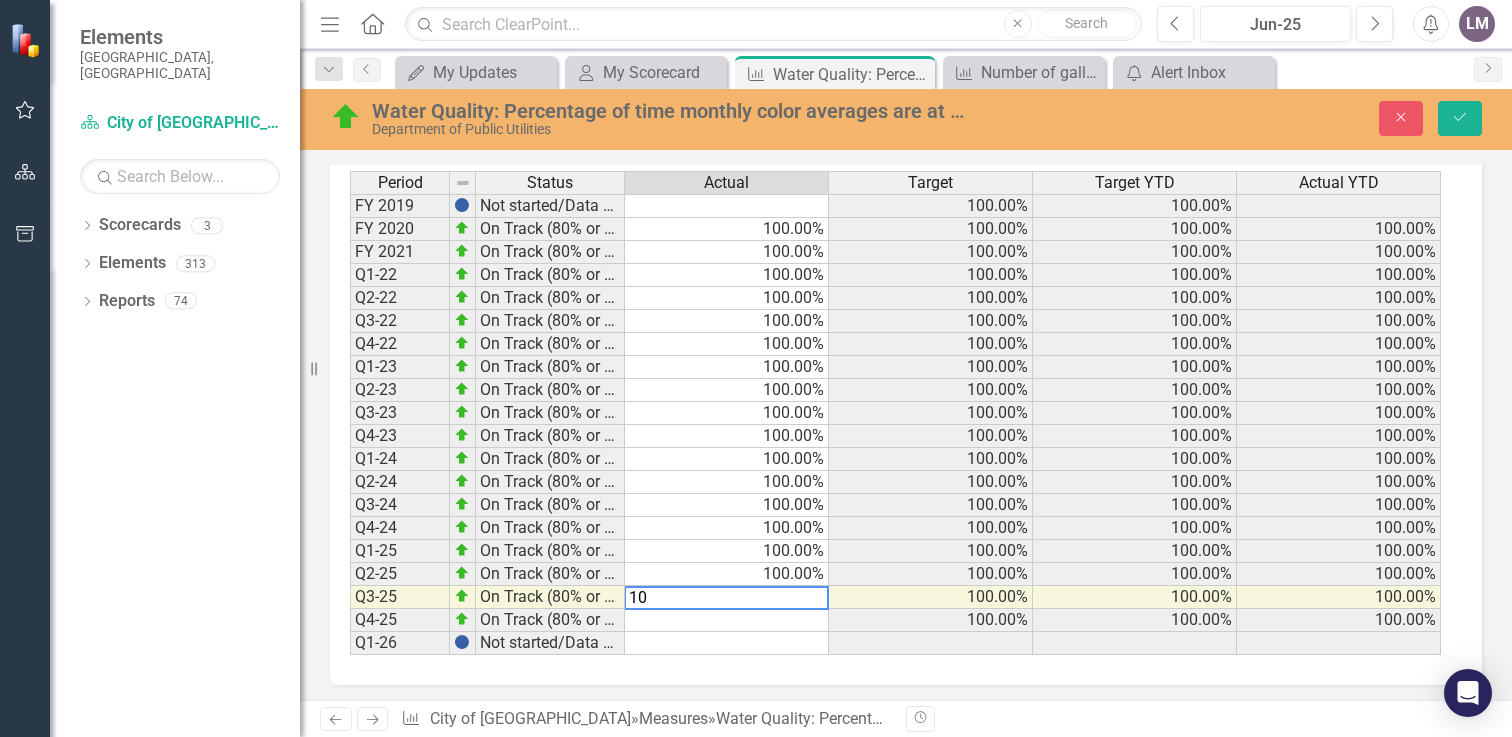 scroll, scrollTop: 1019, scrollLeft: 0, axis: vertical 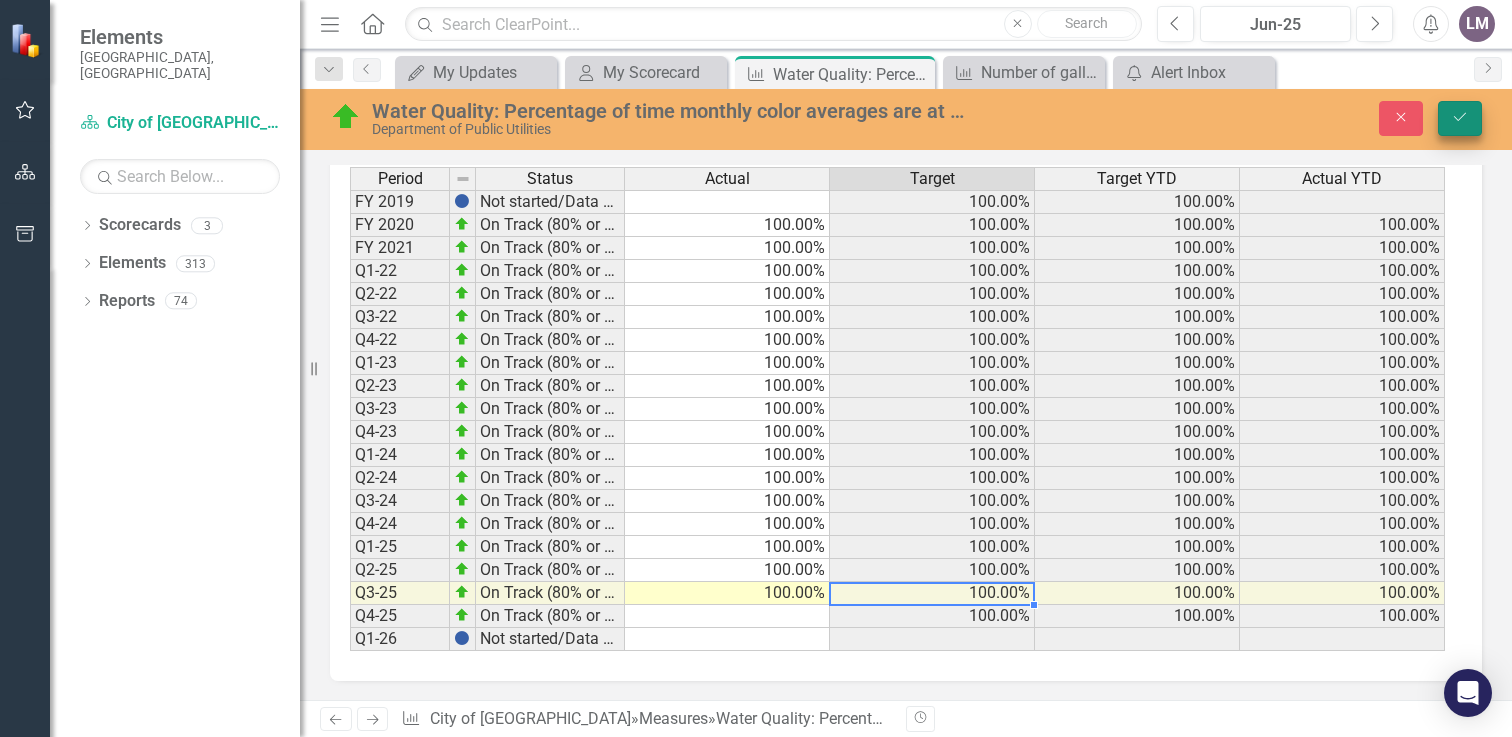 type on "100" 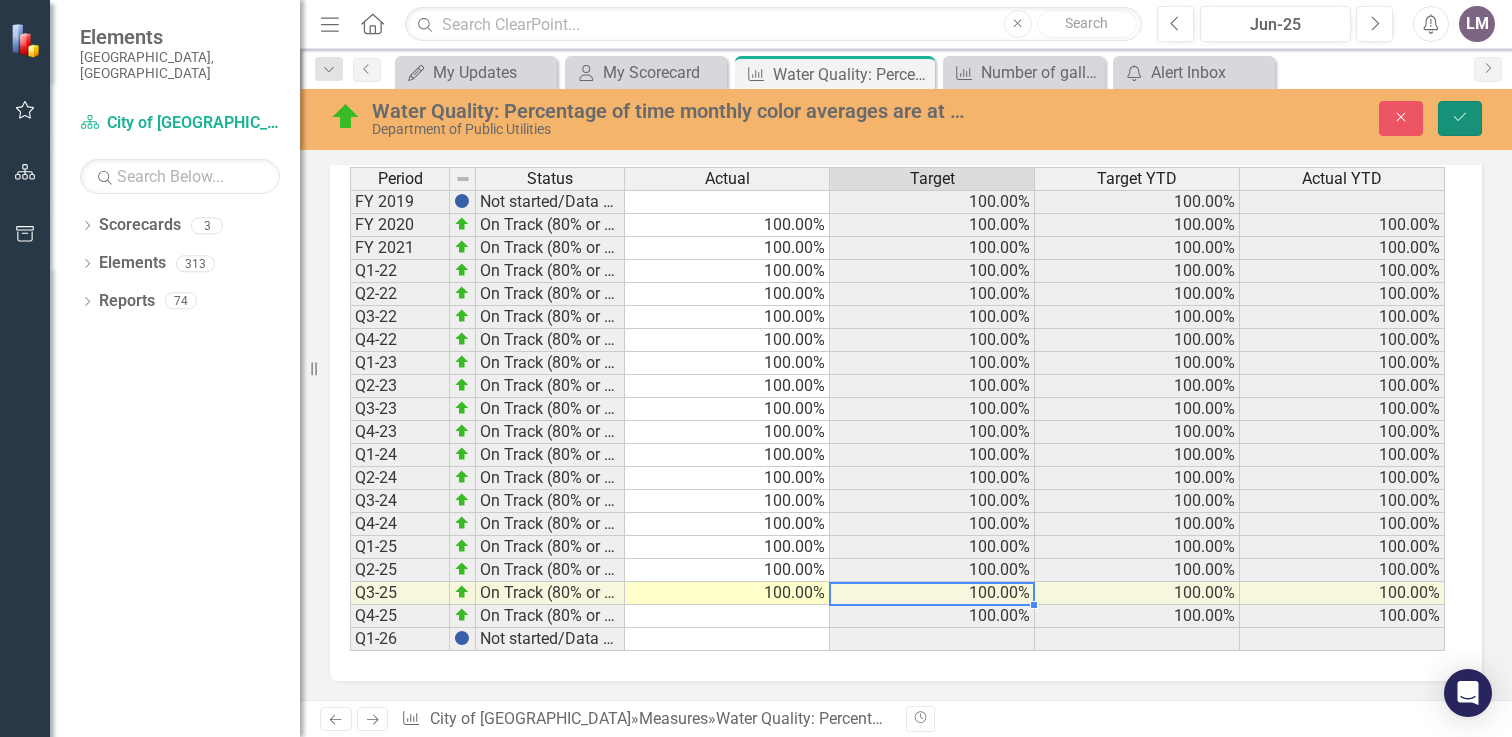 click on "Save" 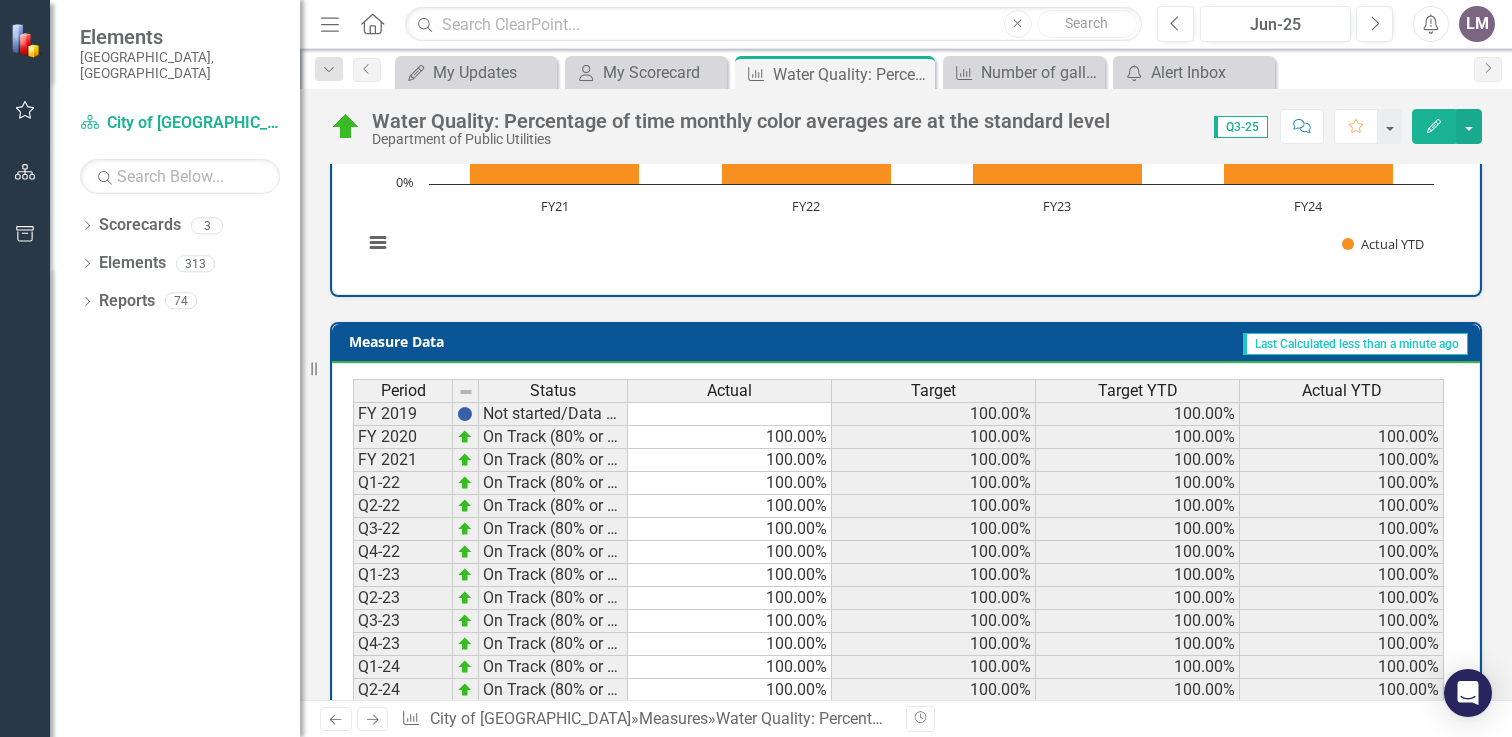 scroll, scrollTop: 800, scrollLeft: 0, axis: vertical 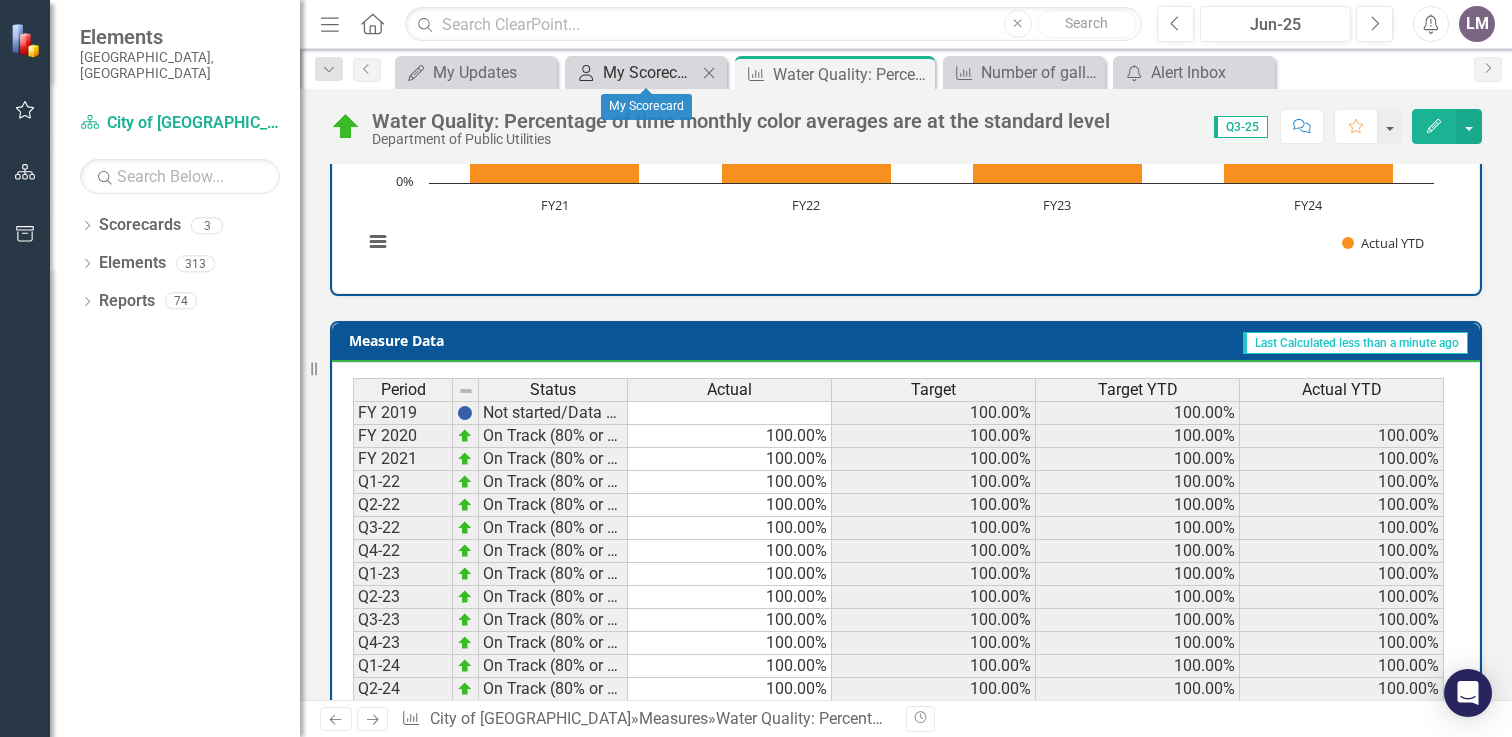 click on "My Scorecard" at bounding box center [650, 72] 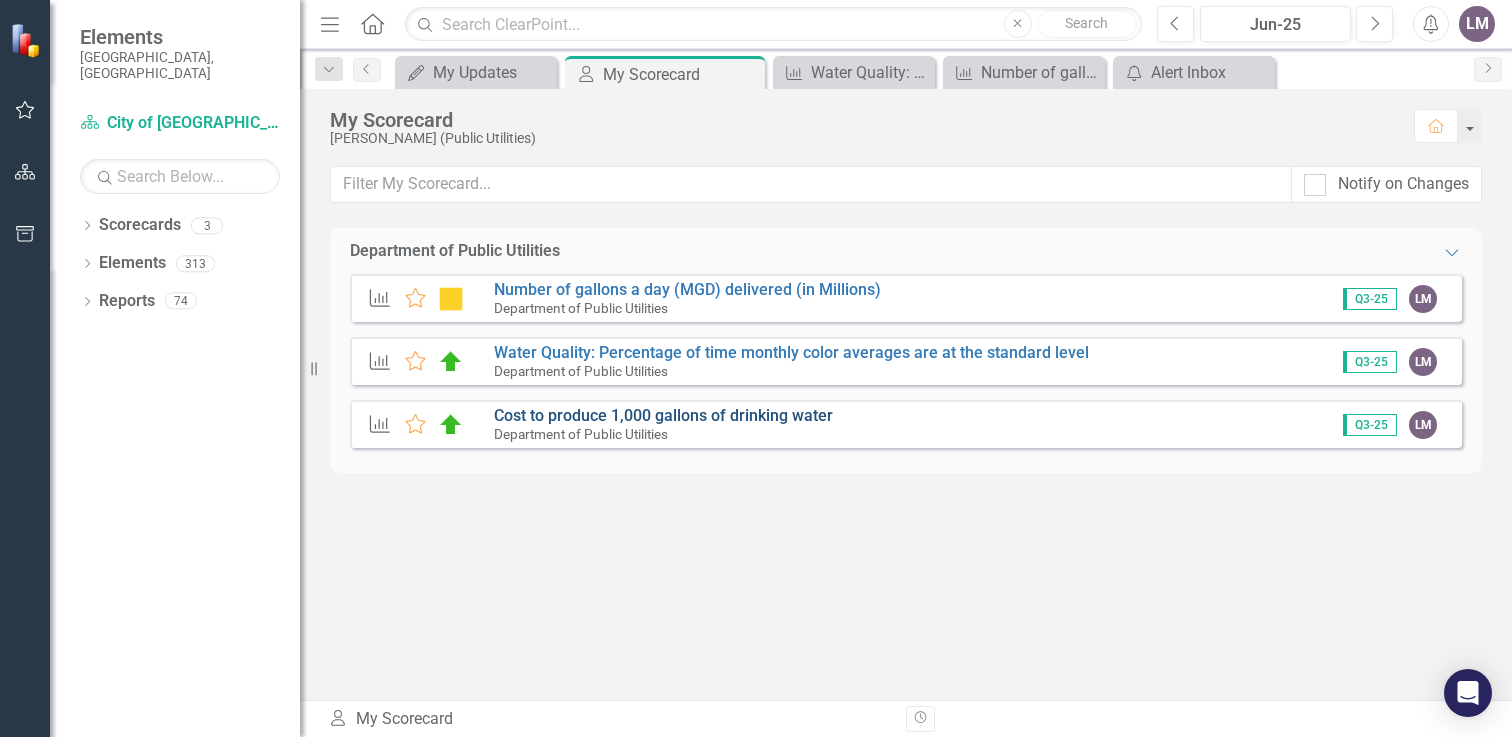 click on "Cost to produce 1,000 gallons of drinking water" at bounding box center (663, 415) 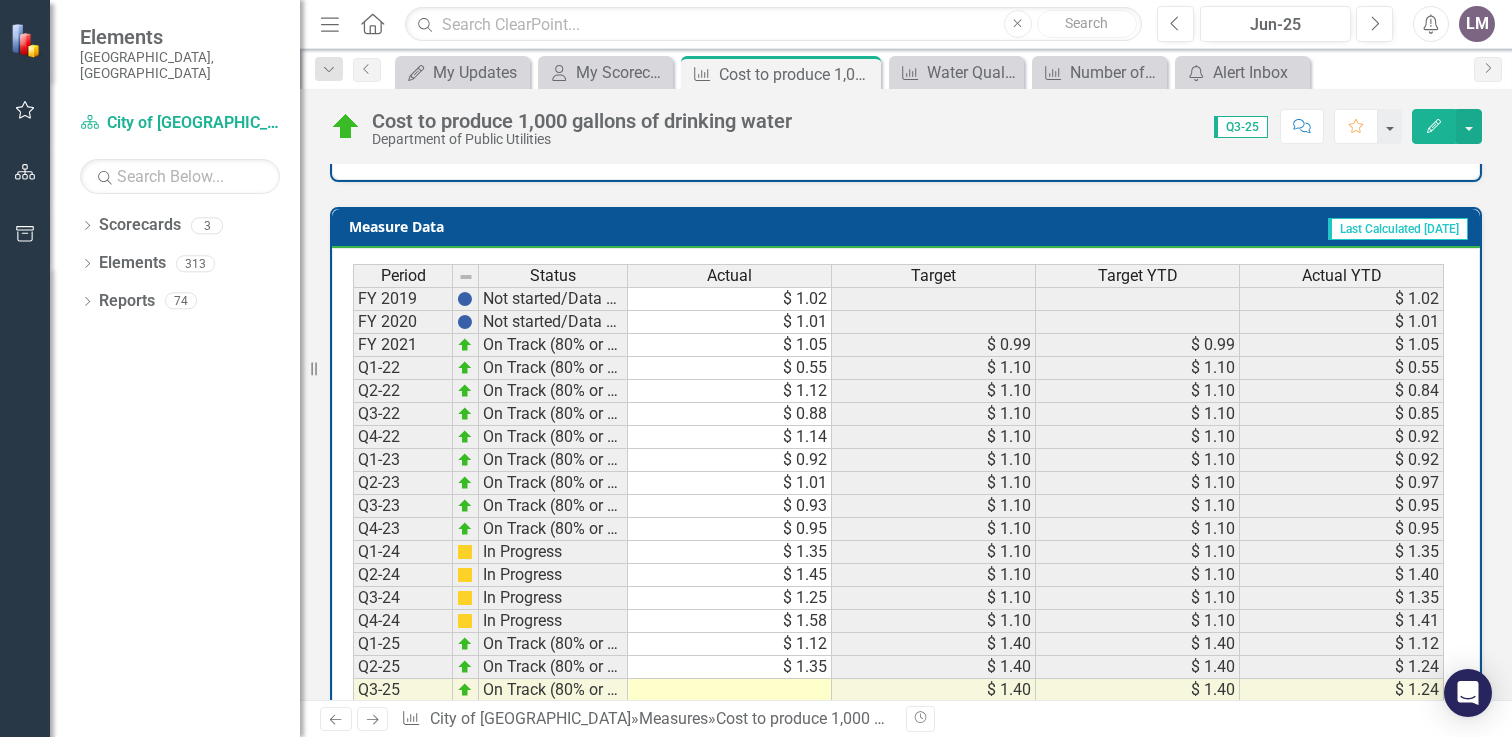 scroll, scrollTop: 876, scrollLeft: 0, axis: vertical 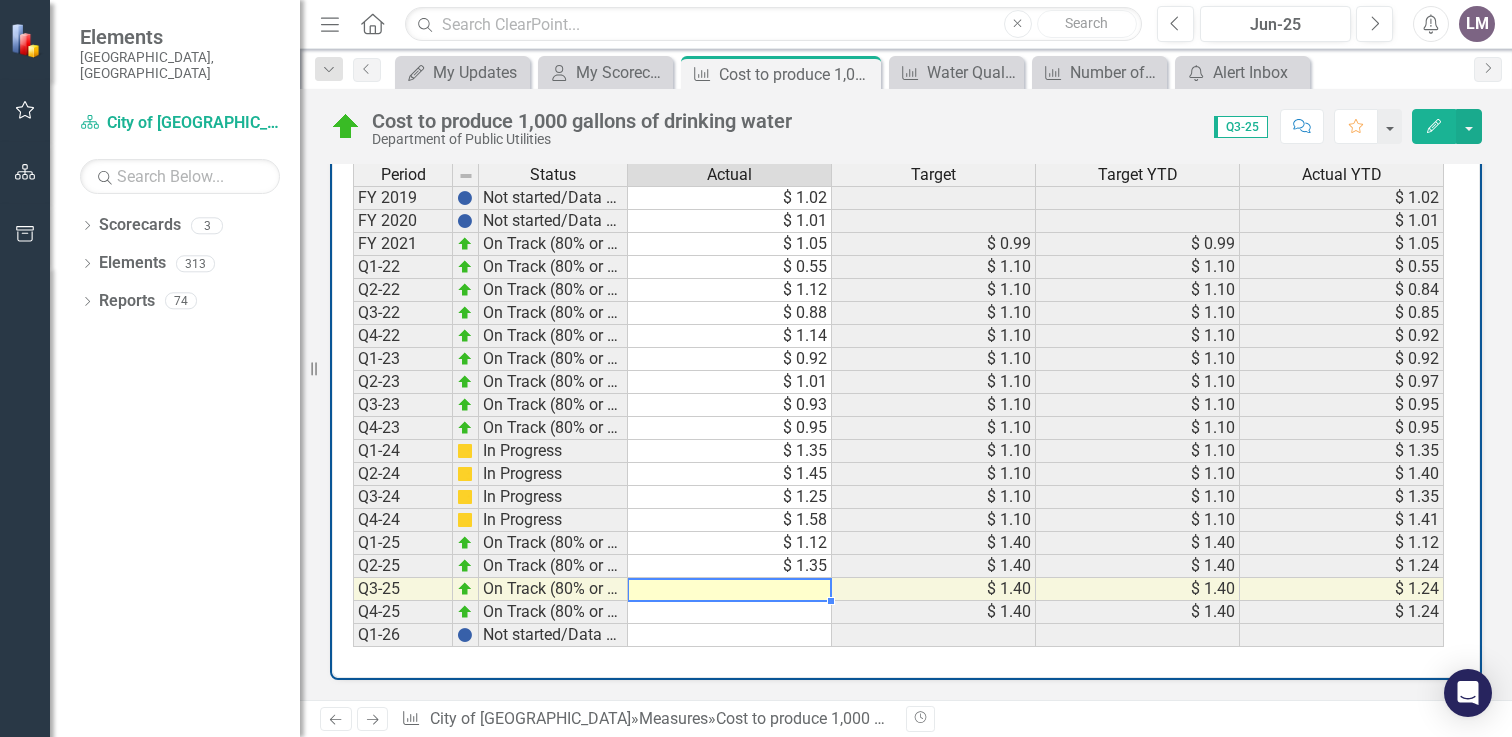 click at bounding box center (730, 589) 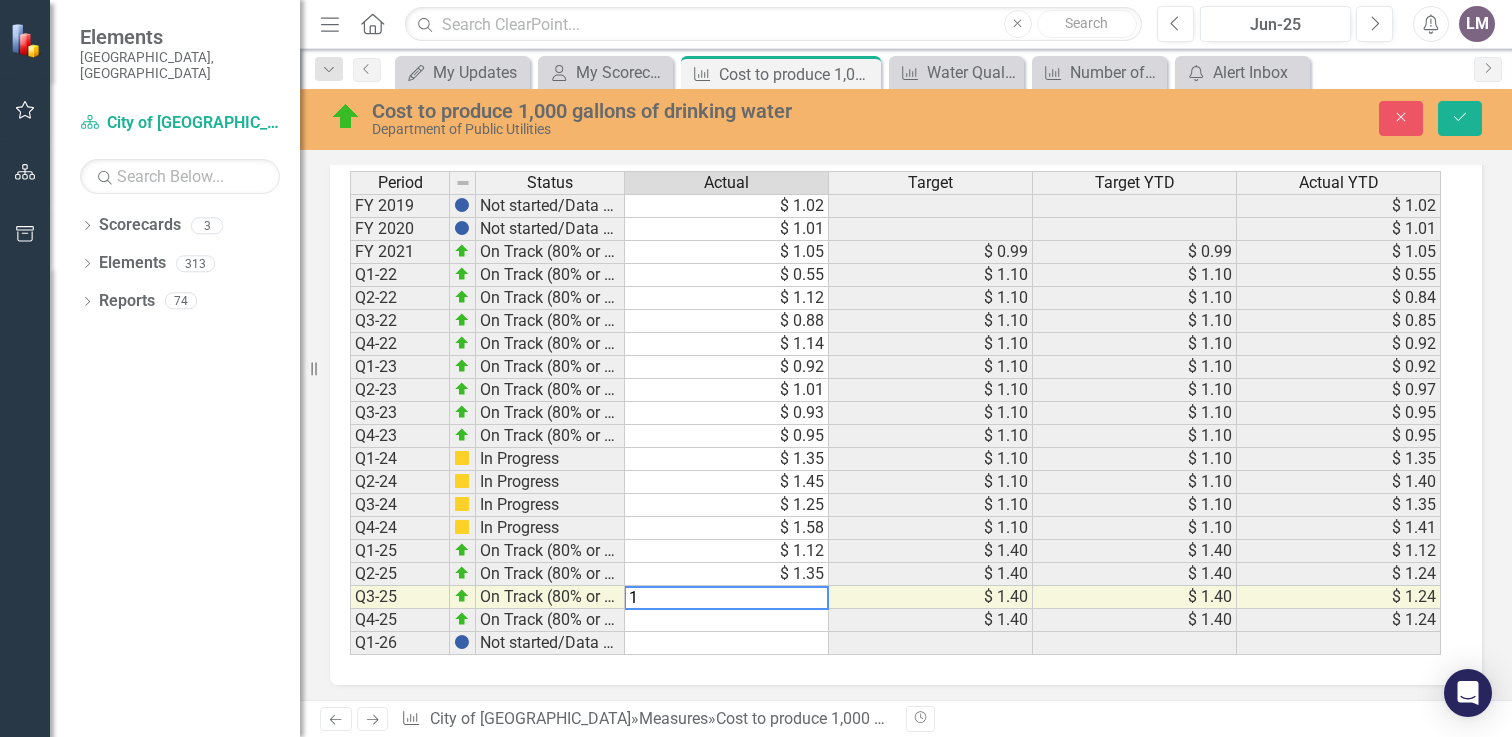 scroll, scrollTop: 880, scrollLeft: 0, axis: vertical 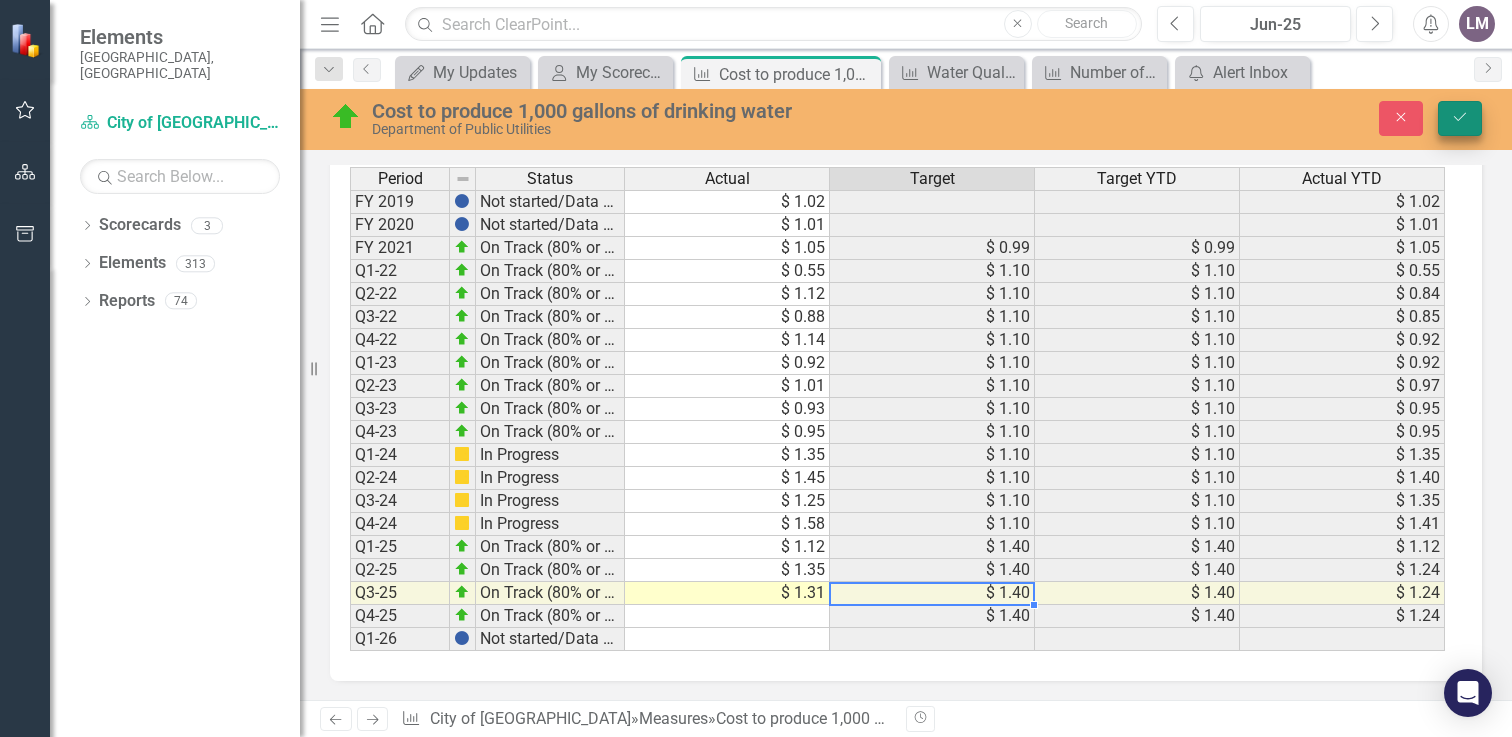 type on "1.31" 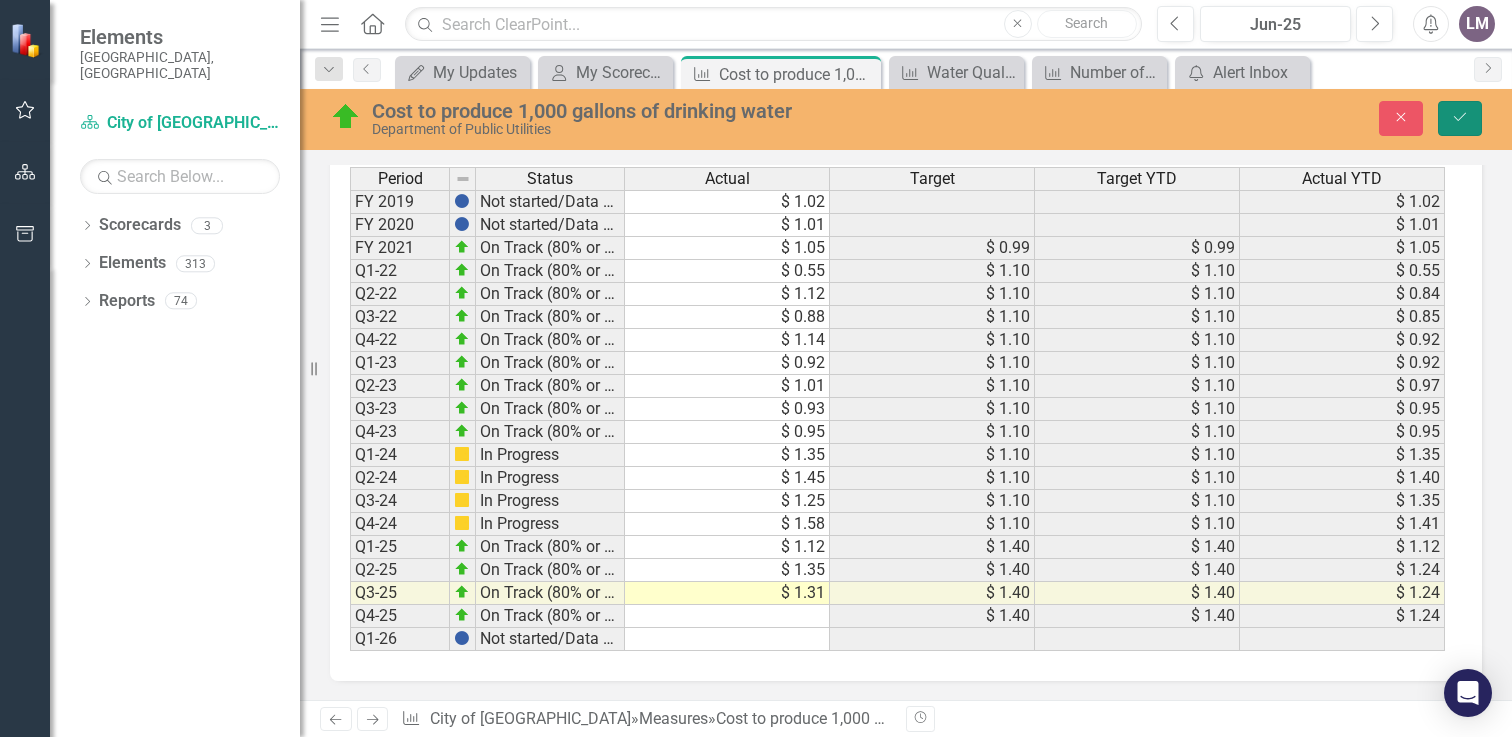 click 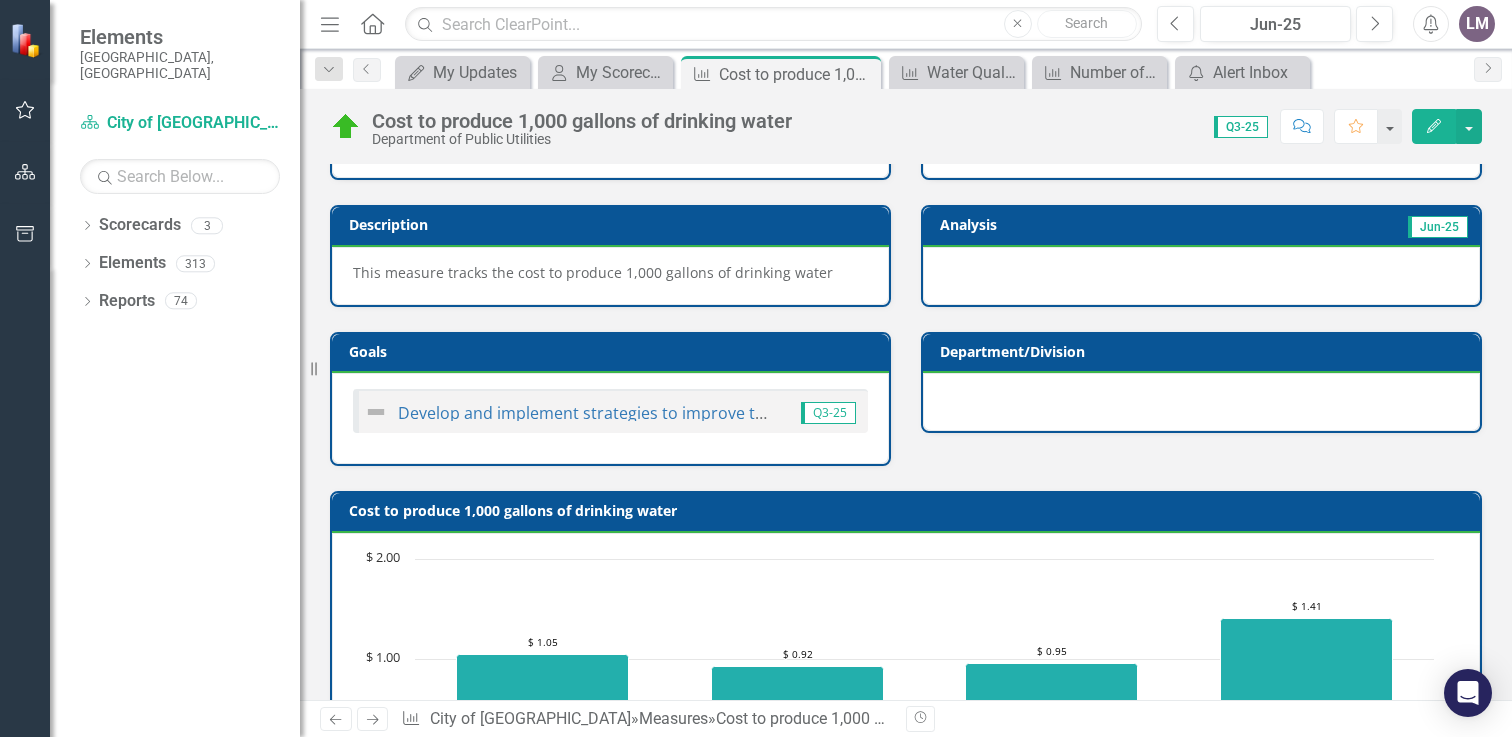 scroll, scrollTop: 0, scrollLeft: 0, axis: both 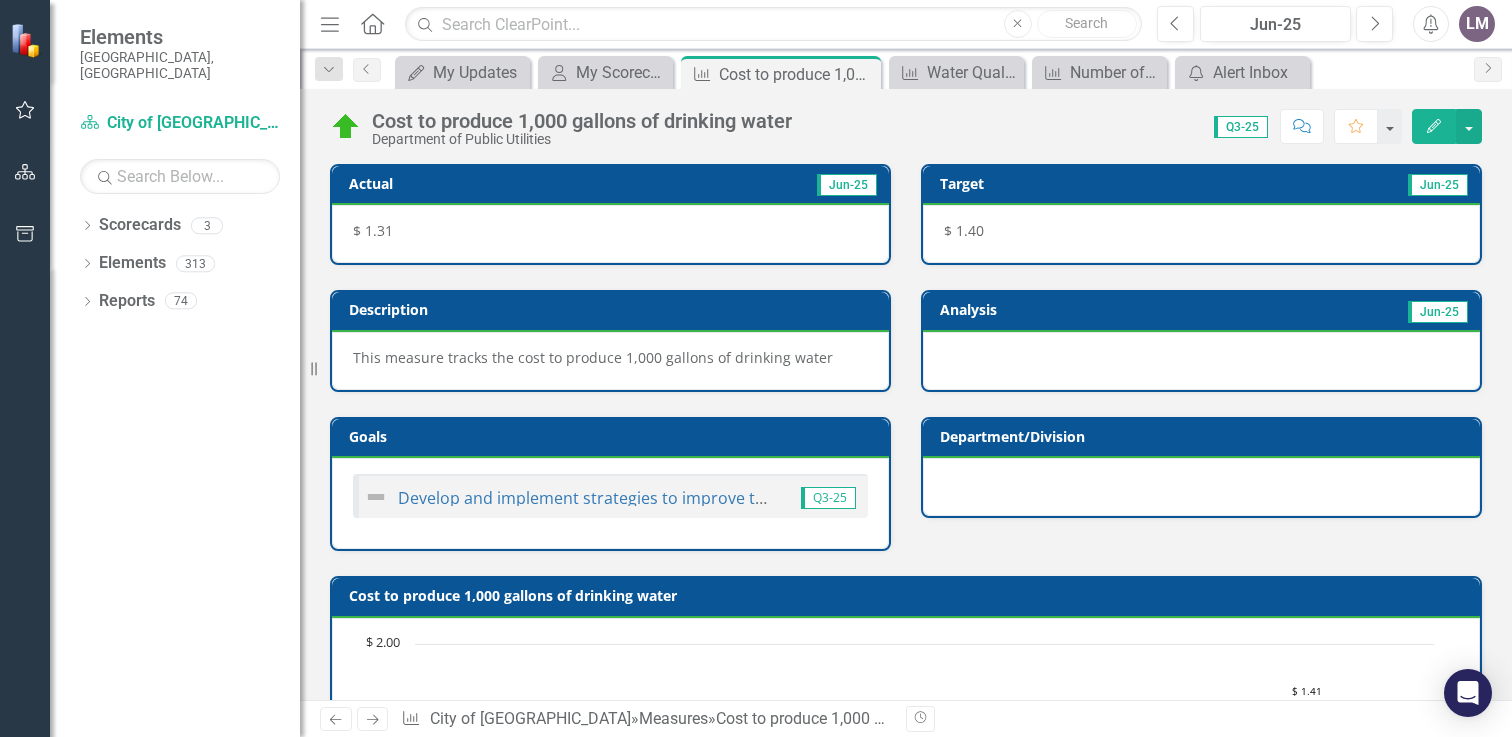 click on "Score: 0.00 Q3-25 Completed  Comment Favorite Edit" at bounding box center (1142, 126) 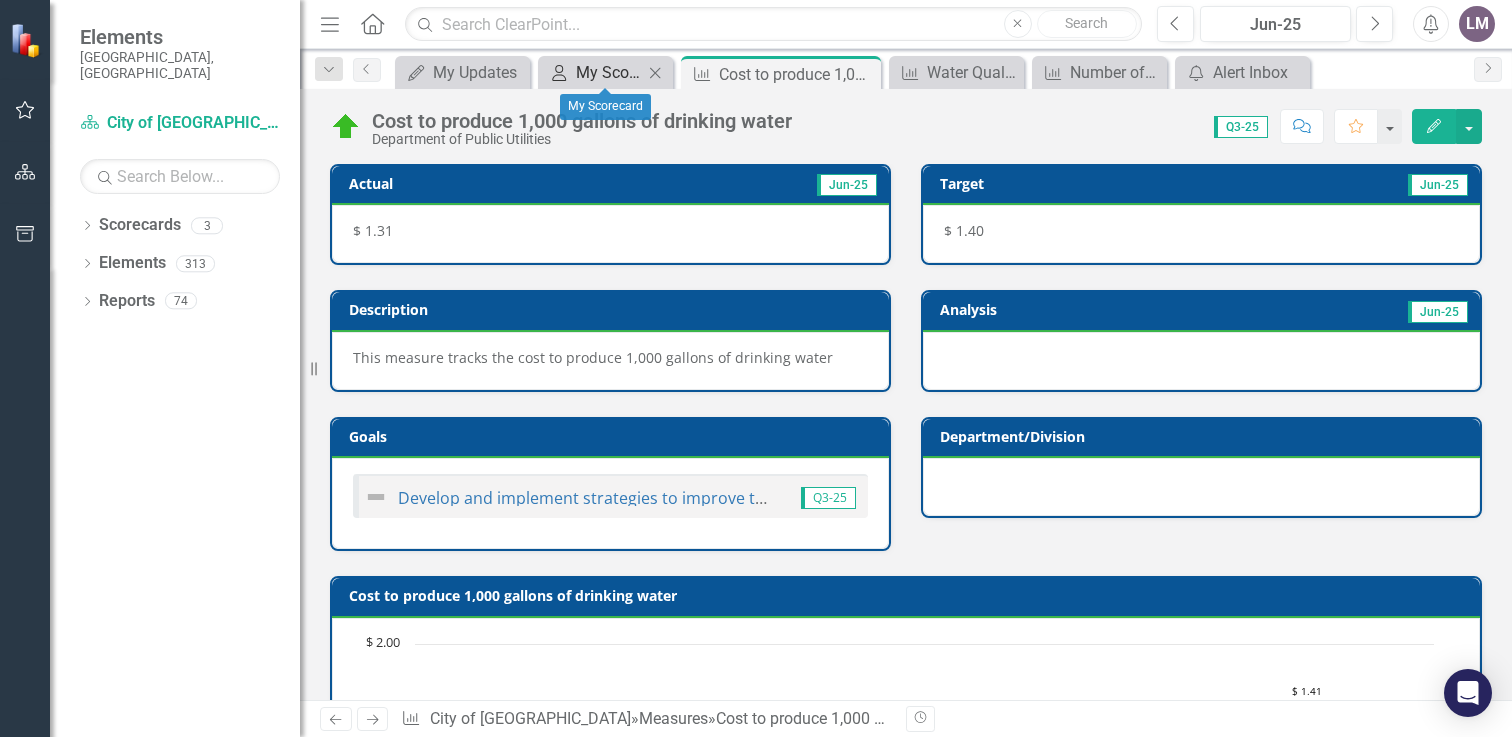 click on "My Scorecard" at bounding box center [609, 72] 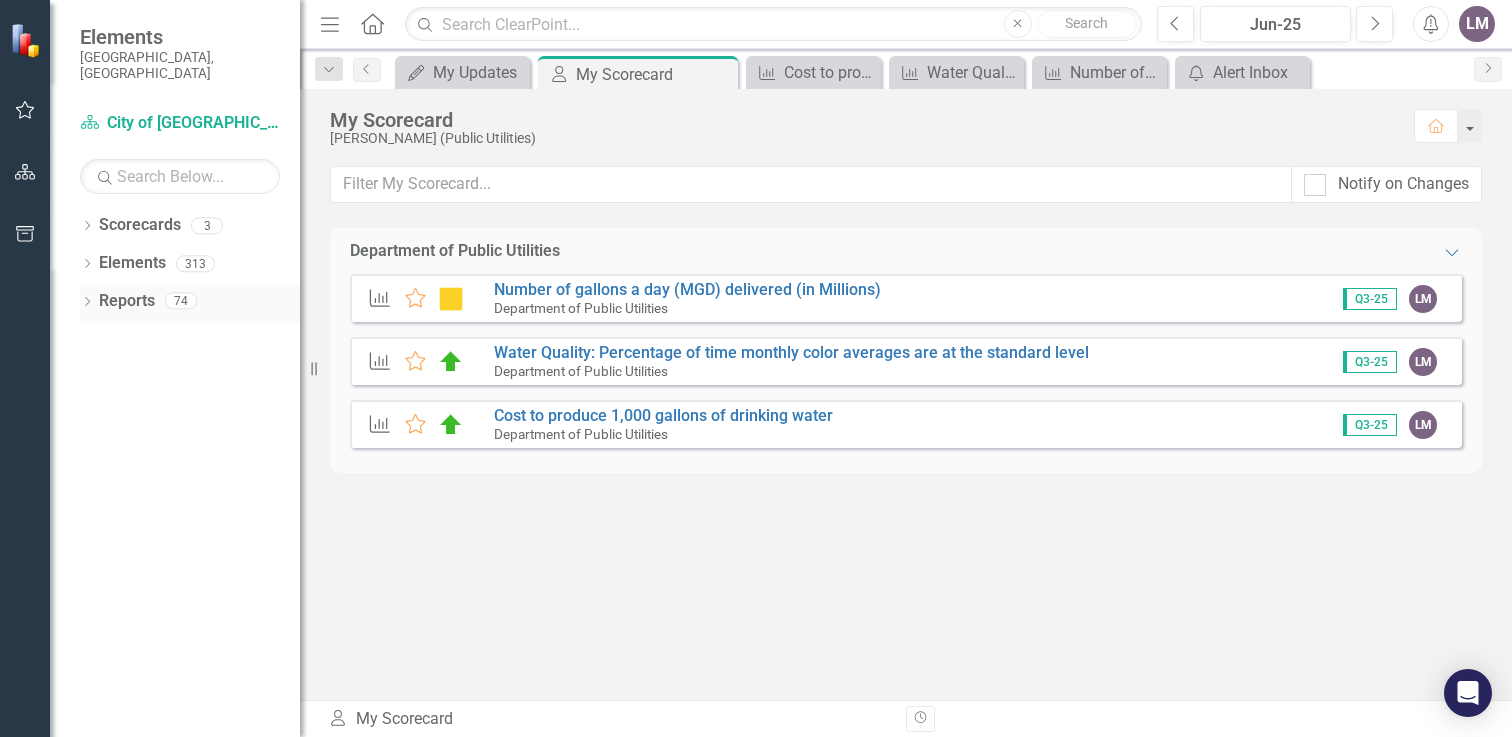 click on "Dropdown" 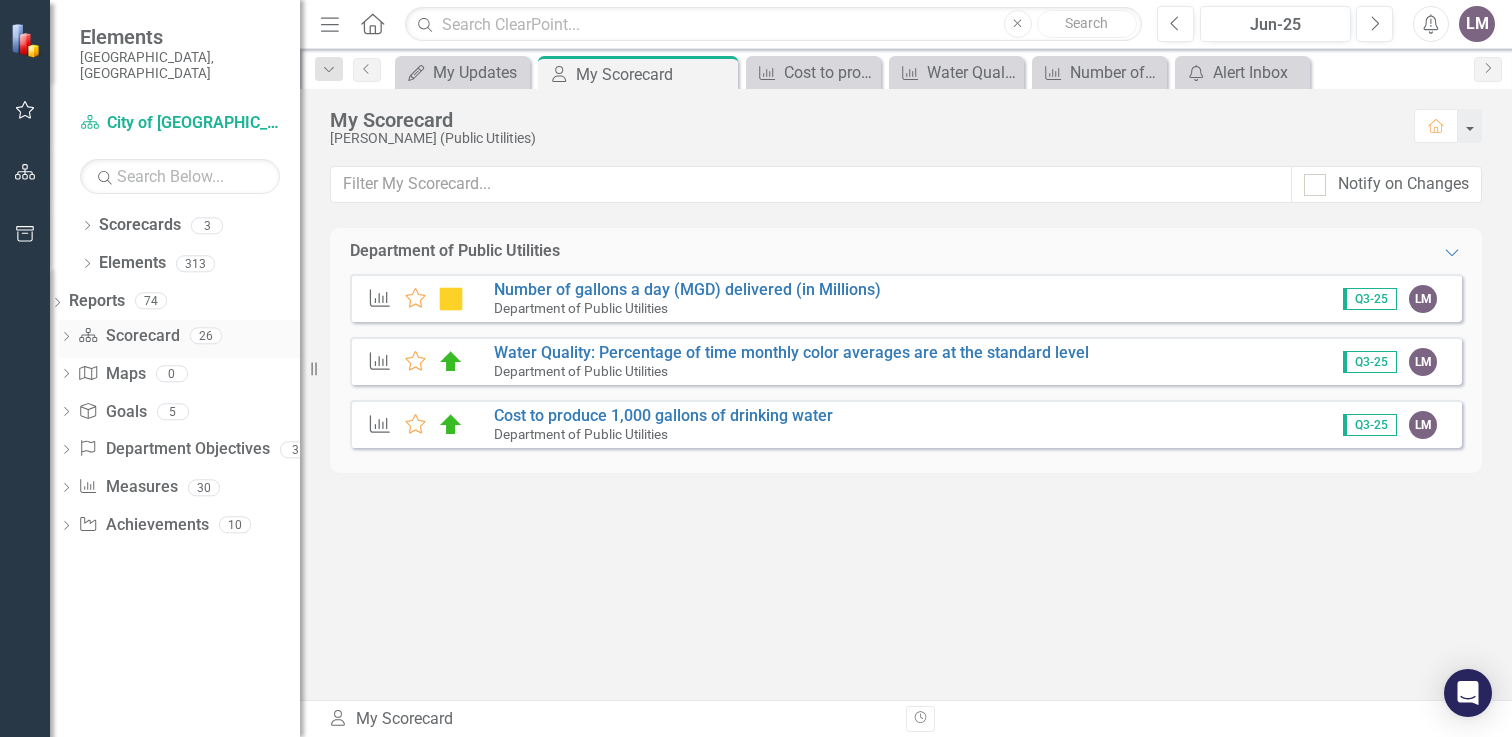 click on "Dropdown" 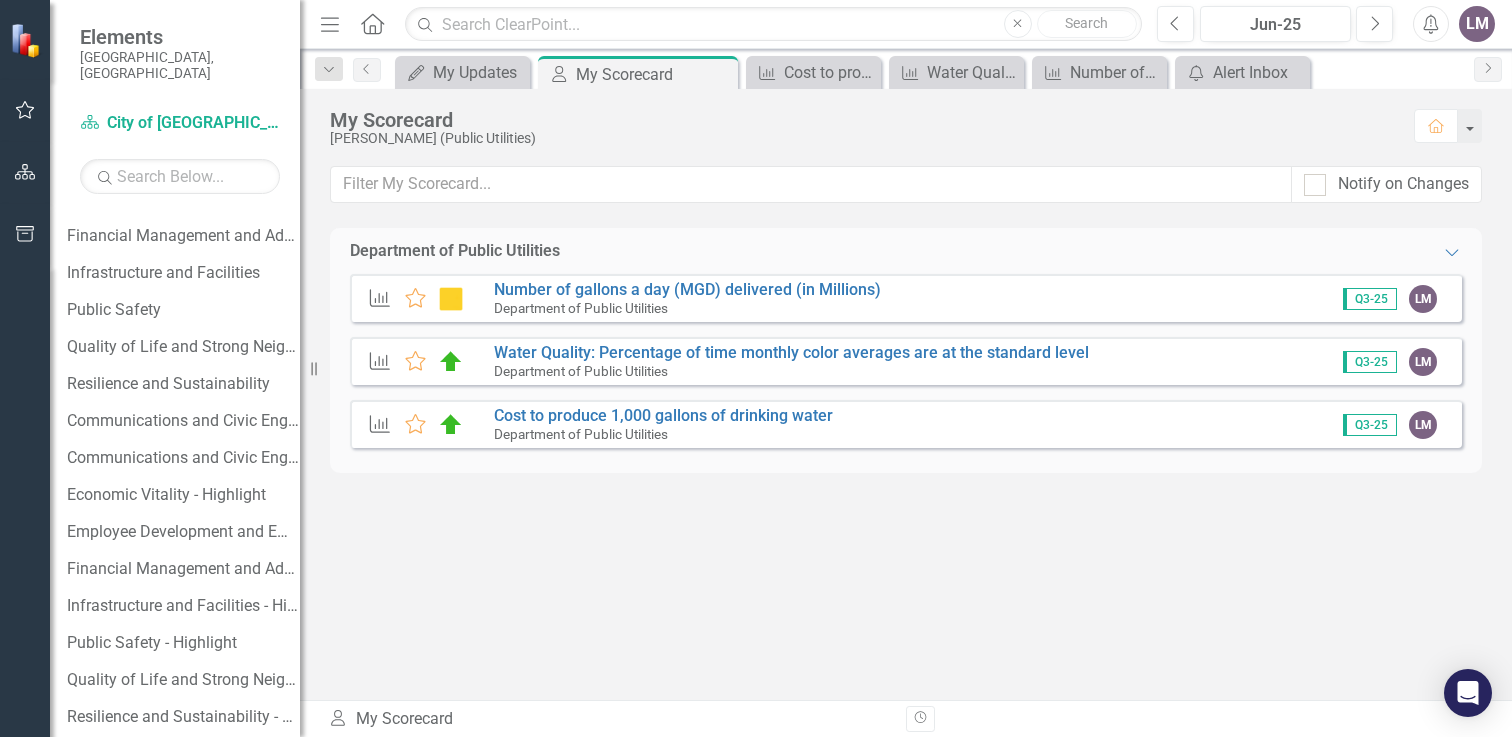 scroll, scrollTop: 0, scrollLeft: 0, axis: both 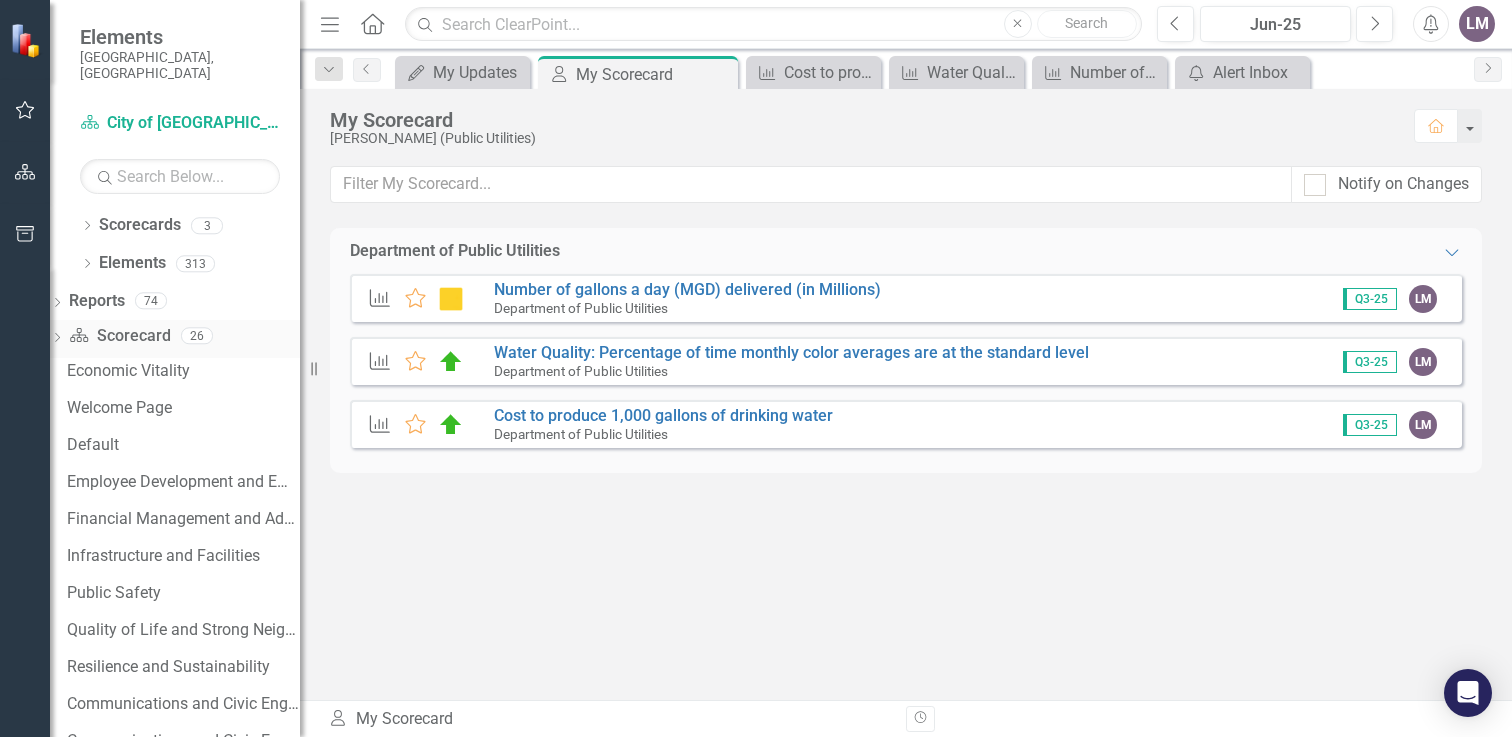 click on "Dropdown" 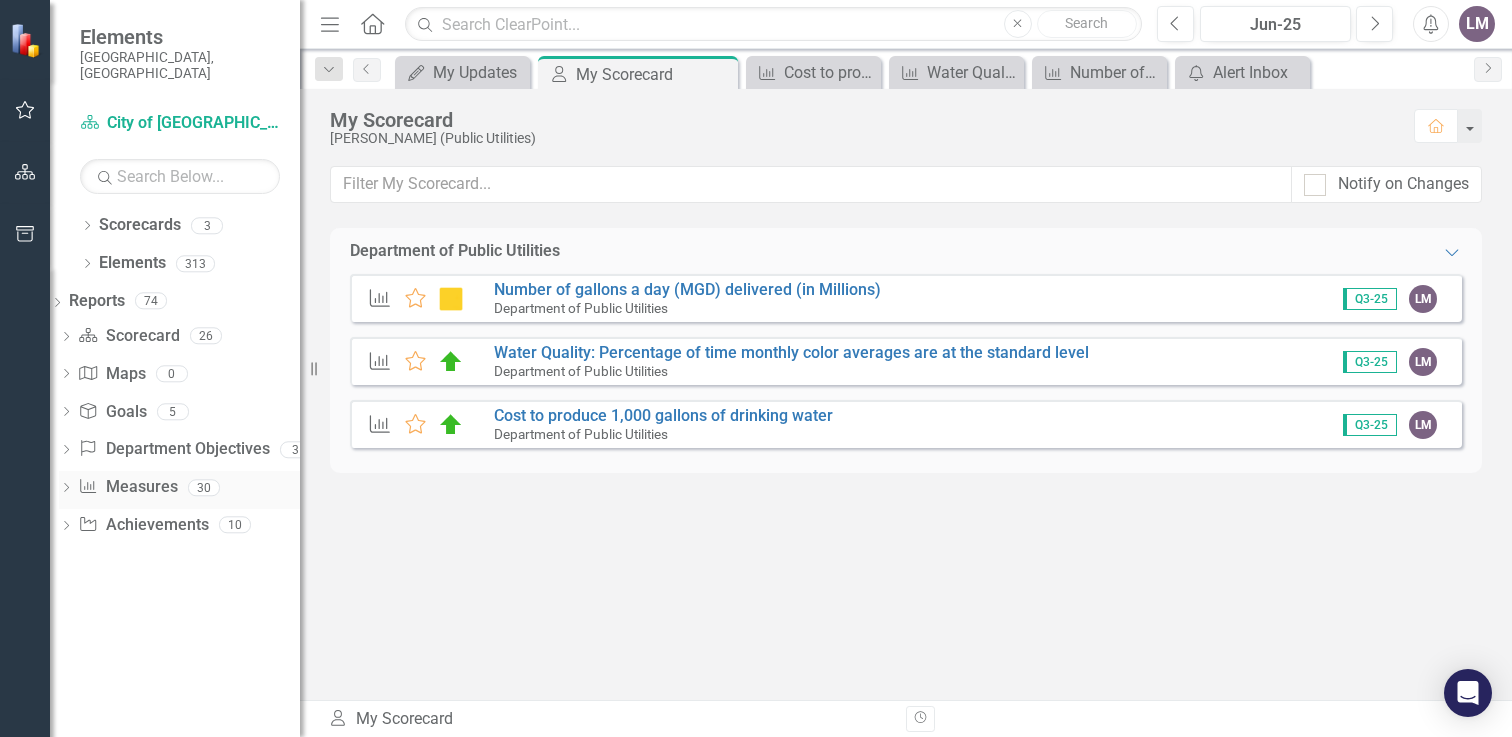 click on "Dropdown" 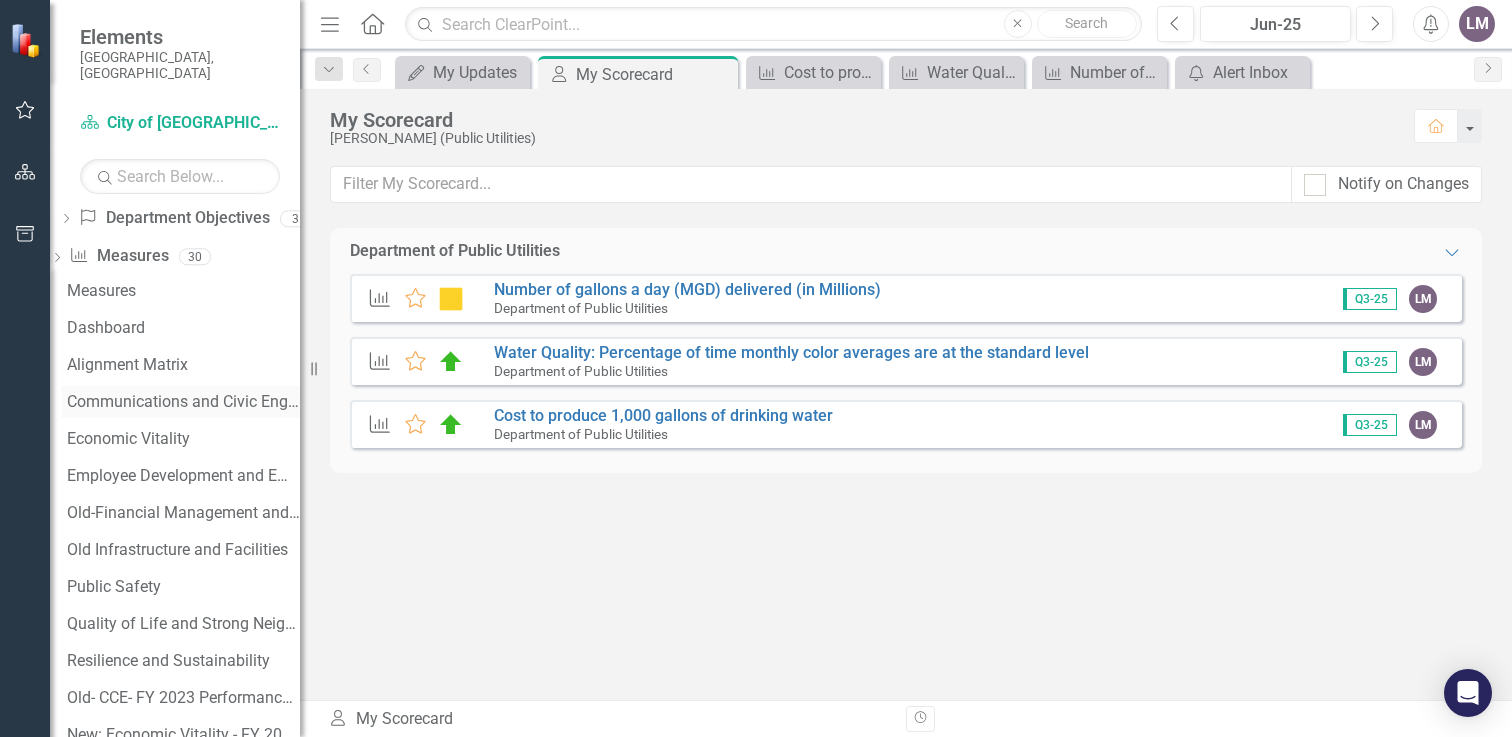 scroll, scrollTop: 0, scrollLeft: 0, axis: both 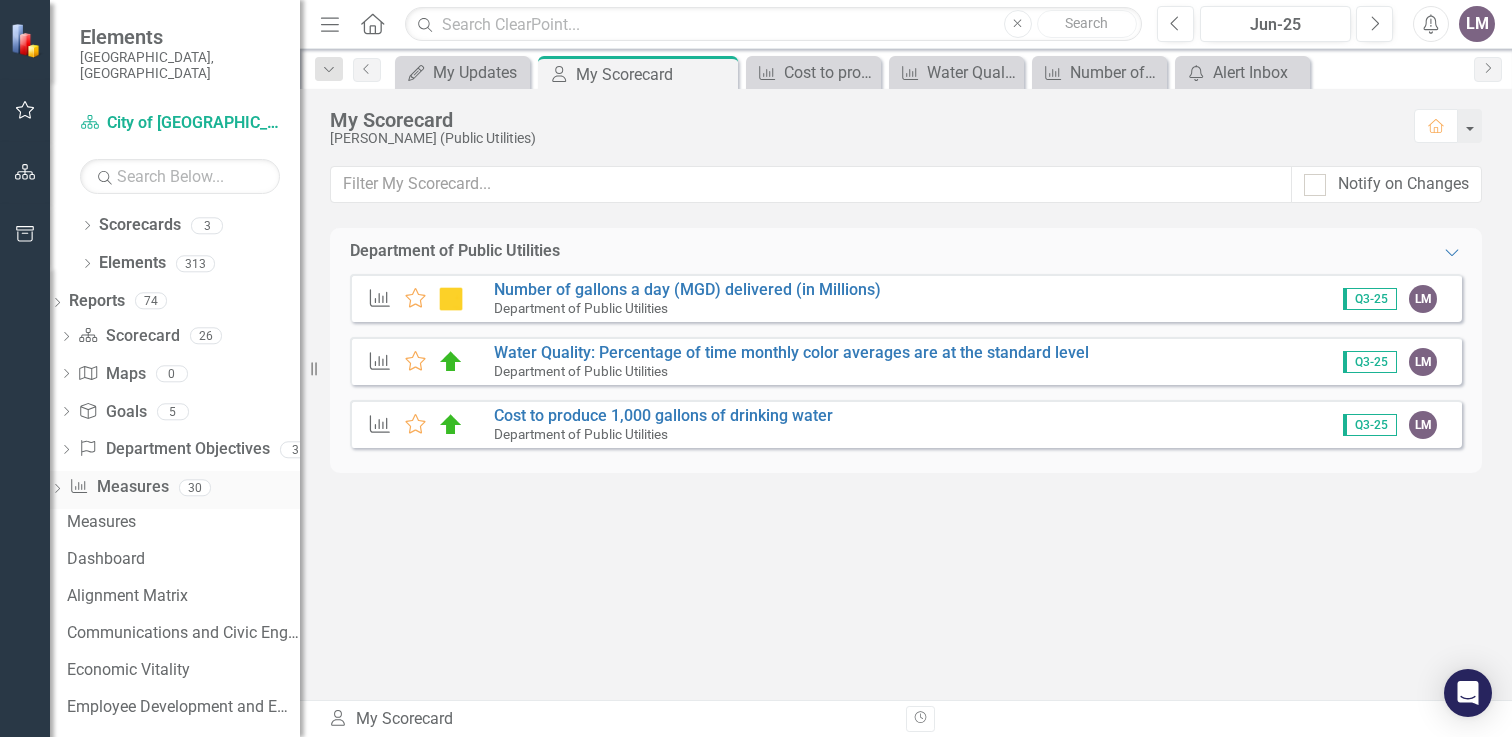 click on "Dropdown" 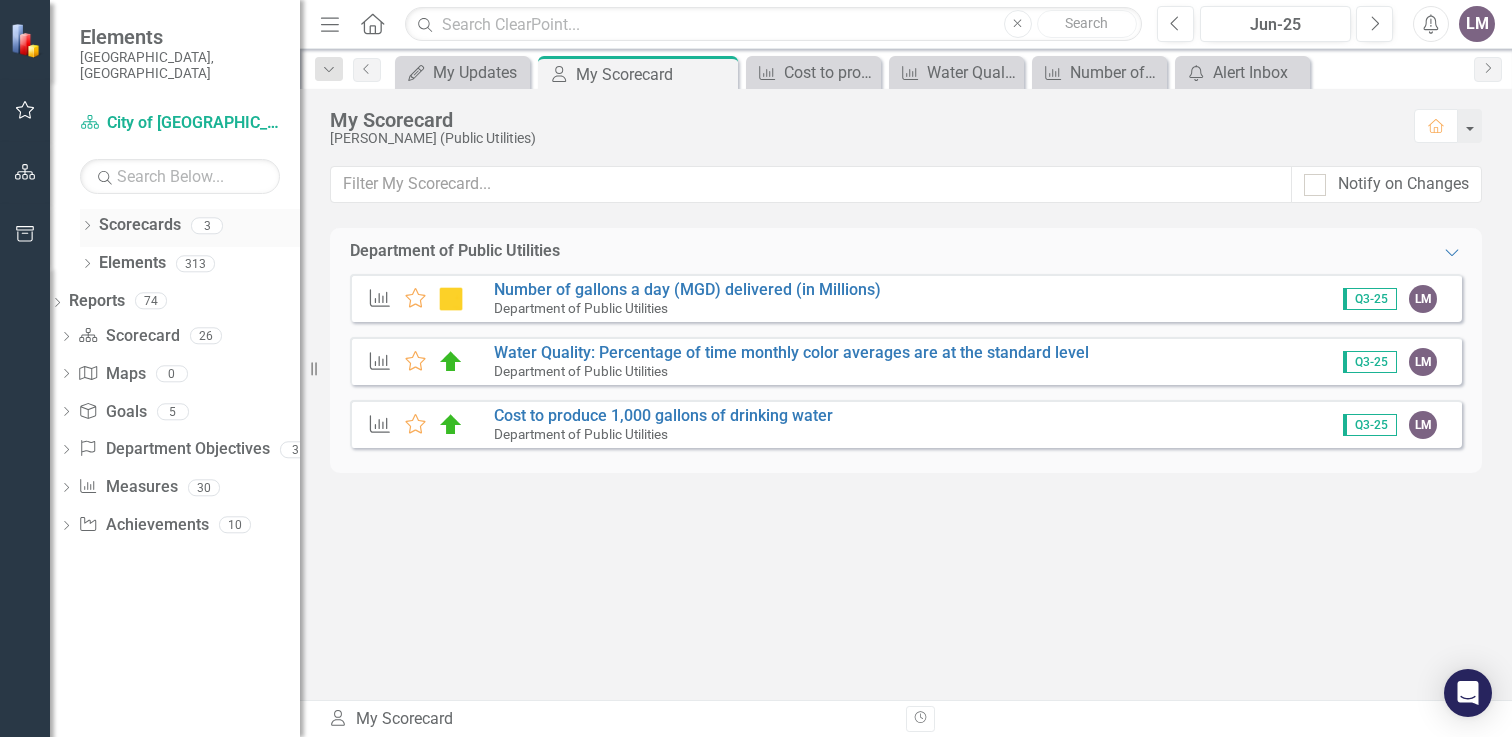click on "Dropdown" 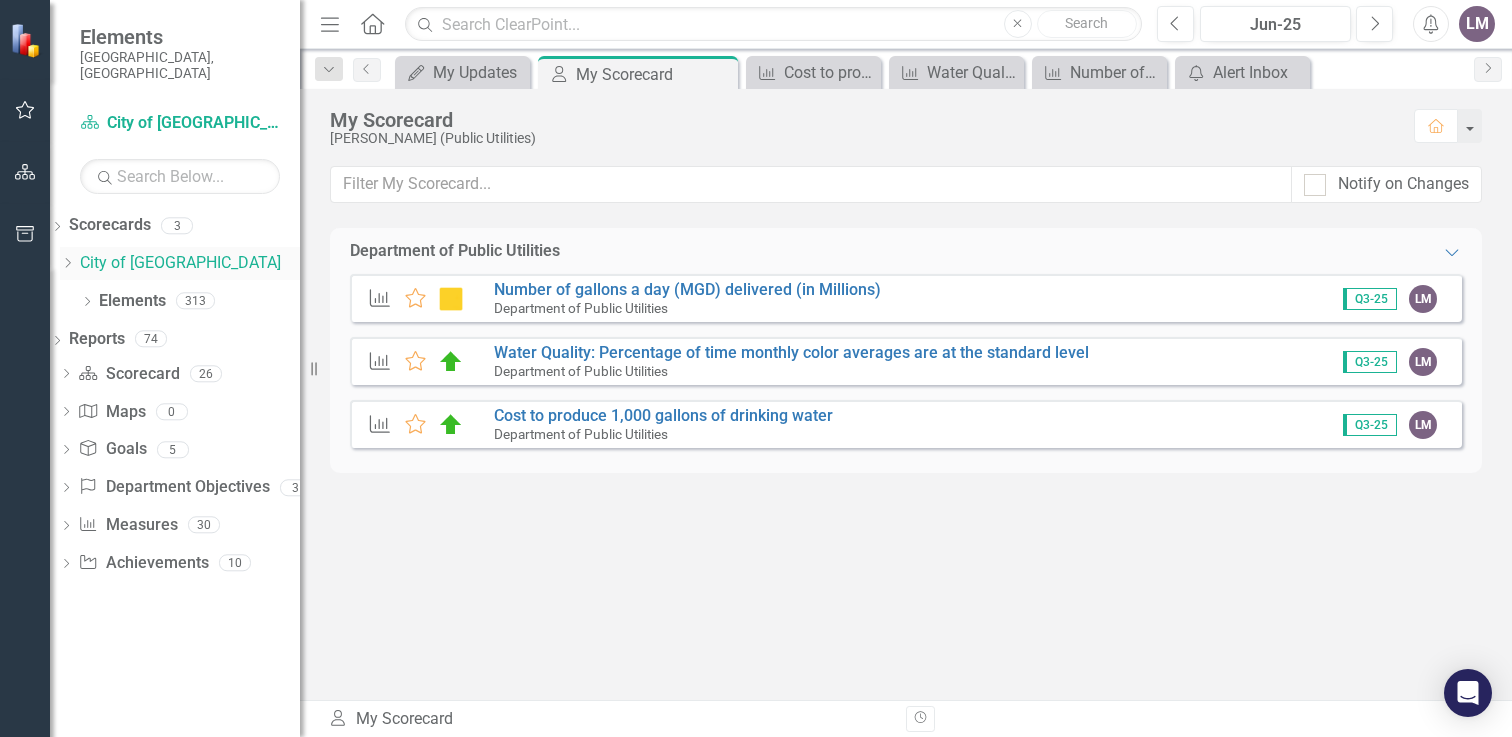 click on "Dropdown" 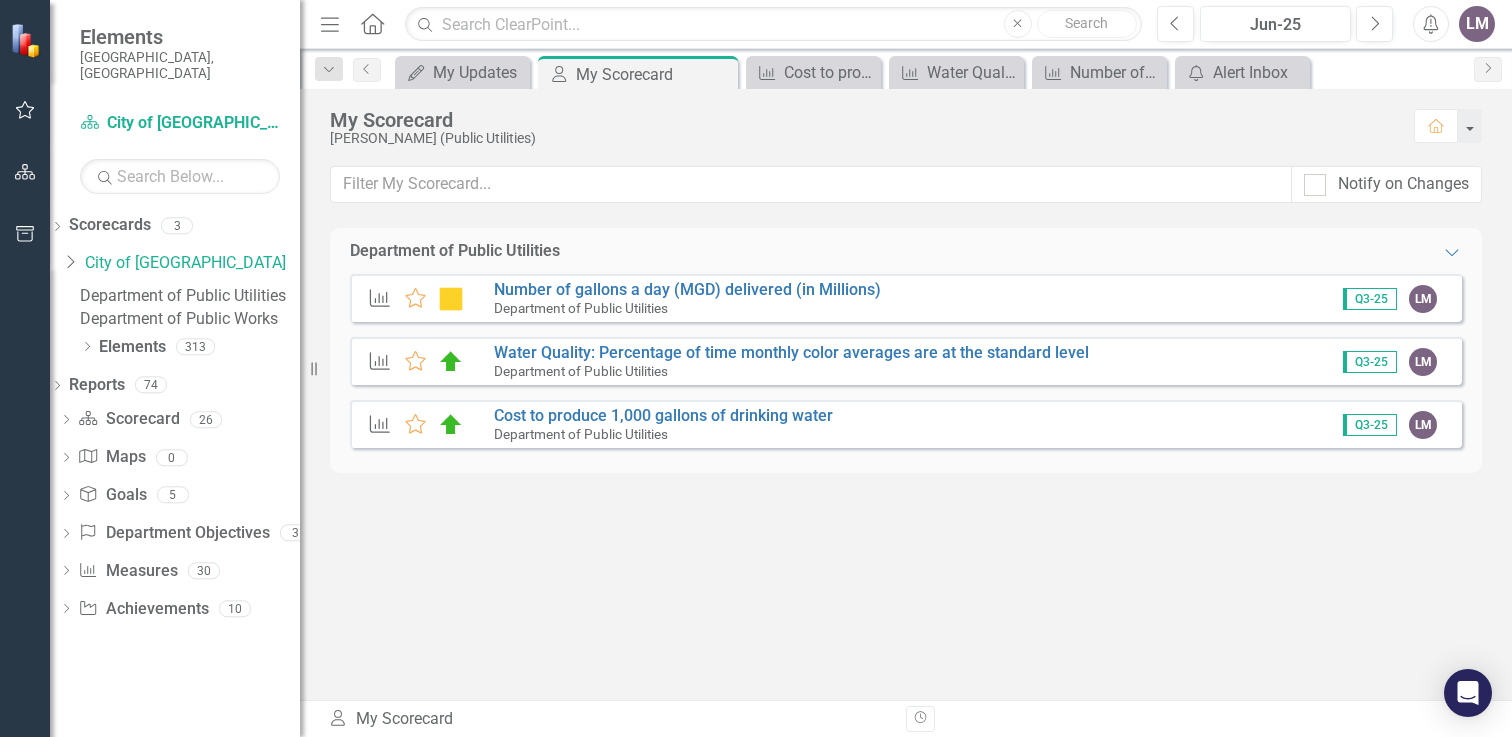 click on "Department of Public Utilities" at bounding box center (190, 296) 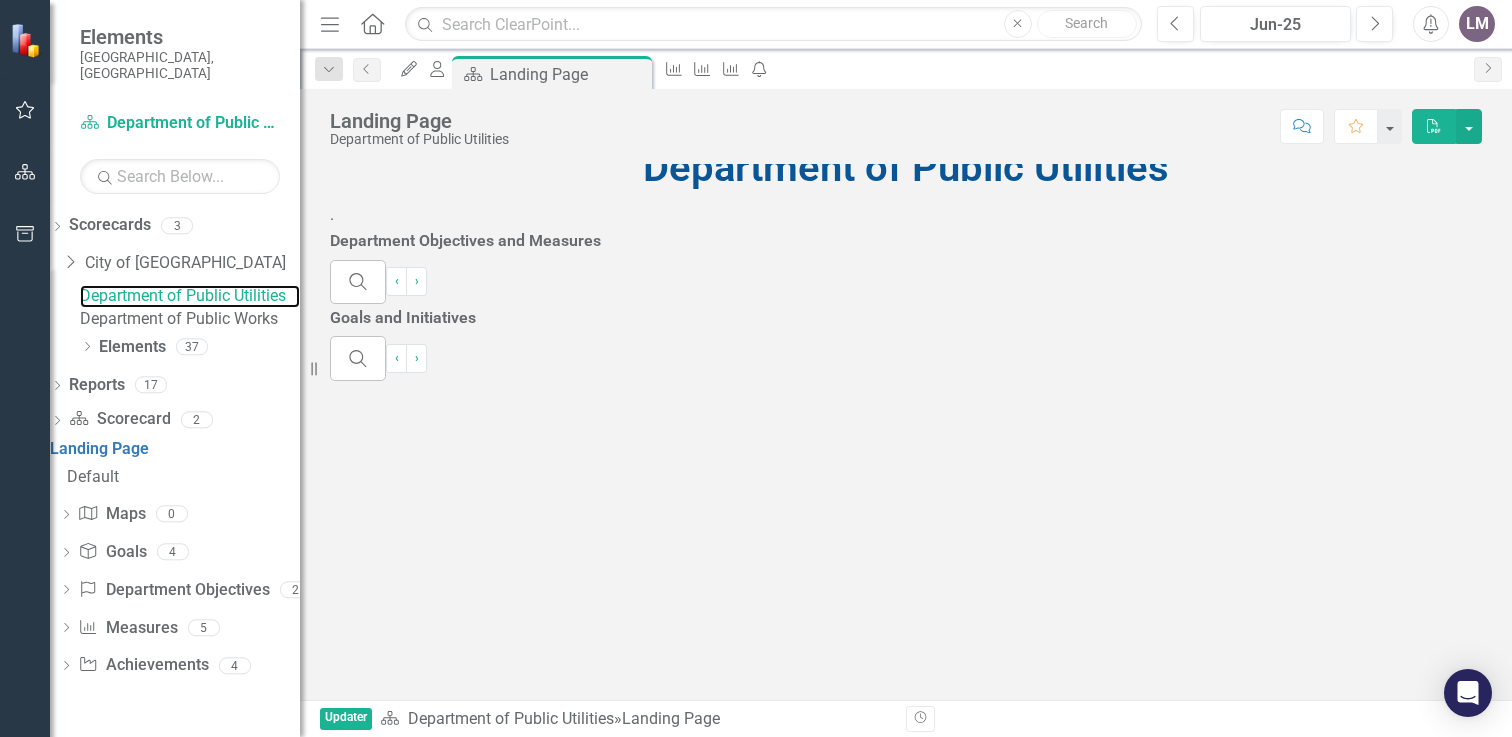 scroll, scrollTop: 0, scrollLeft: 0, axis: both 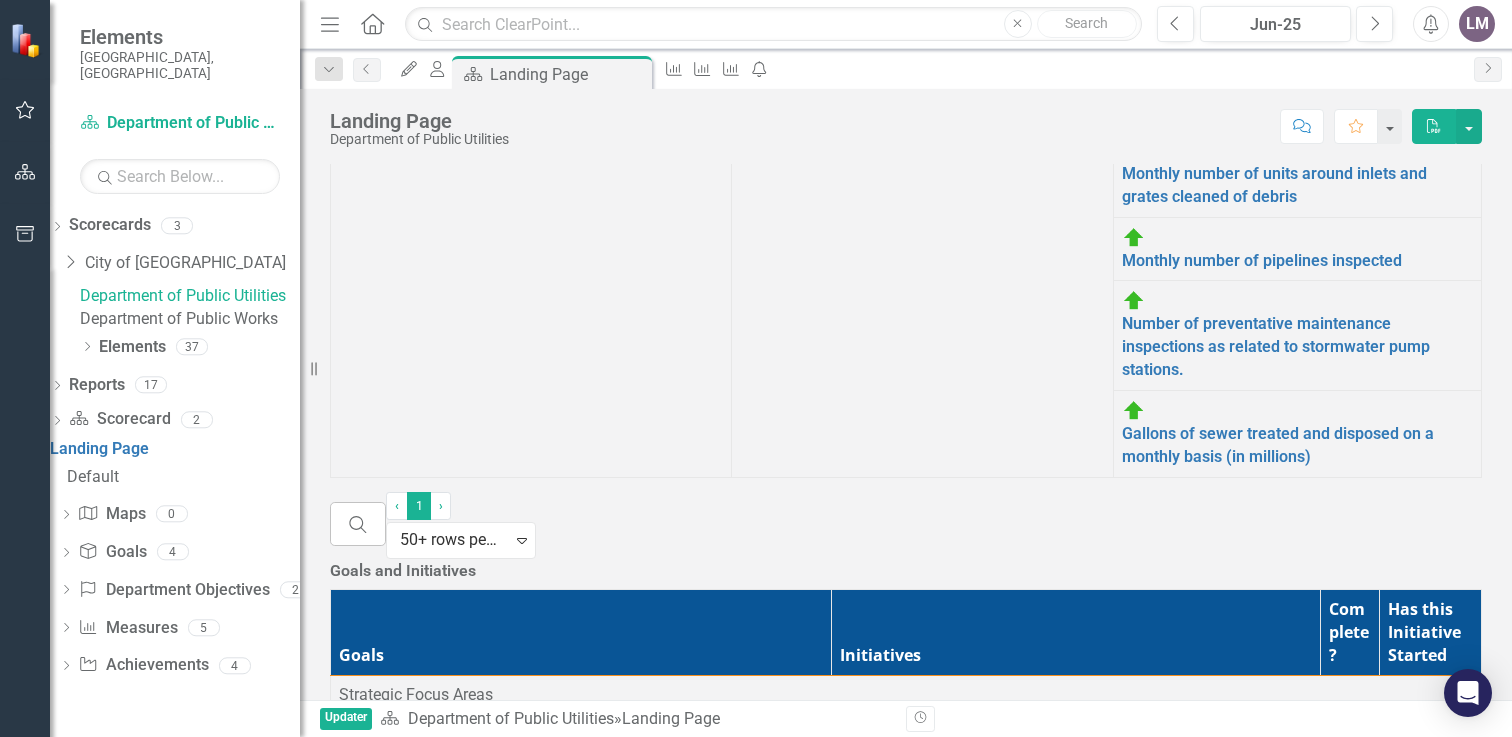 click on "Department of Public Works" at bounding box center [190, 319] 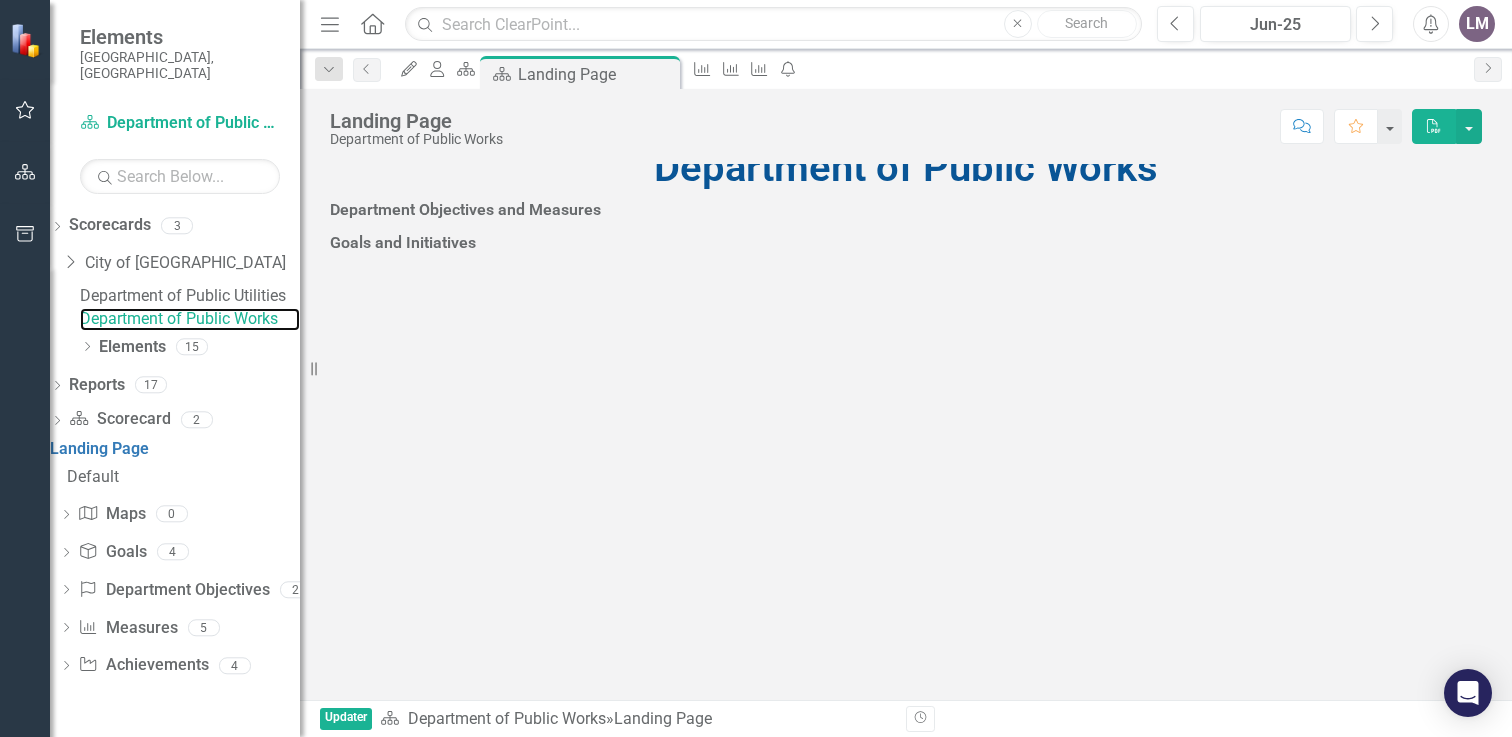scroll, scrollTop: 0, scrollLeft: 0, axis: both 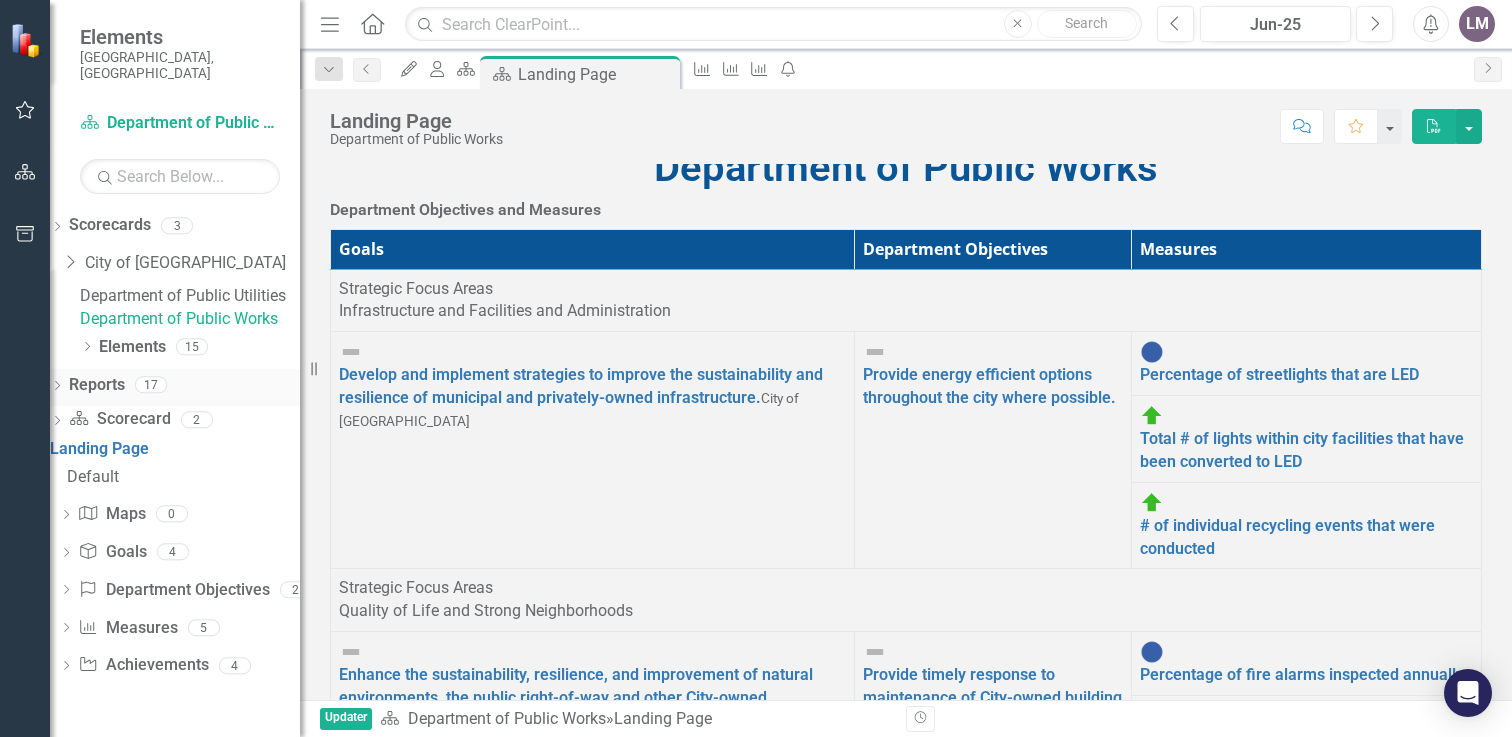 click on "Dropdown" 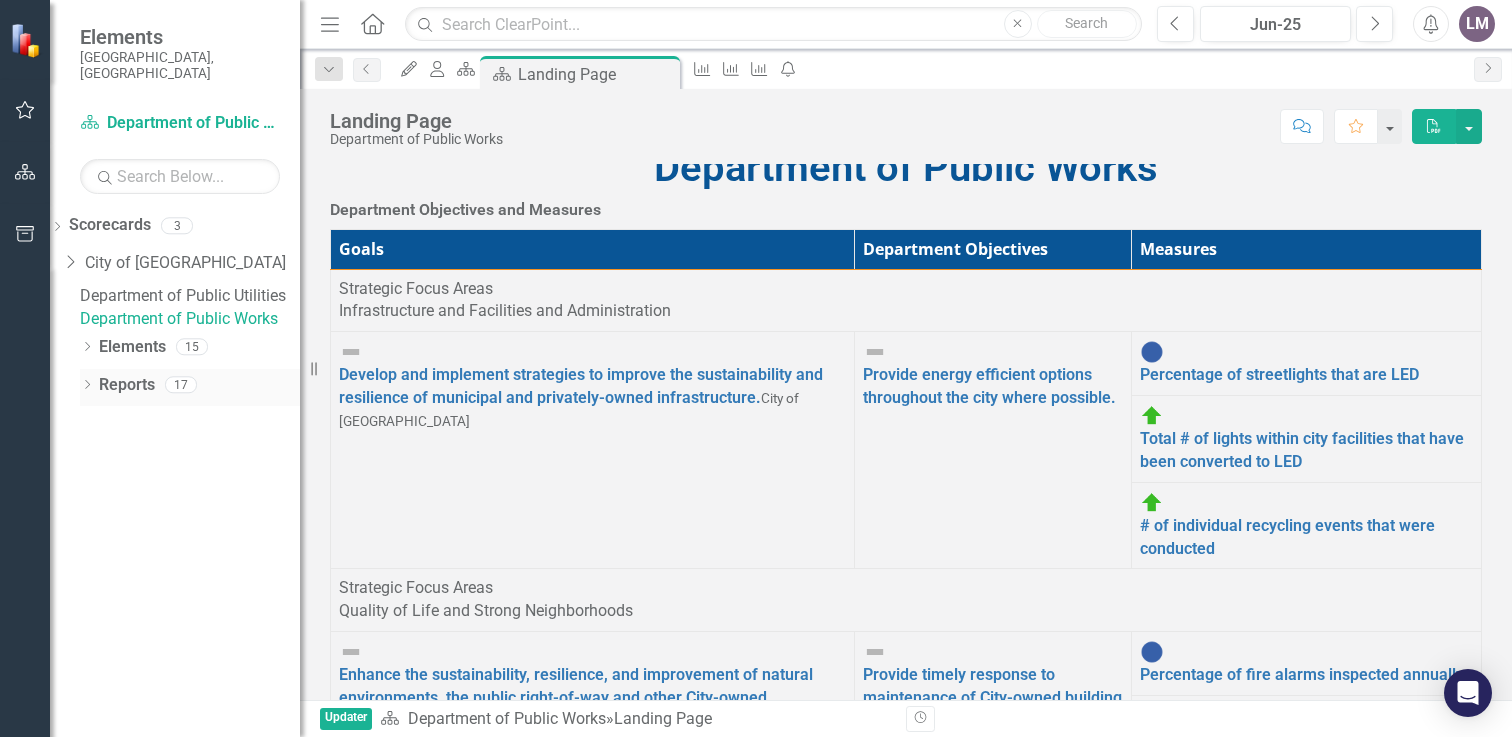 click on "Dropdown" 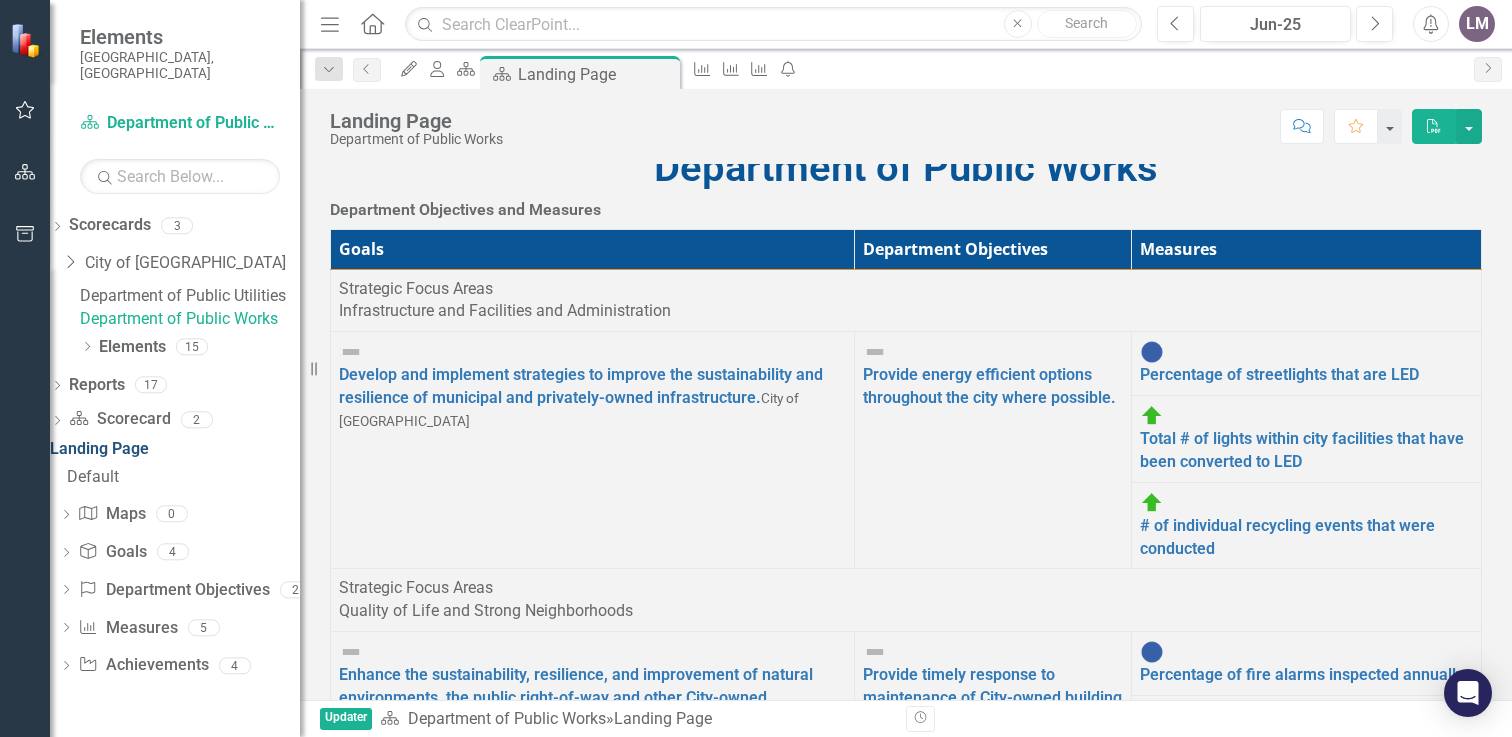 click on "Landing Page" at bounding box center [175, 449] 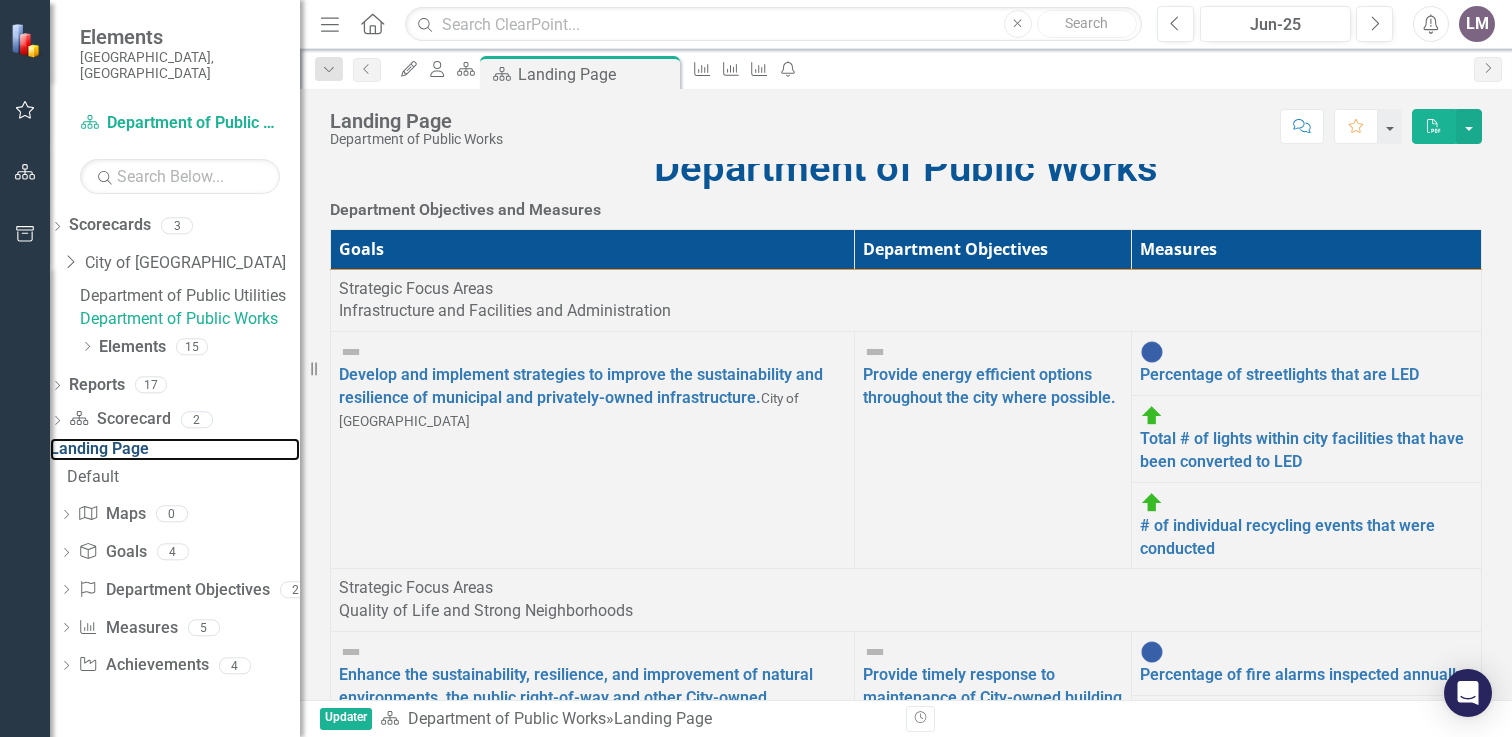 scroll, scrollTop: 0, scrollLeft: 0, axis: both 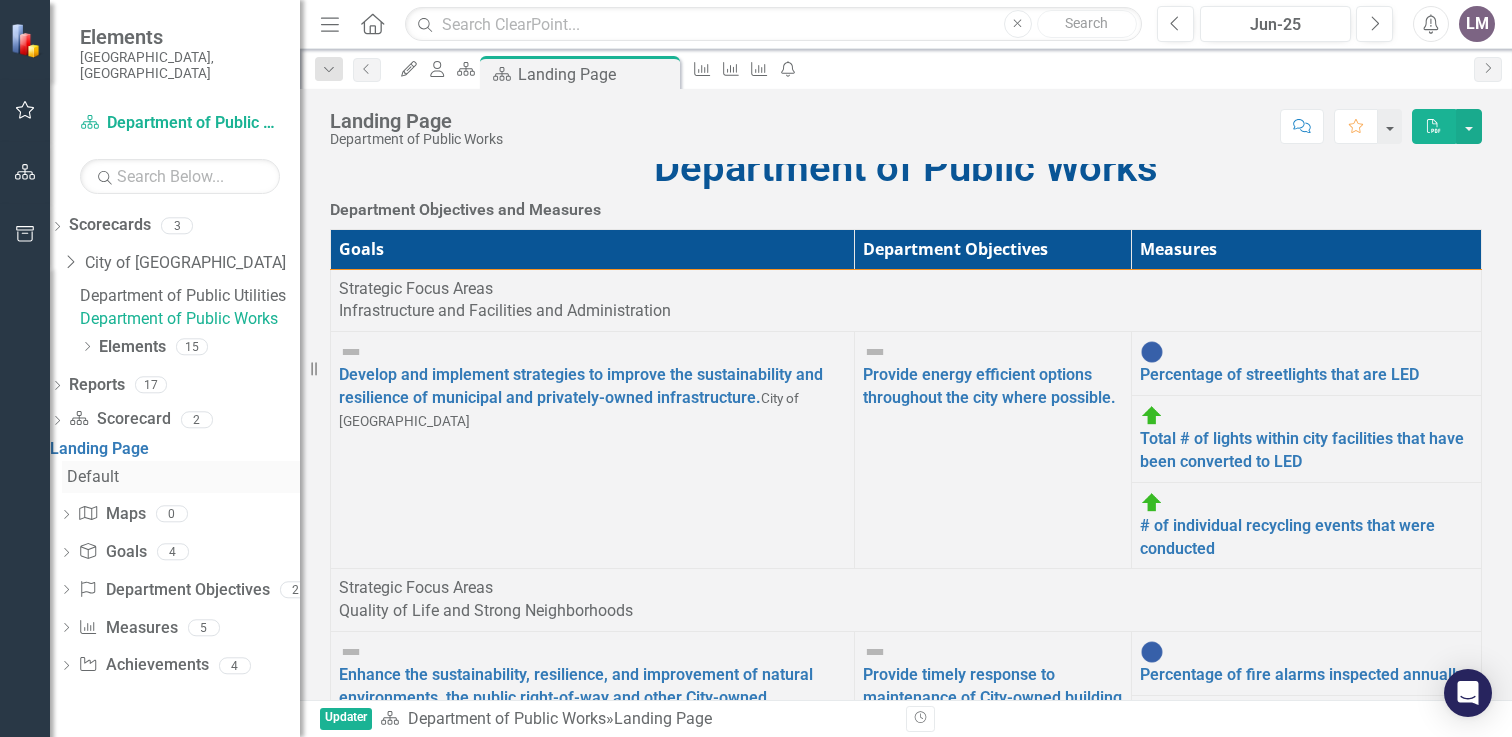 click on "Default" at bounding box center [183, 477] 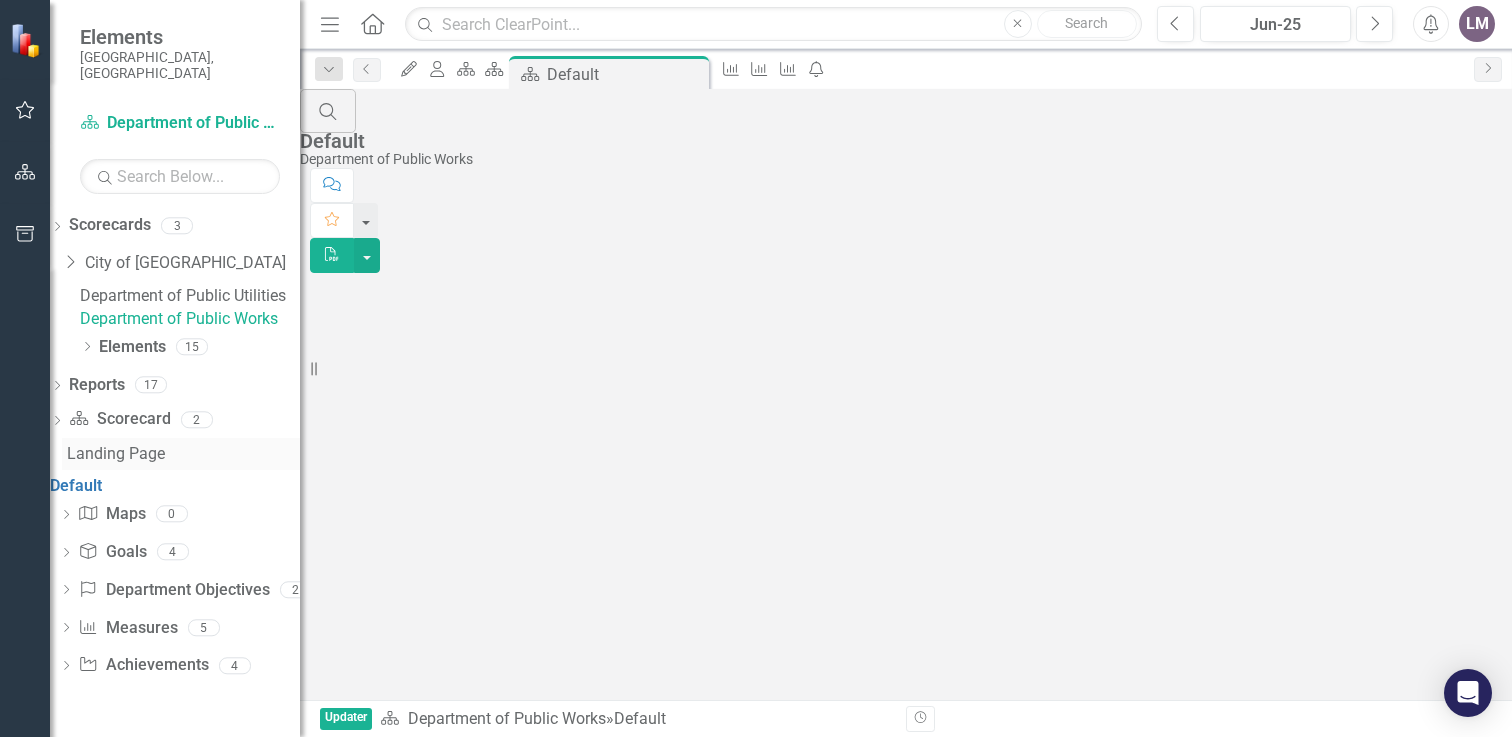 click on "Landing Page" at bounding box center (183, 454) 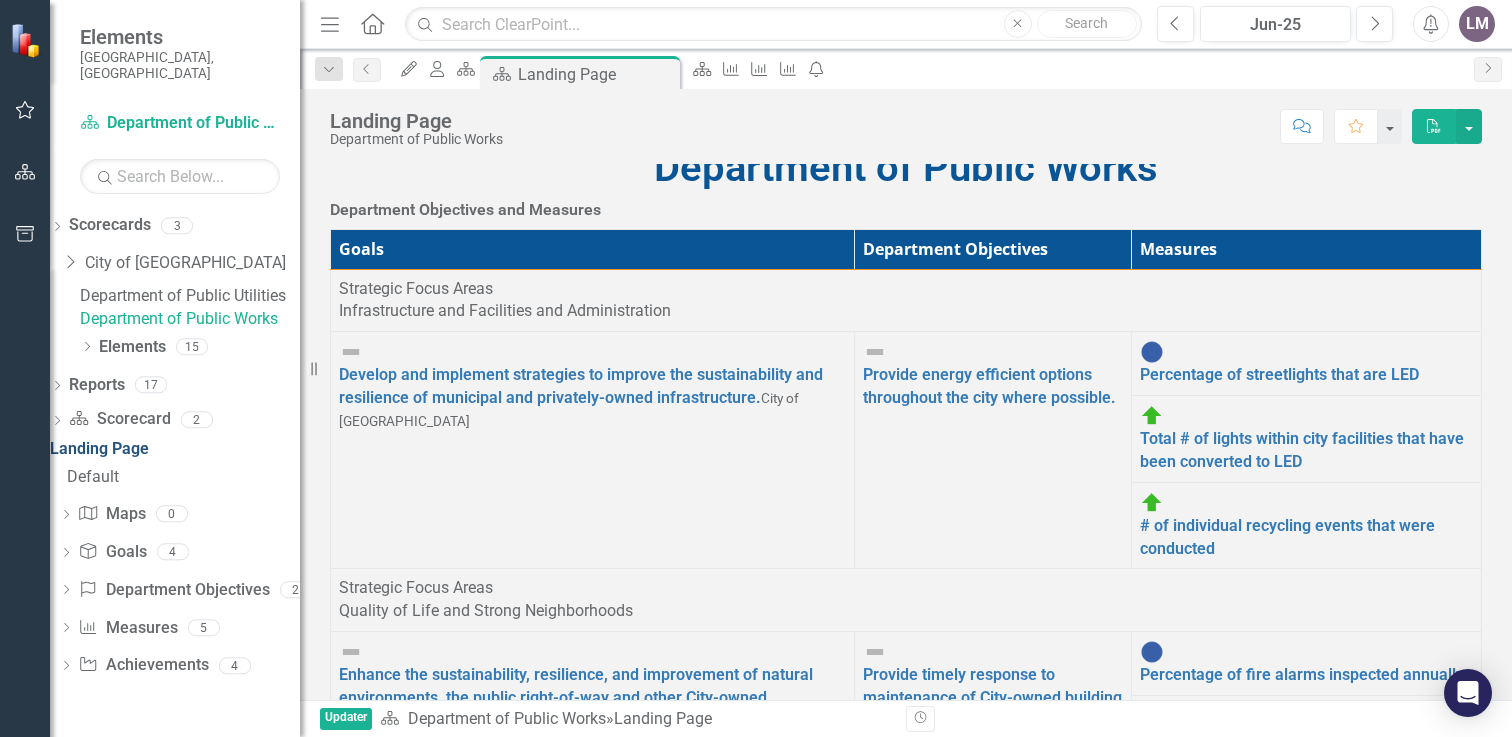 scroll, scrollTop: 8, scrollLeft: 0, axis: vertical 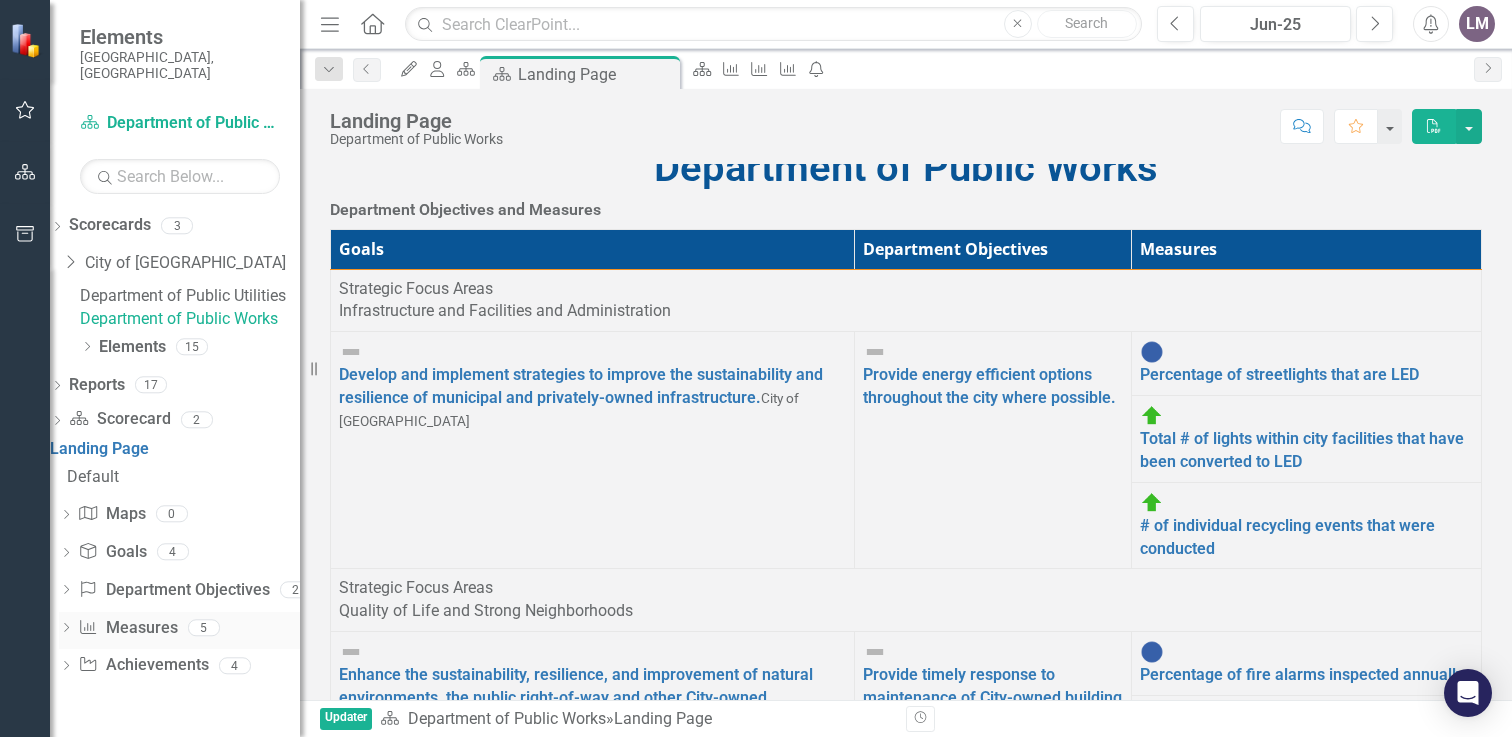 click on "Dropdown" 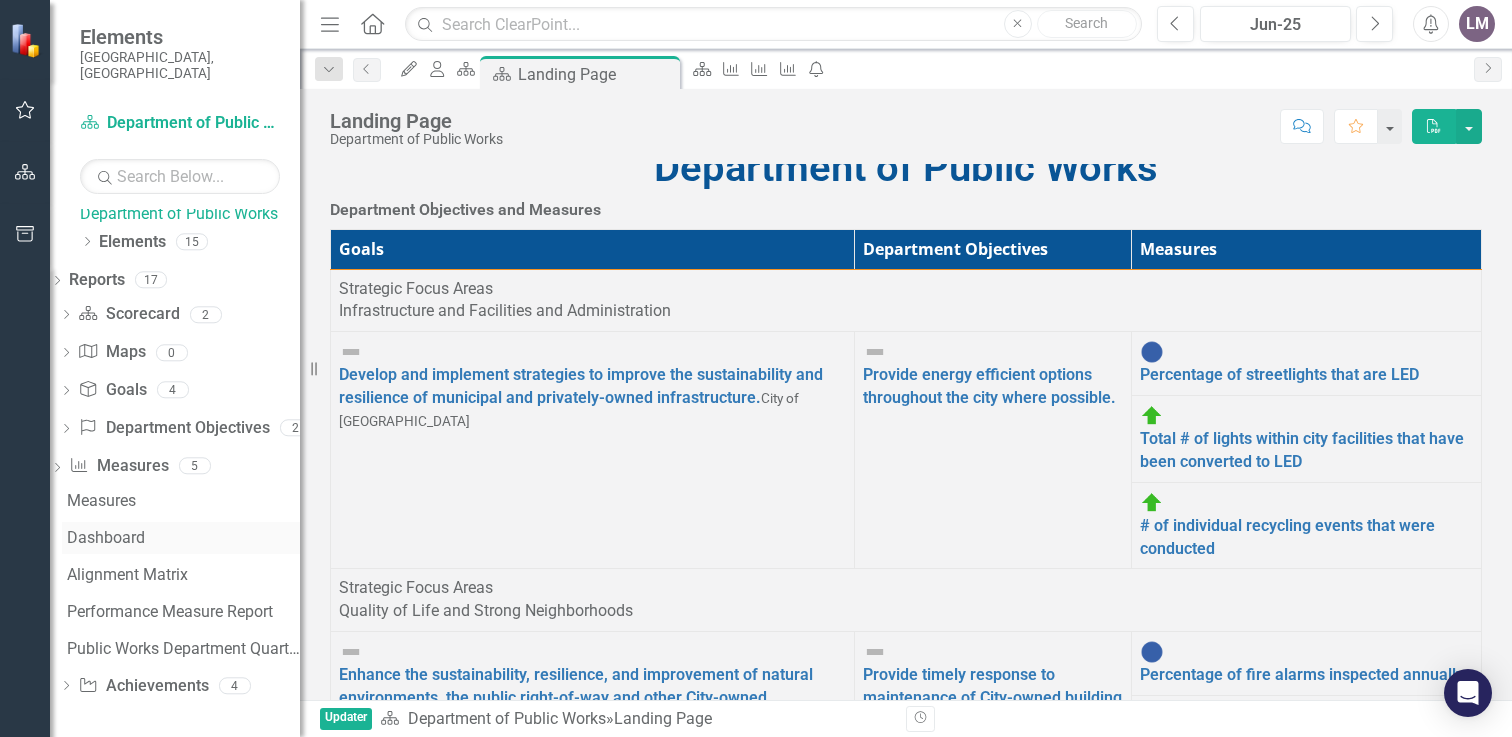 scroll, scrollTop: 119, scrollLeft: 0, axis: vertical 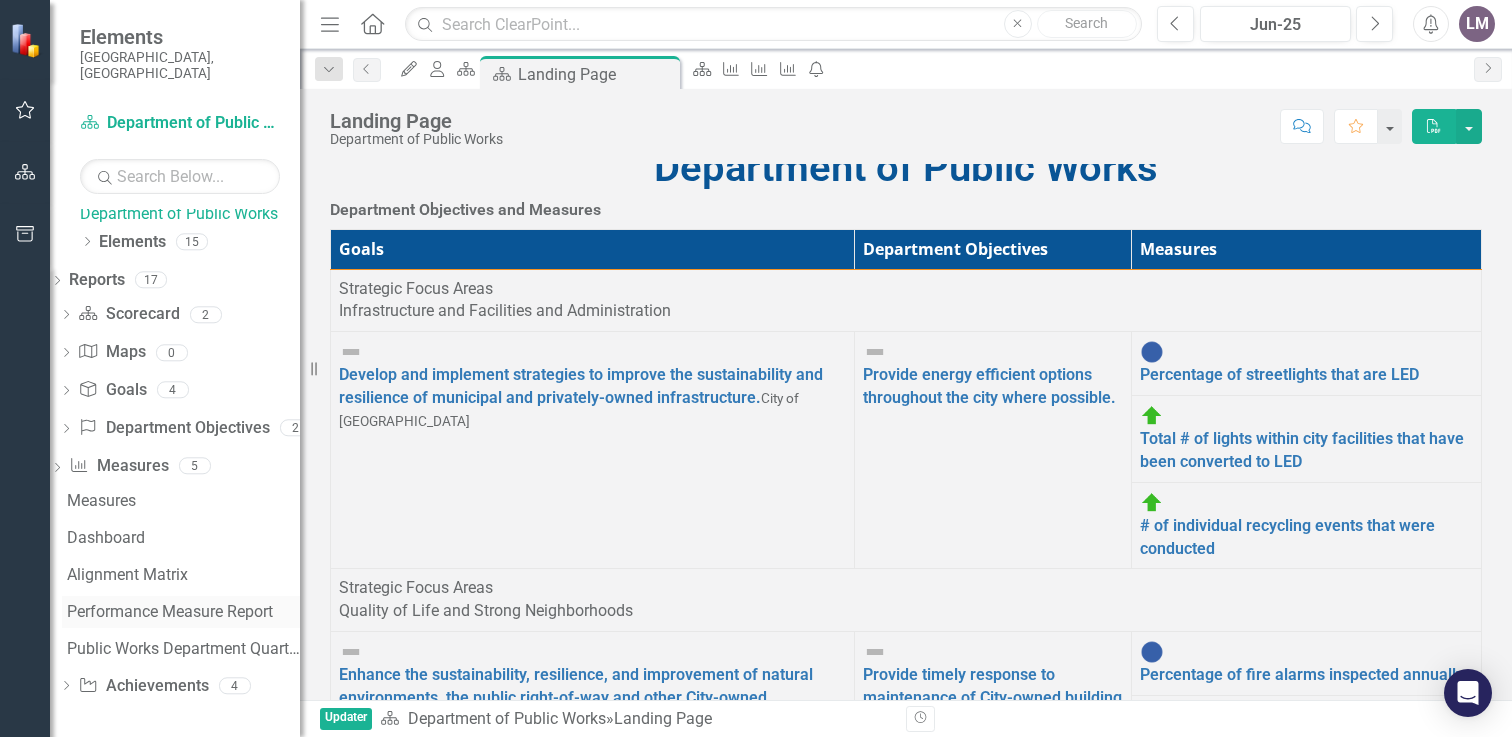 click on "Performance Measure Report" at bounding box center [183, 612] 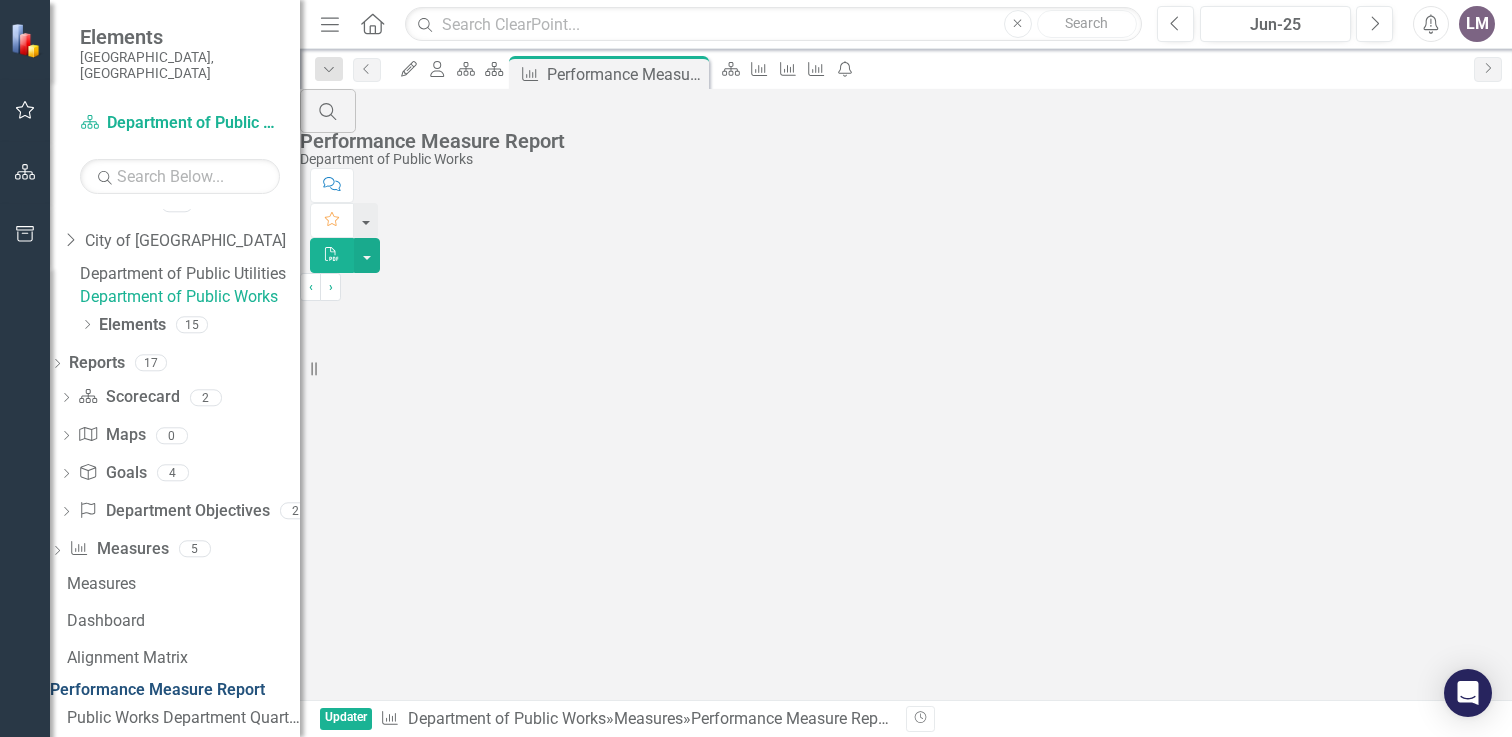 scroll, scrollTop: 9, scrollLeft: 0, axis: vertical 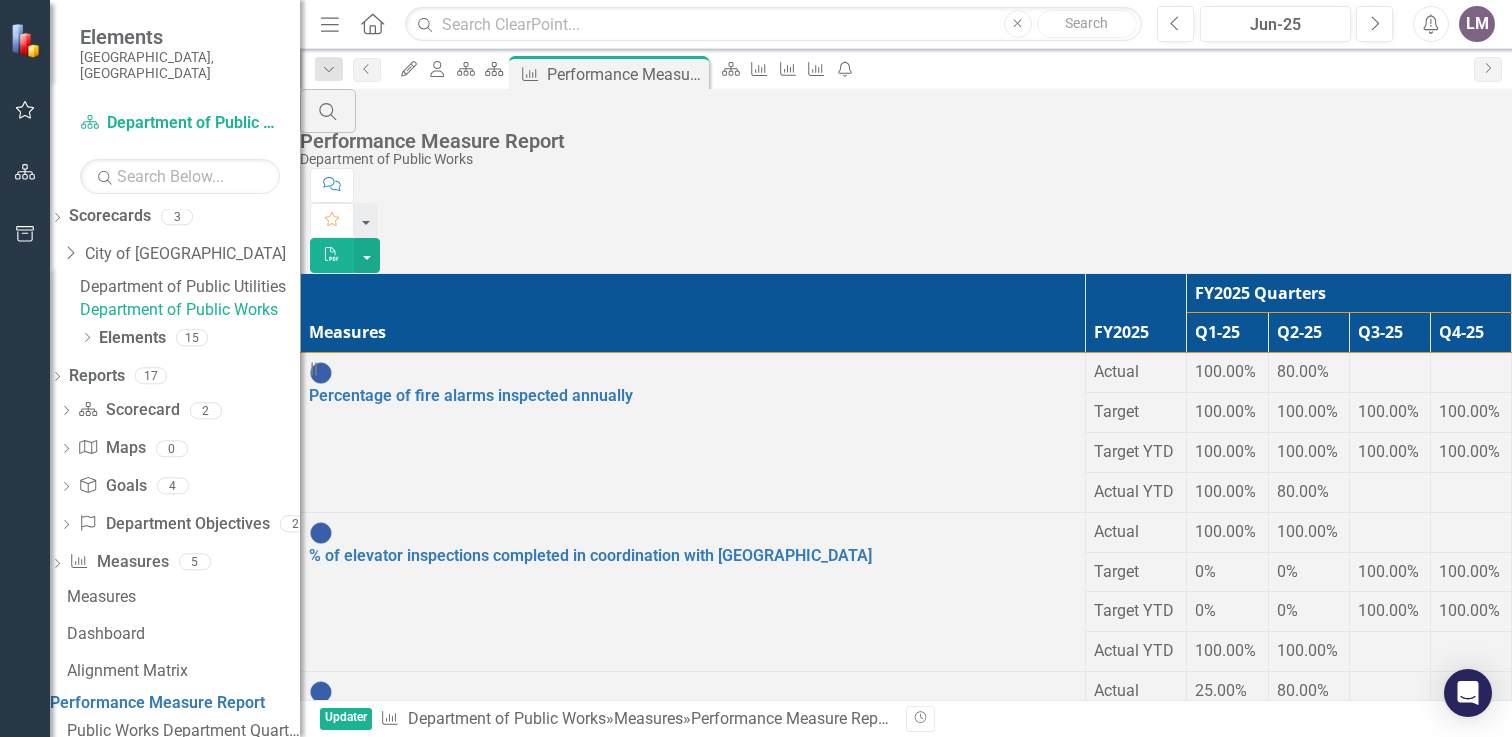 click 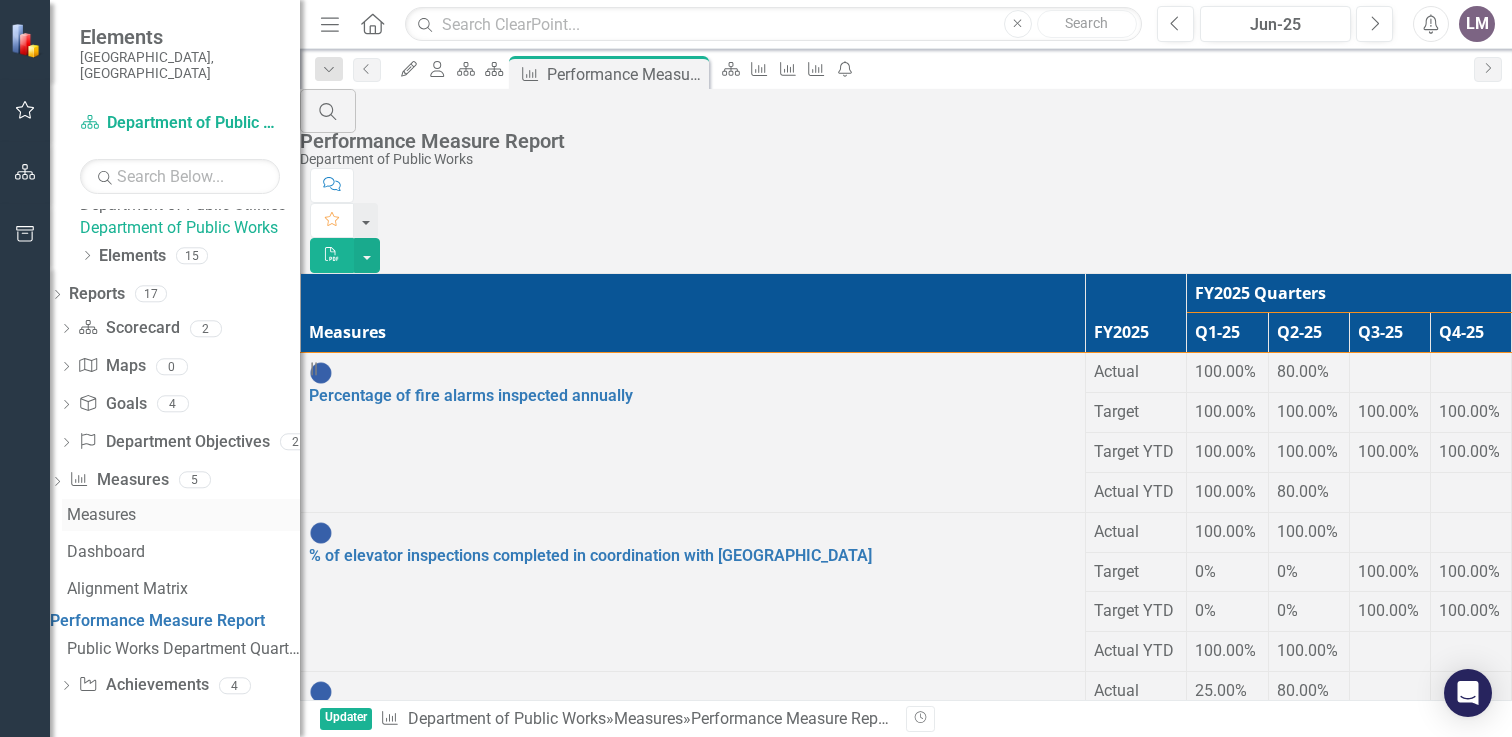 scroll, scrollTop: 119, scrollLeft: 0, axis: vertical 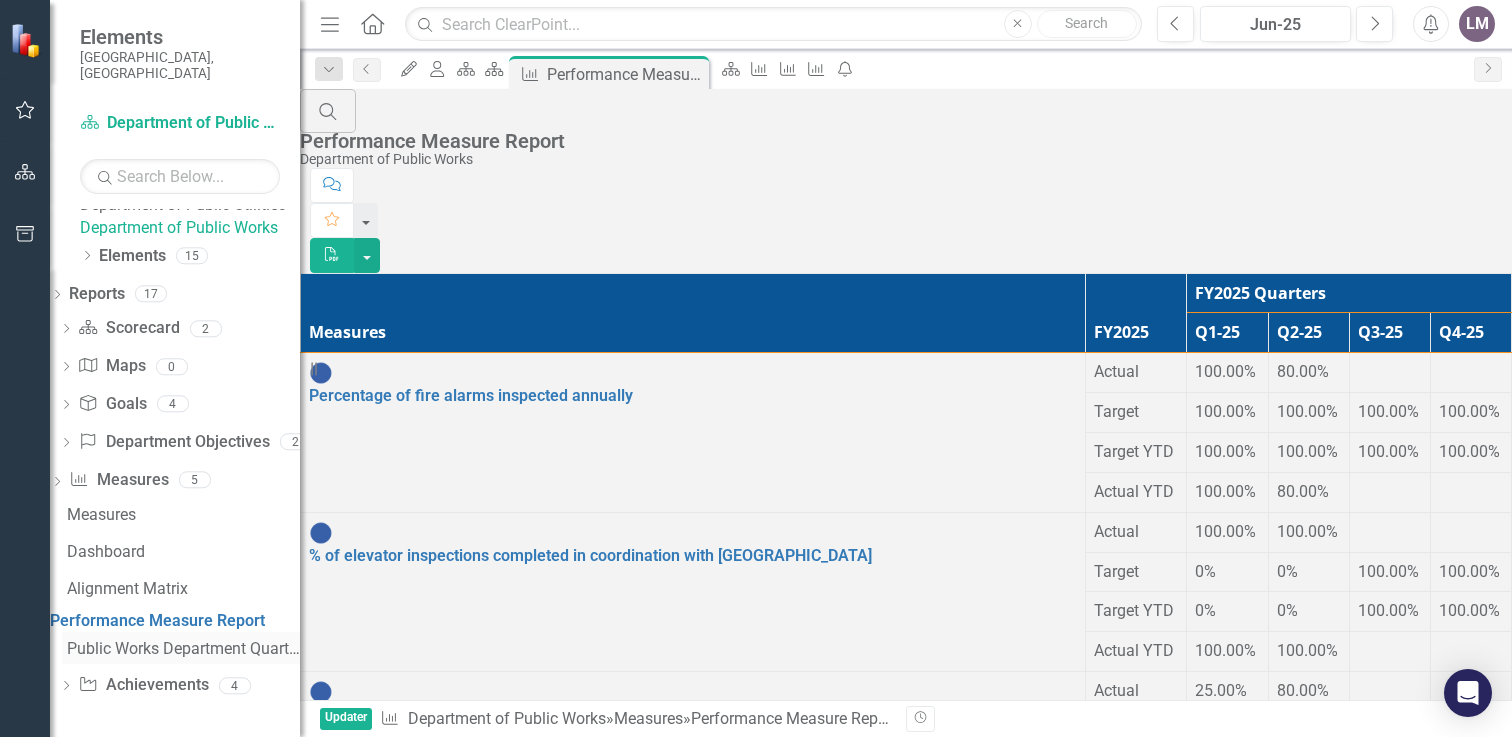 click on "Public Works Department Quarterly Performance Report" at bounding box center [183, 649] 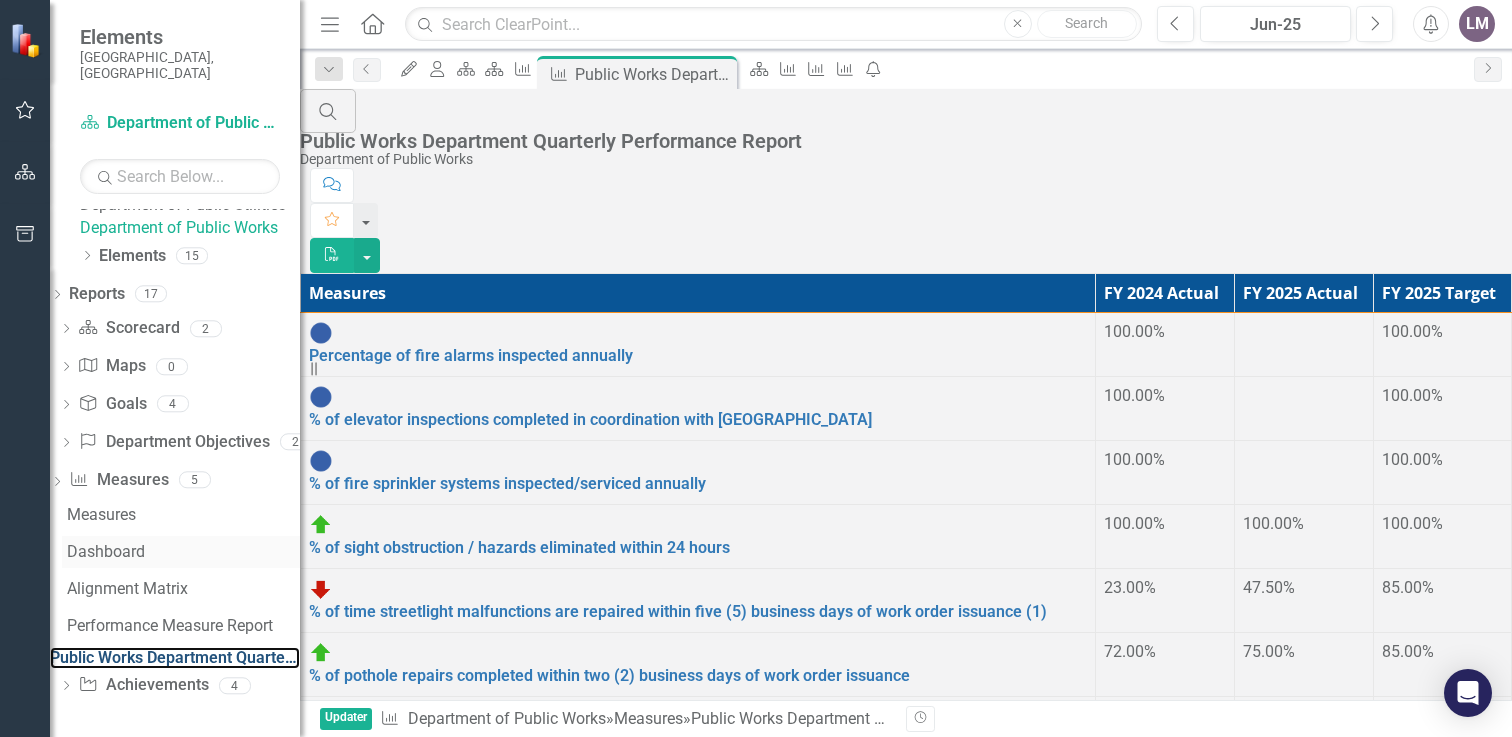 scroll, scrollTop: 119, scrollLeft: 0, axis: vertical 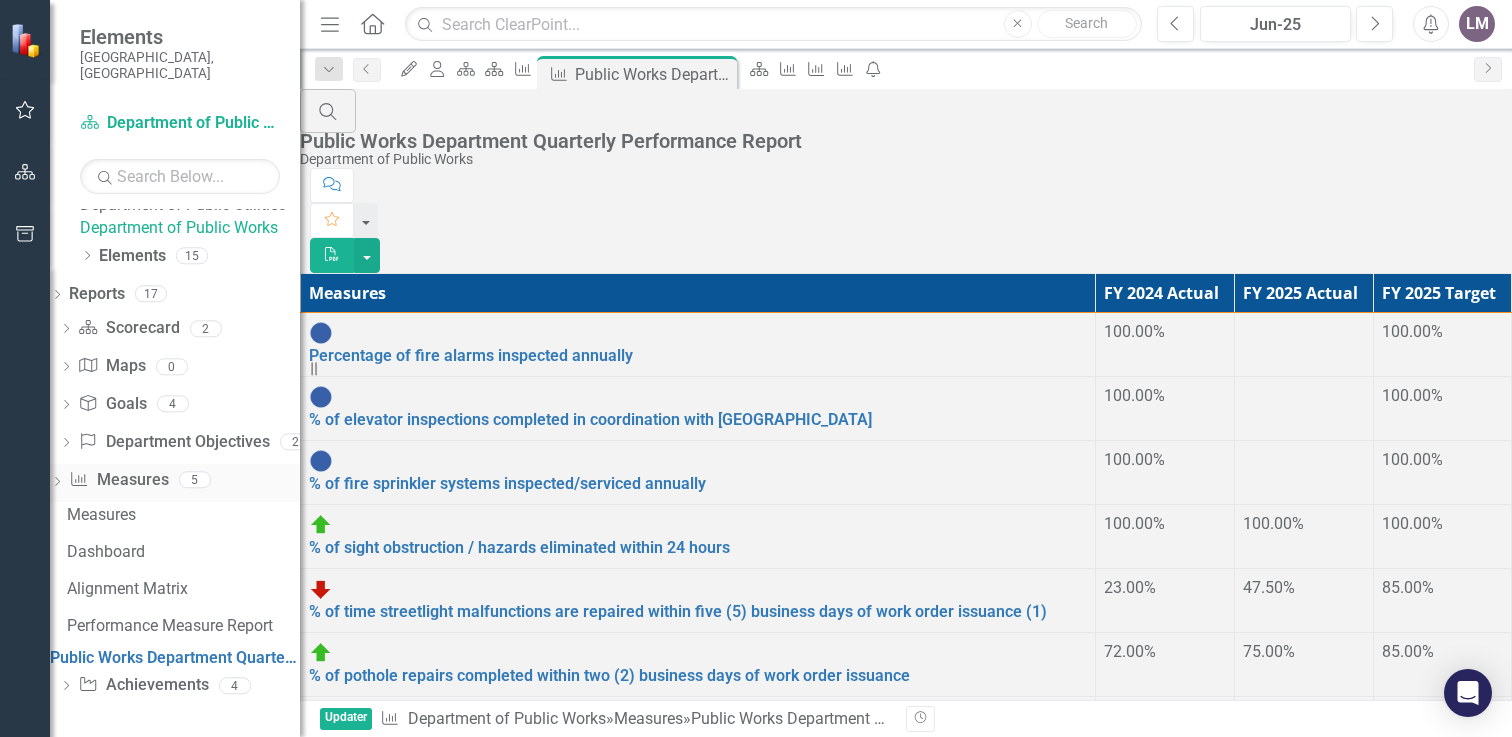 click on "Dropdown" 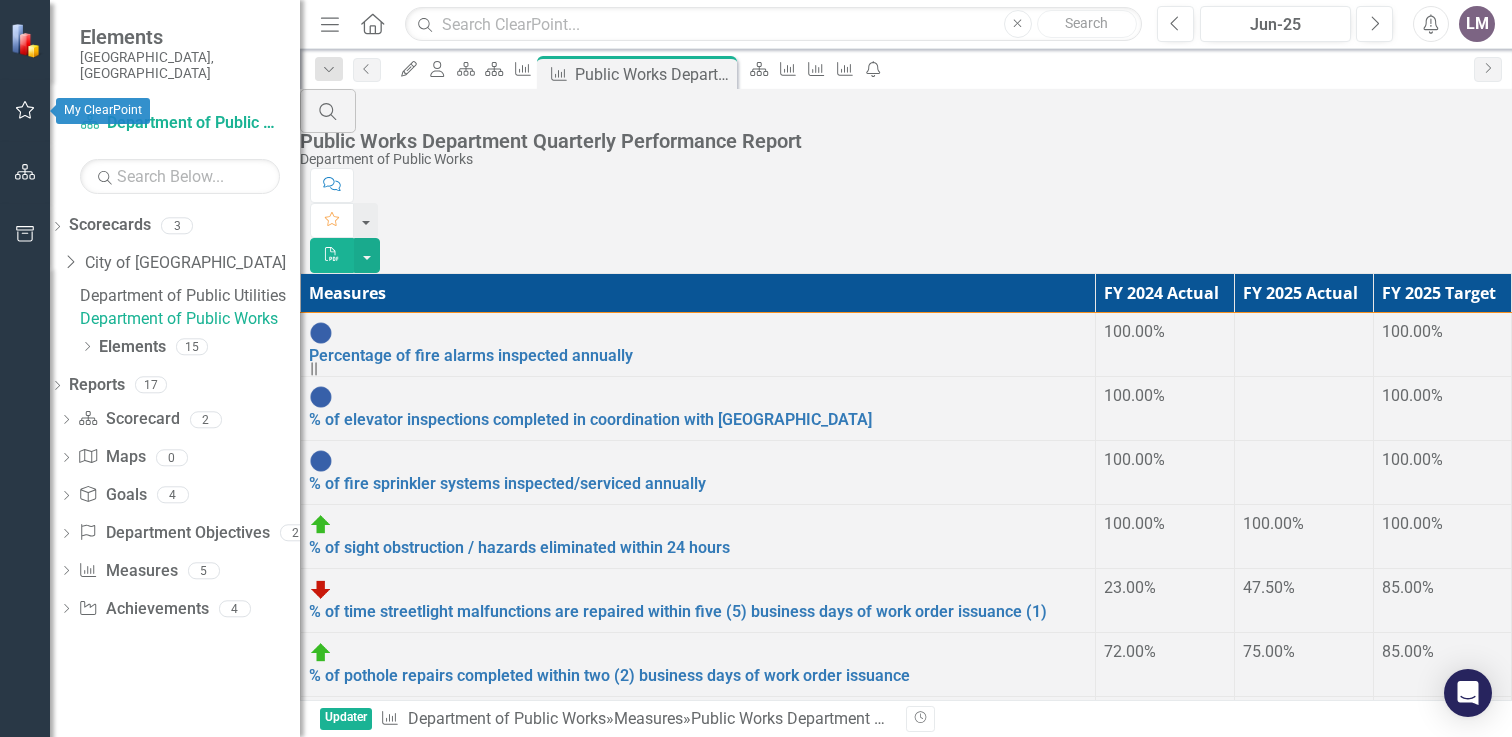 click 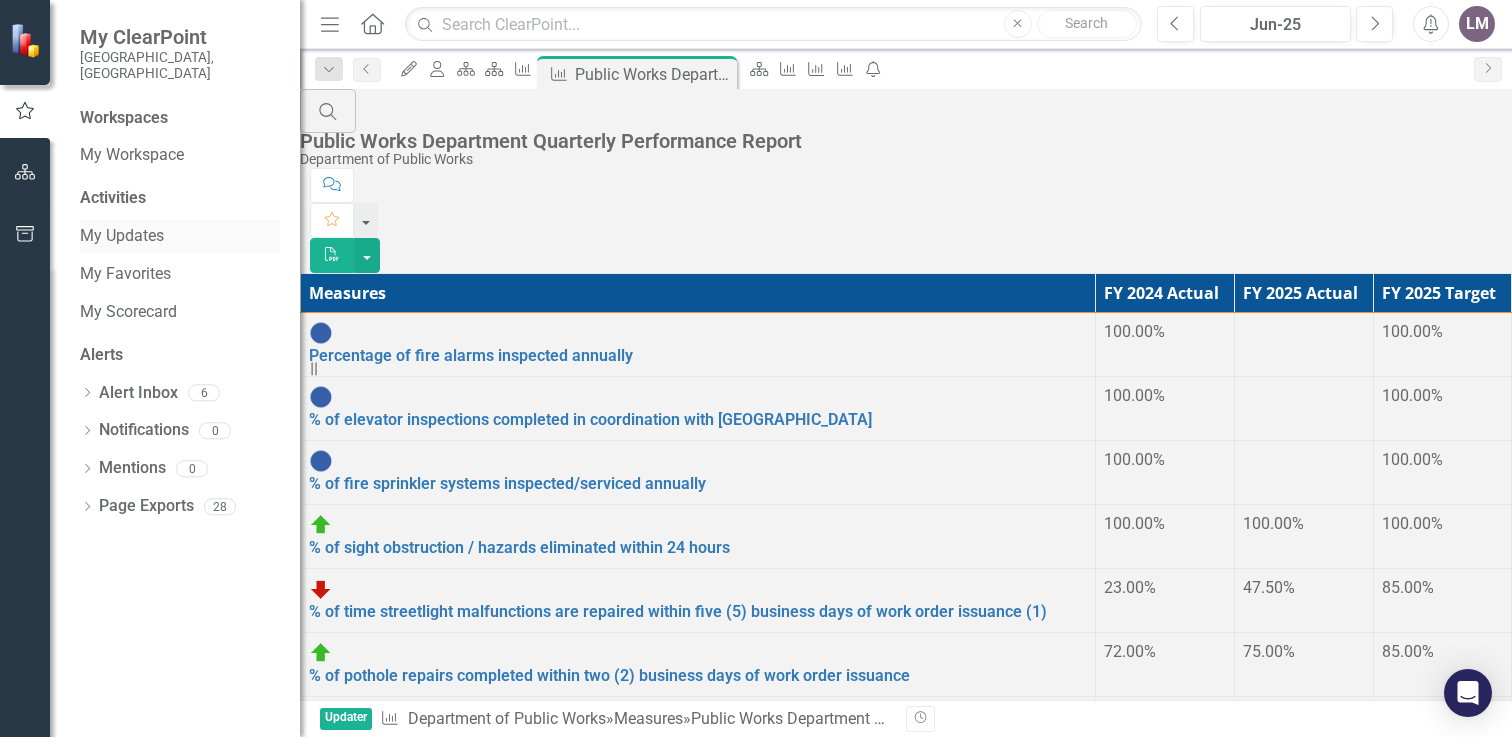 click on "My Updates" at bounding box center [180, 236] 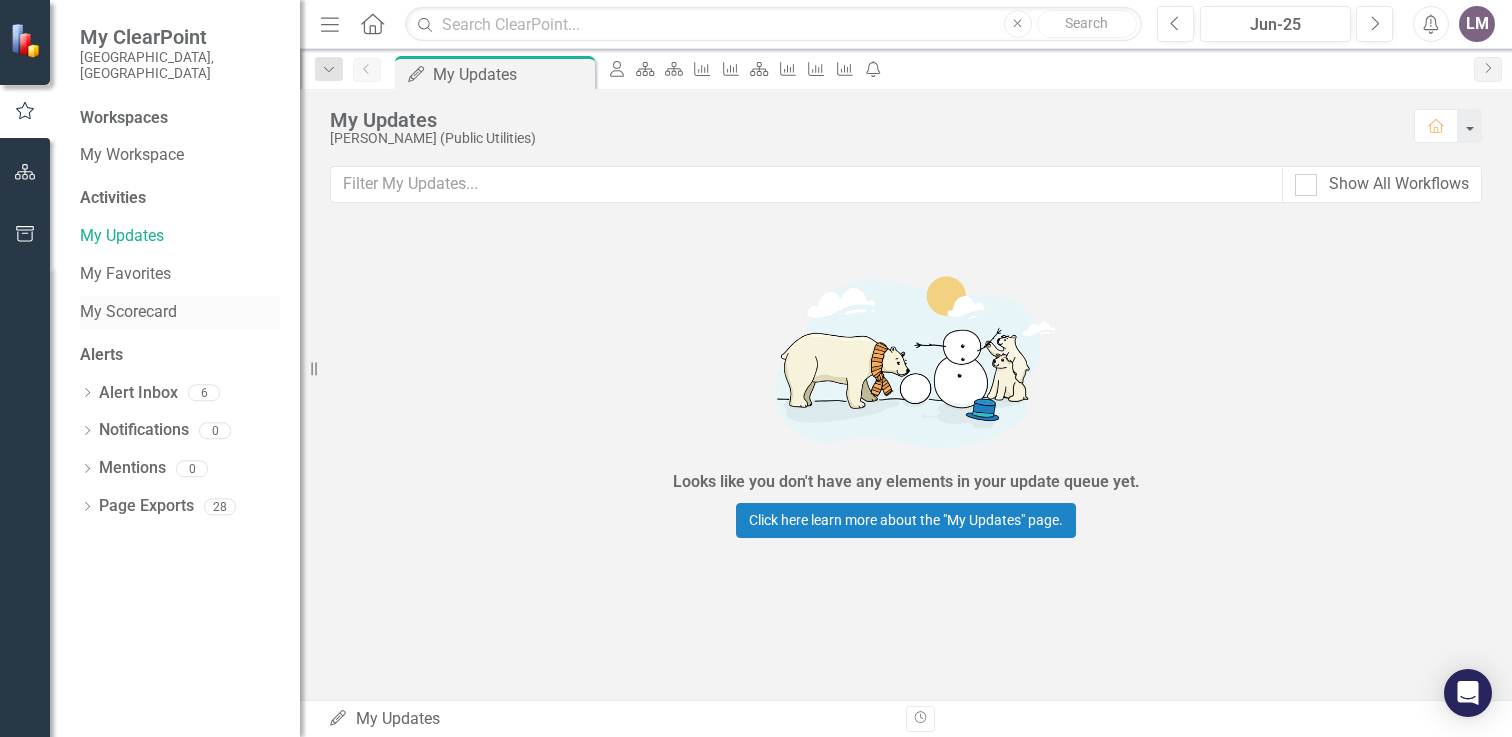 click on "My Scorecard" at bounding box center [180, 312] 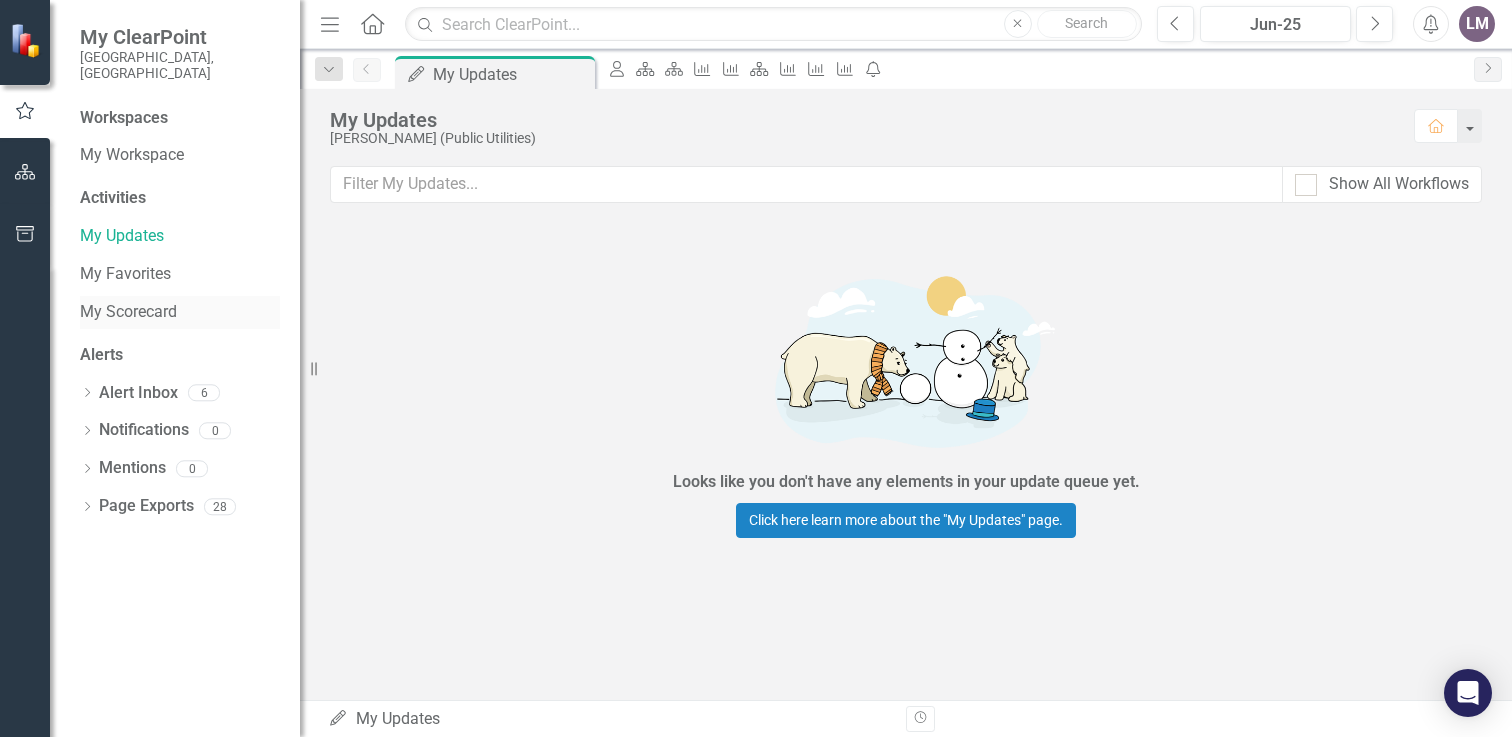 click on "My Scorecard" at bounding box center (180, 312) 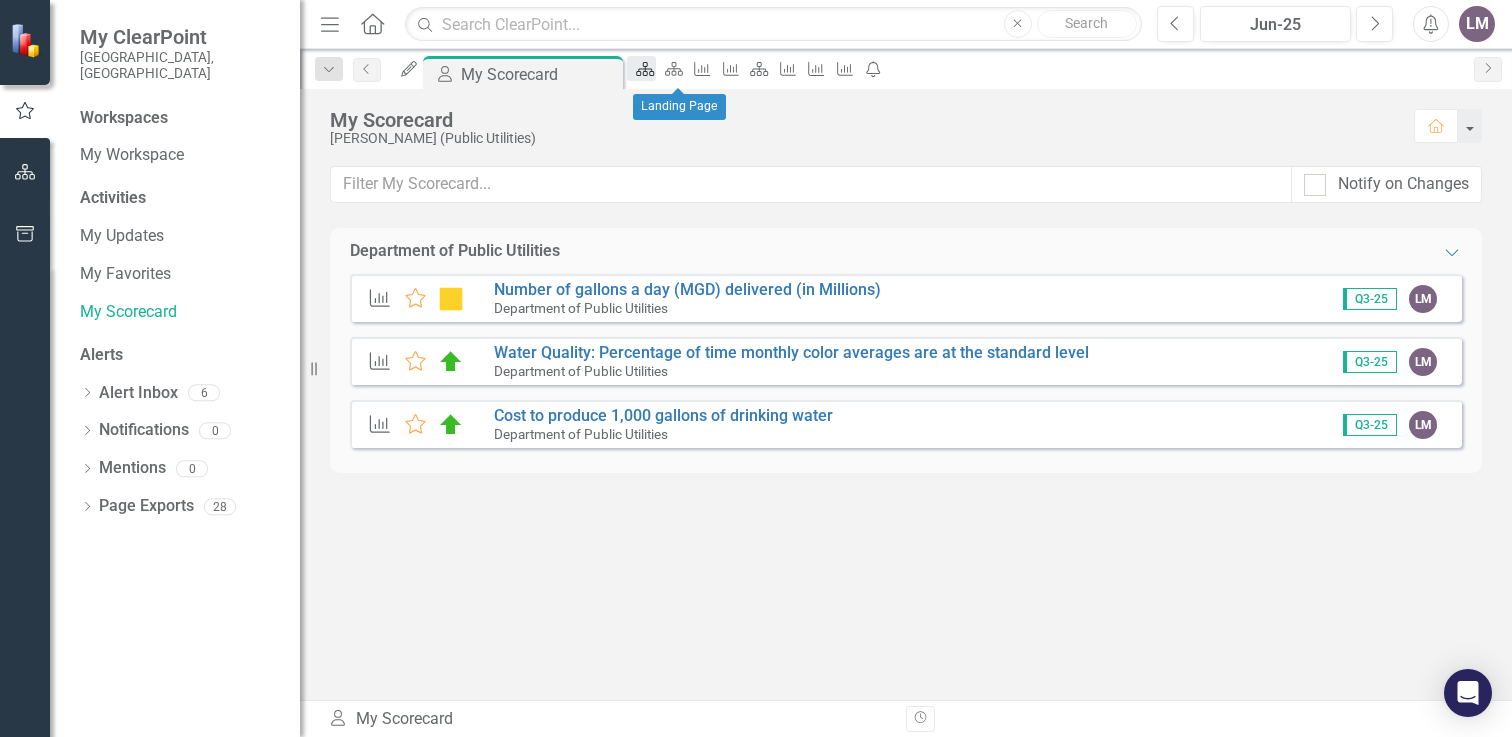 click 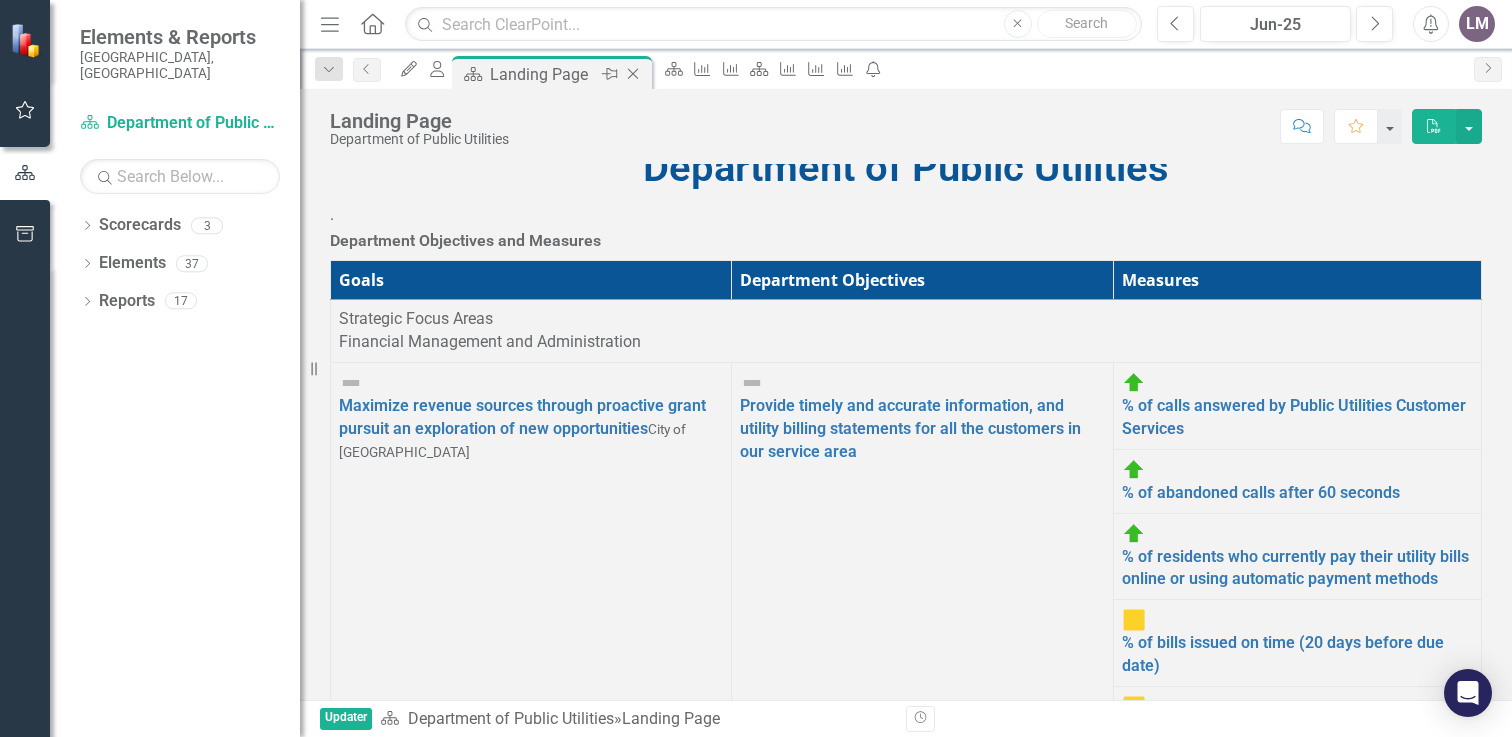click on "Close" 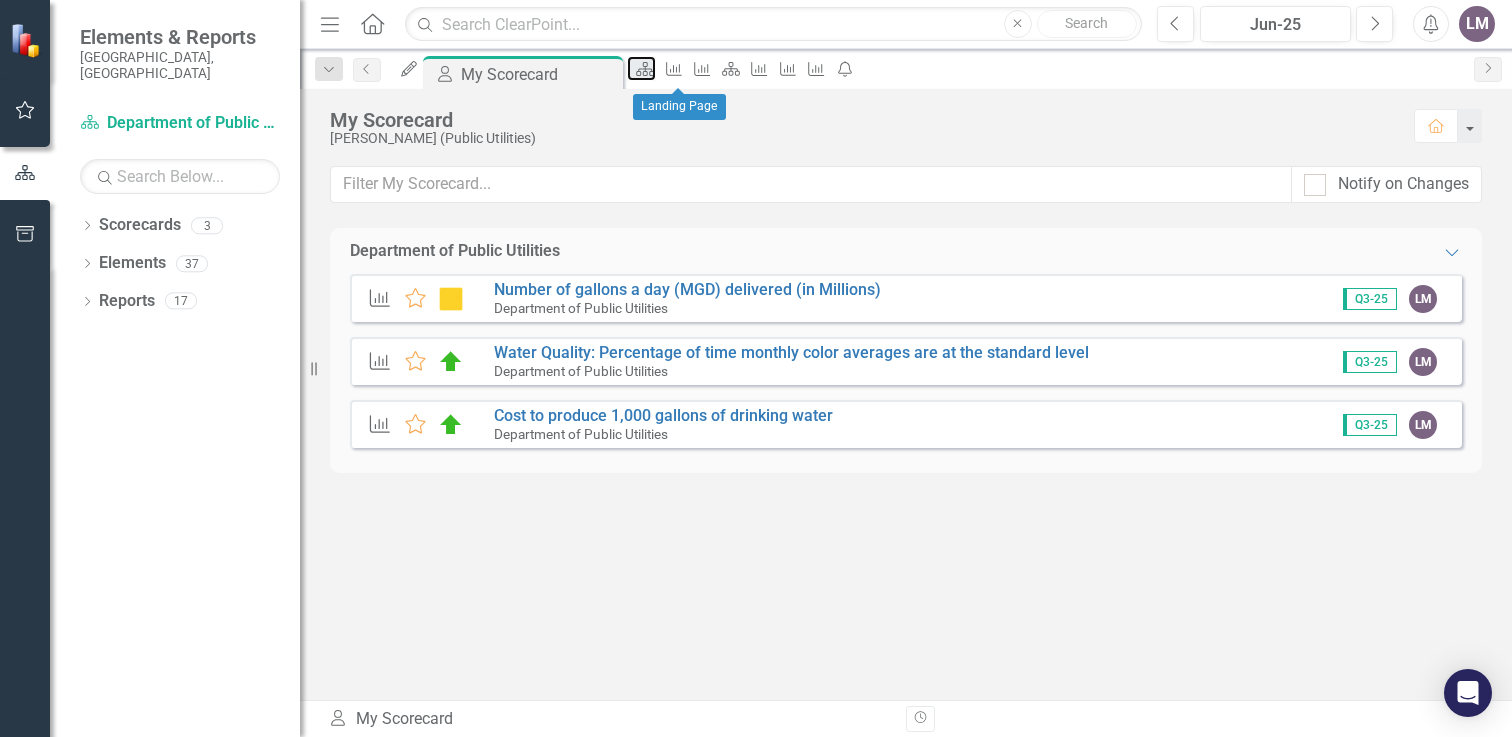 click on "Scorecard" 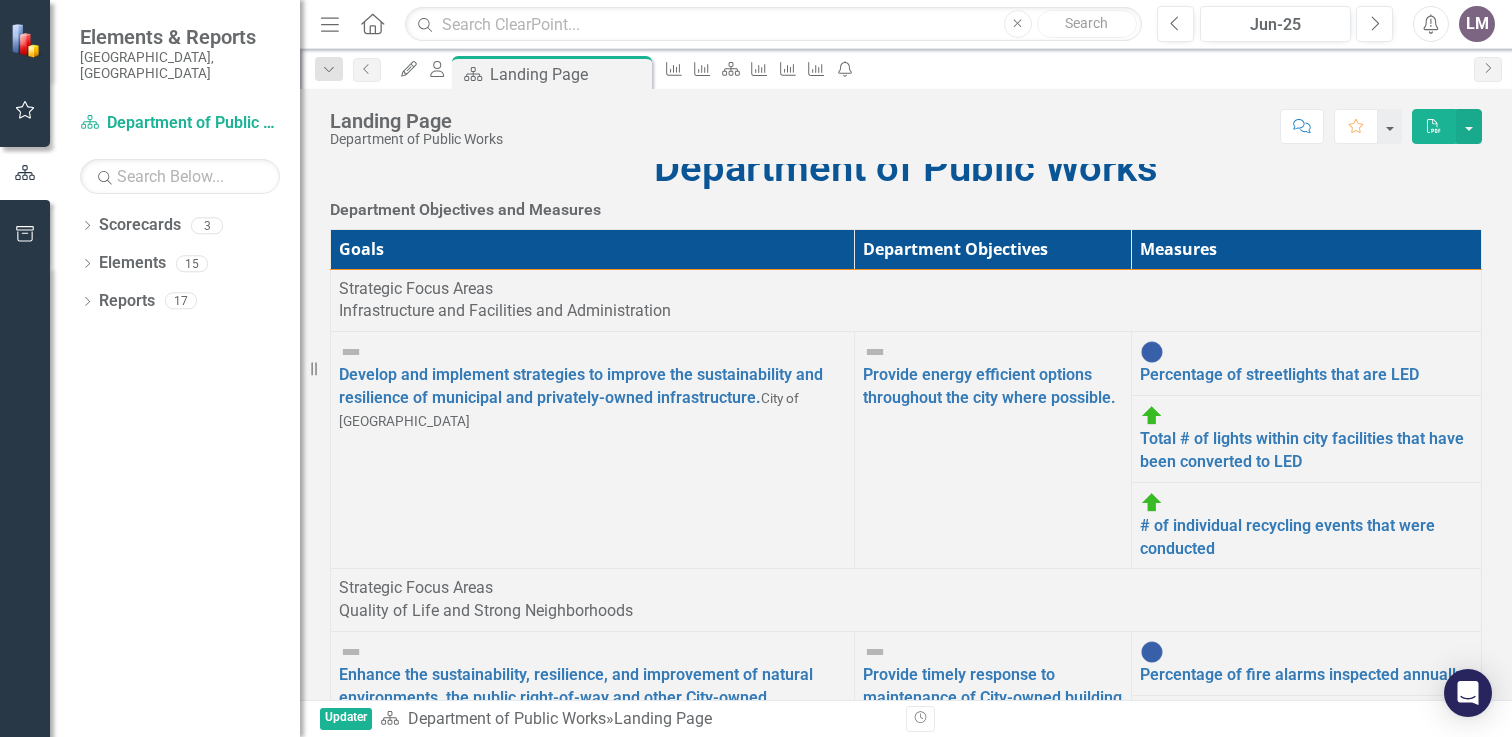 click on "Close" 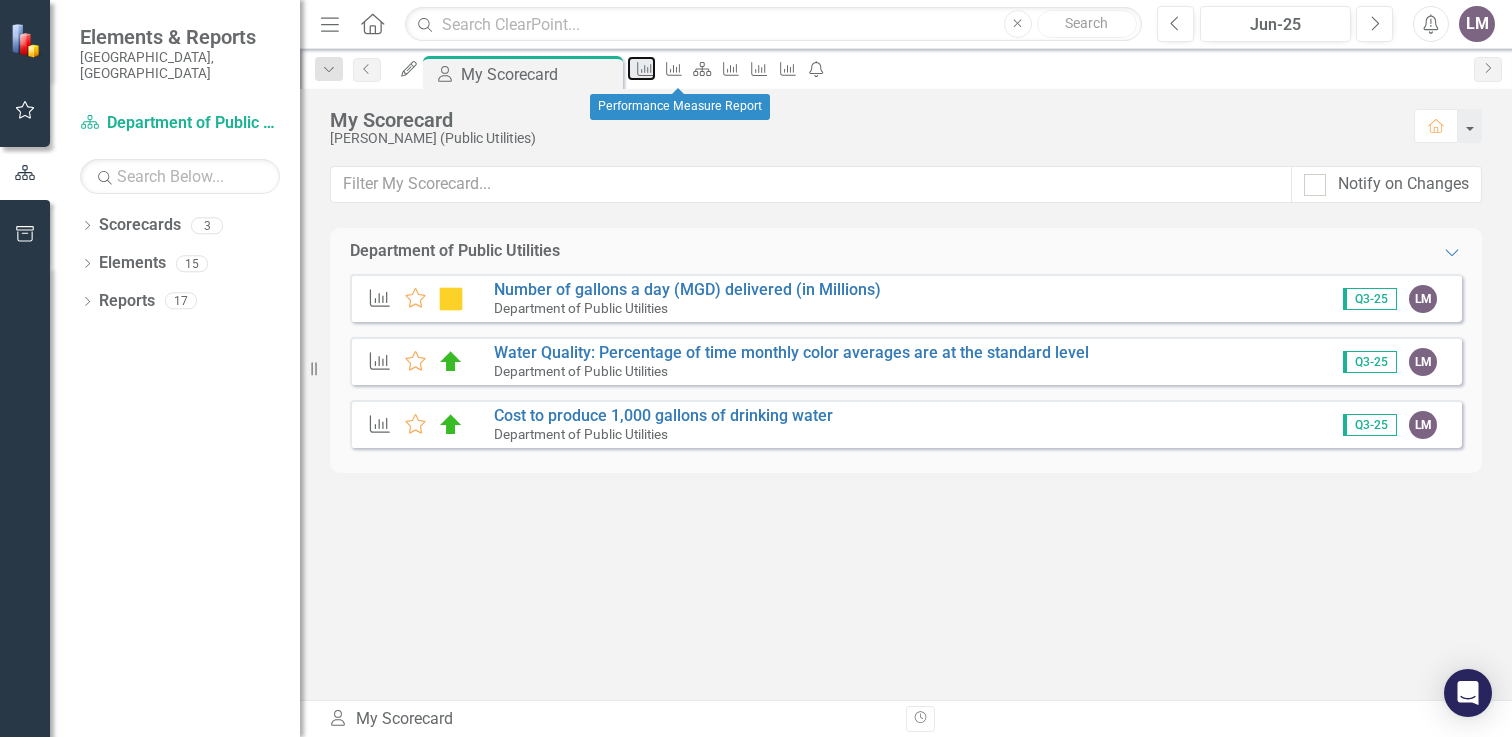 click on "Measure" 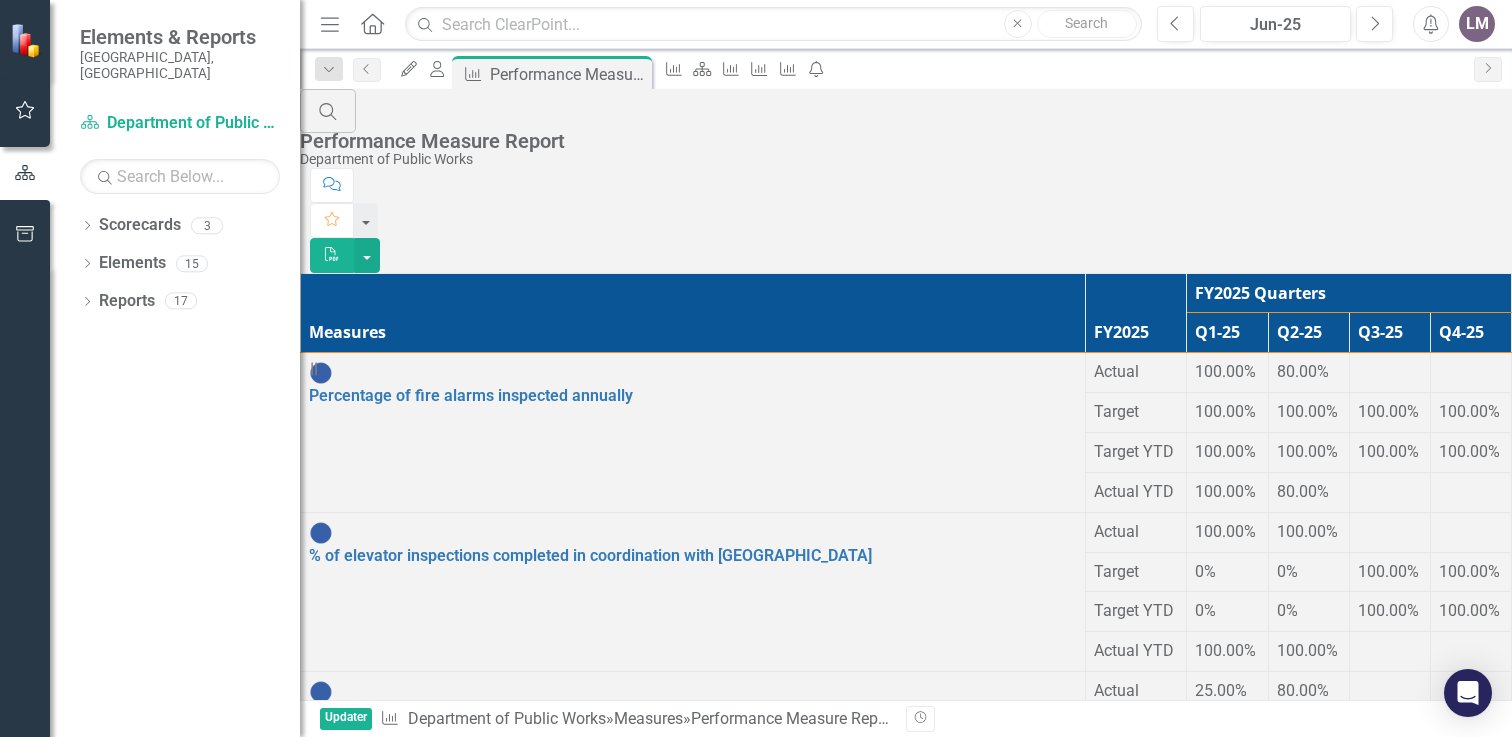 click on "Close" 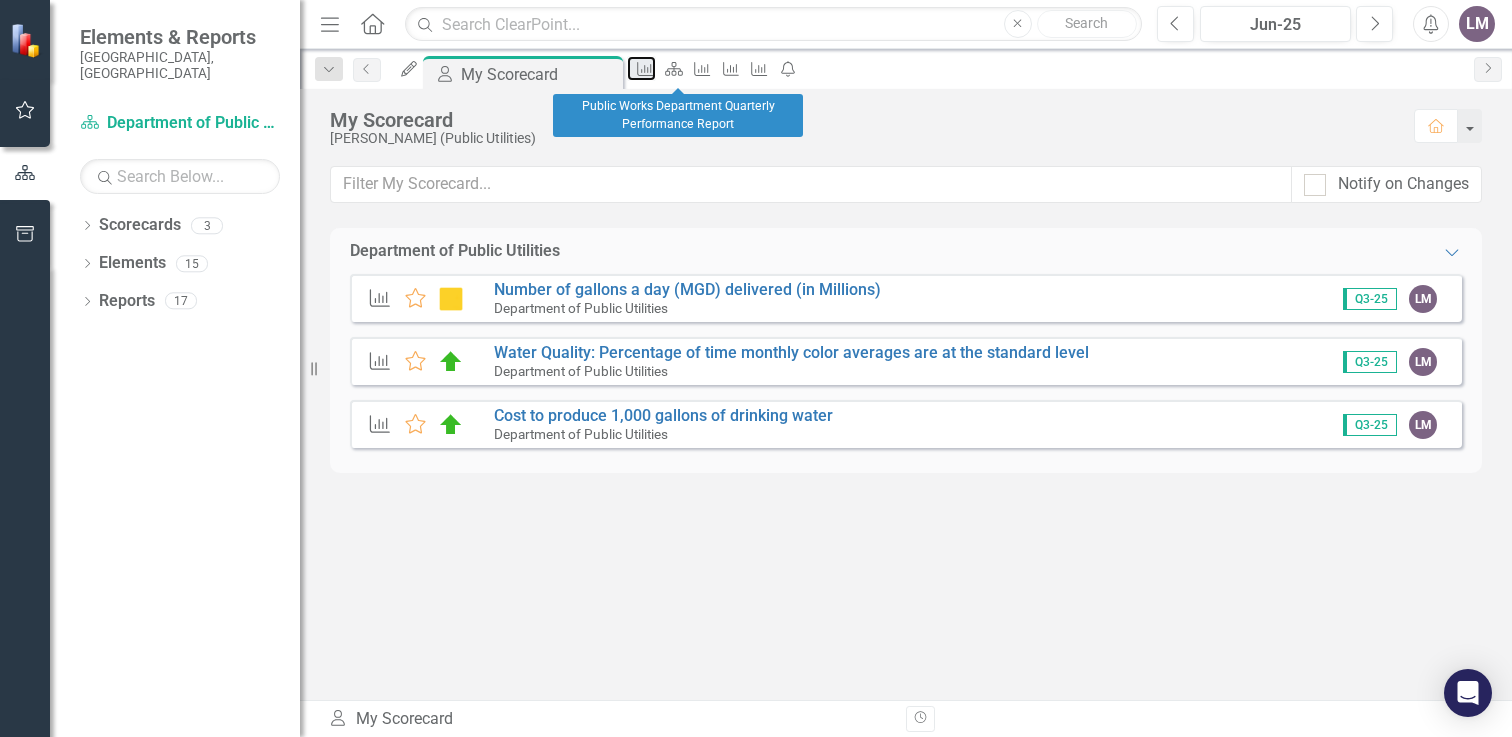 click on "Measure" 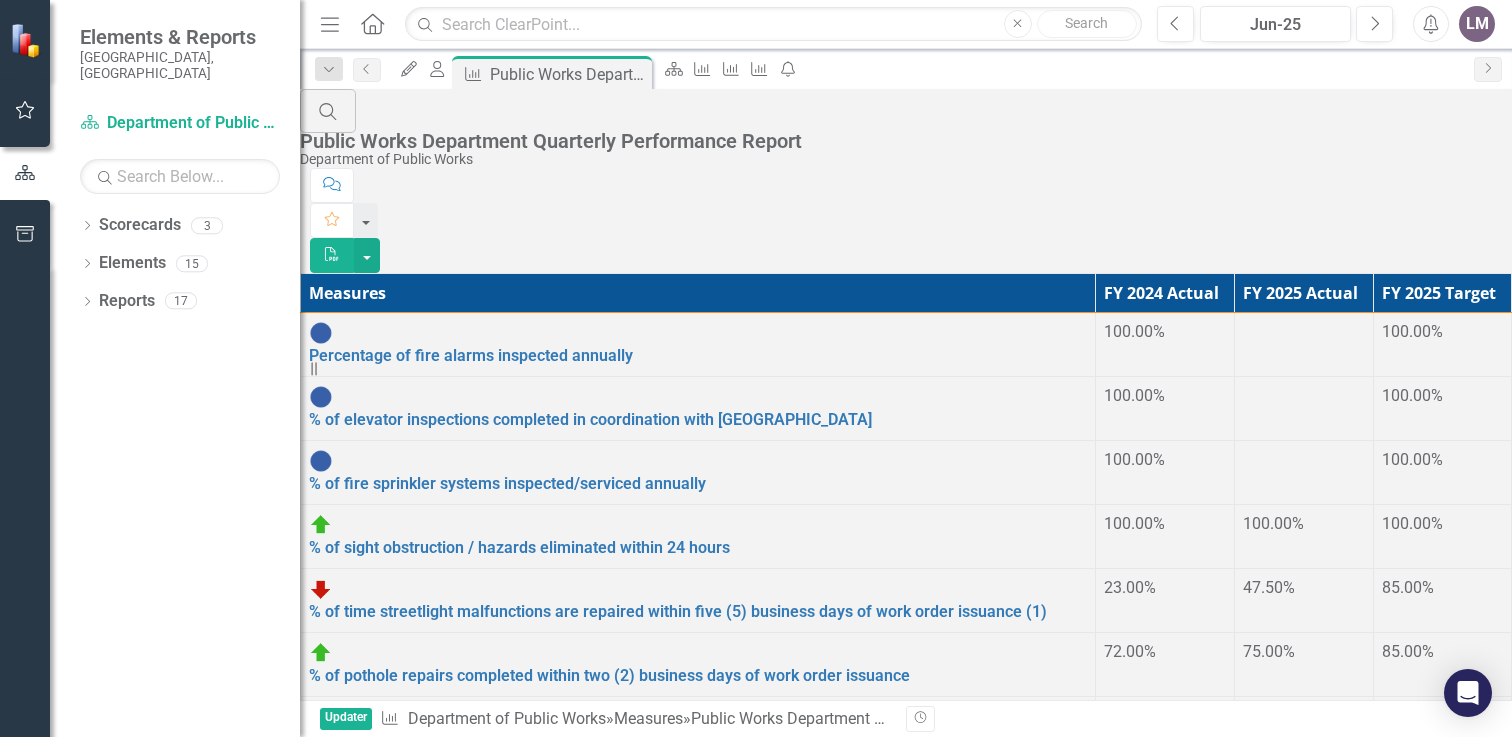 click on "Close" 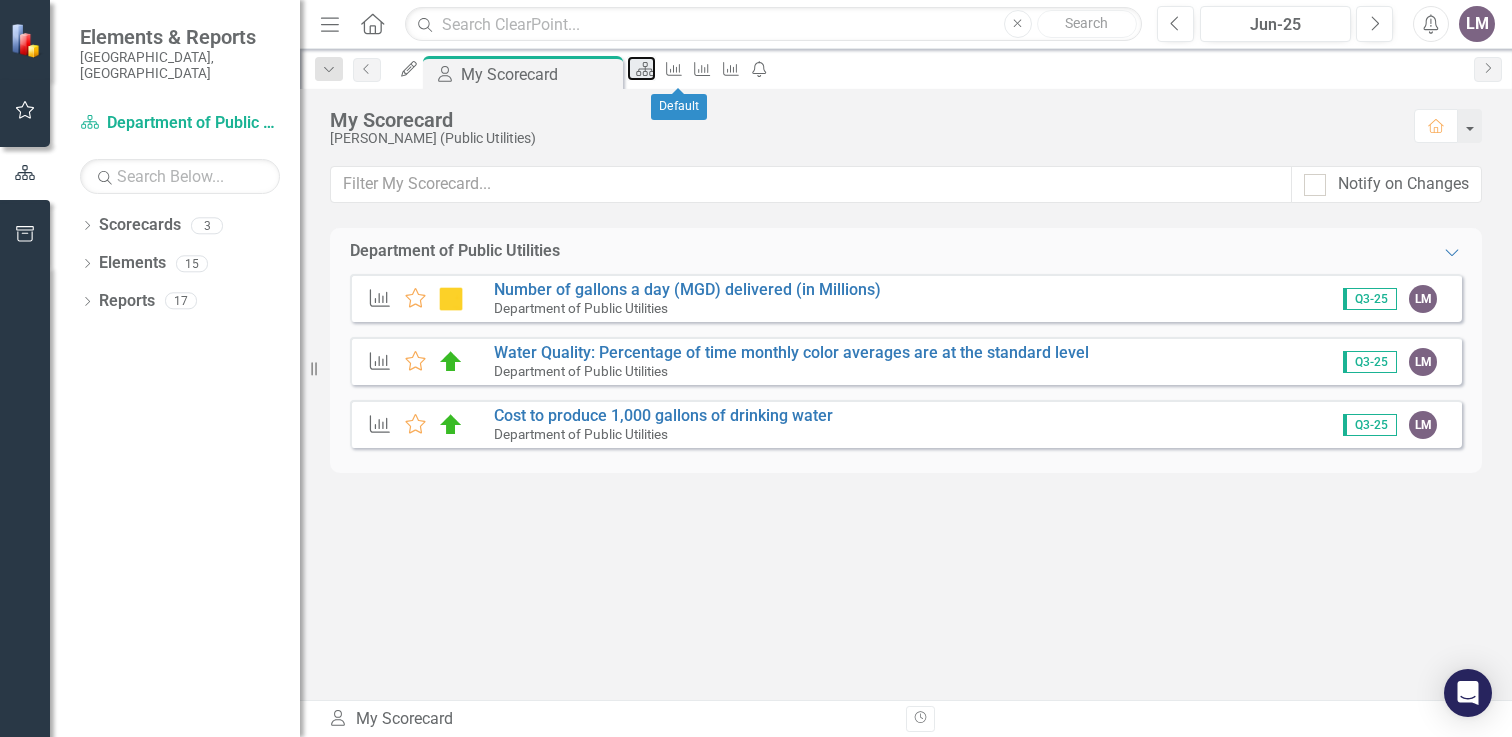 click on "Scorecard" 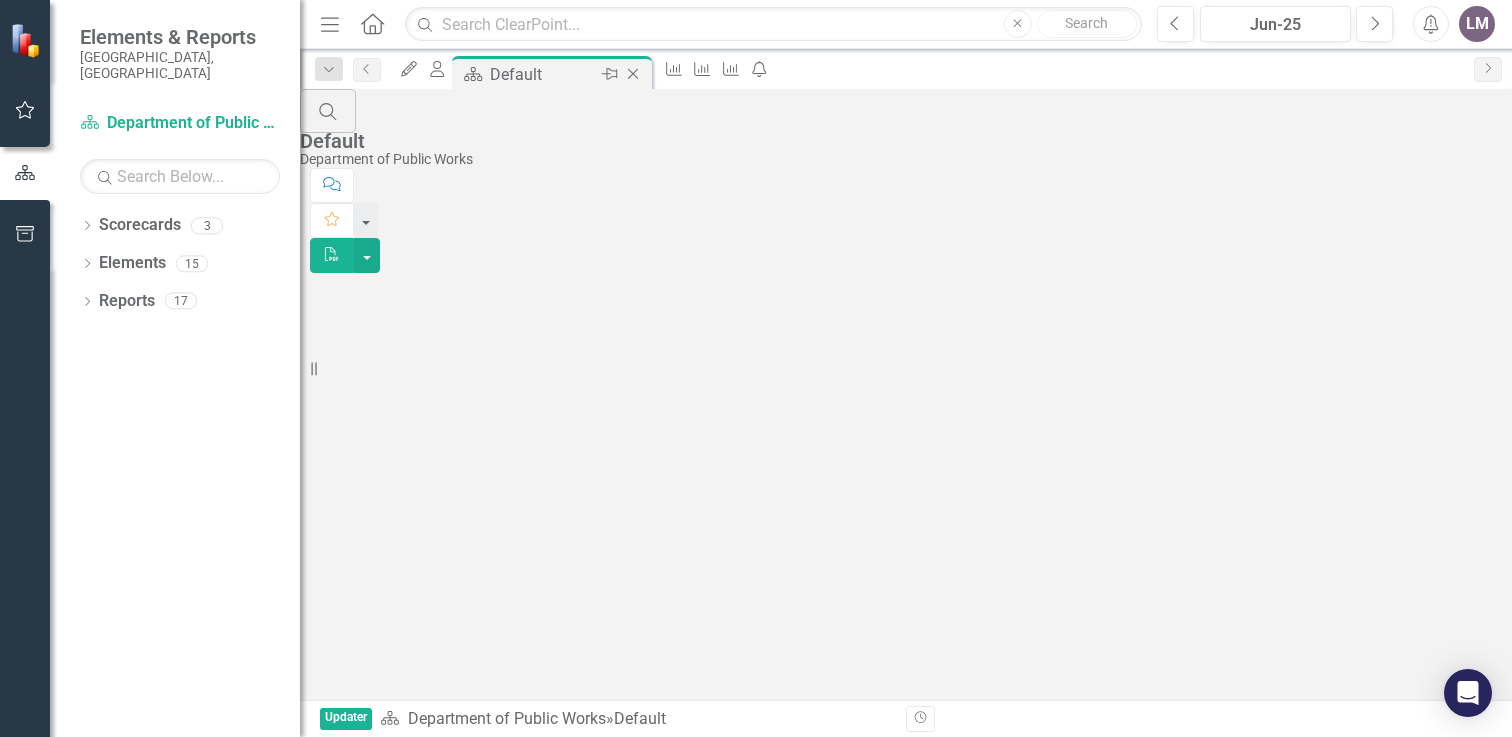 click on "Close" 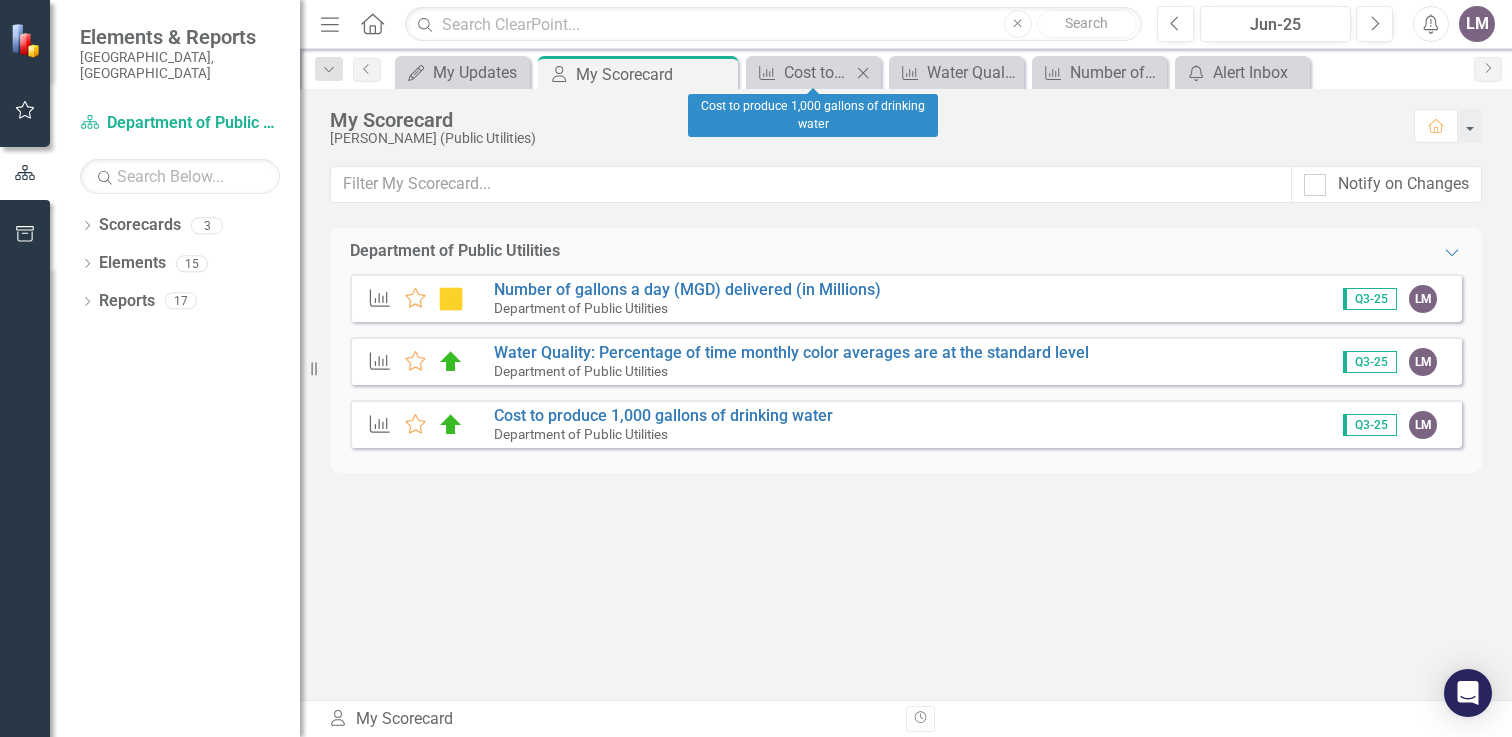 click on "Close" 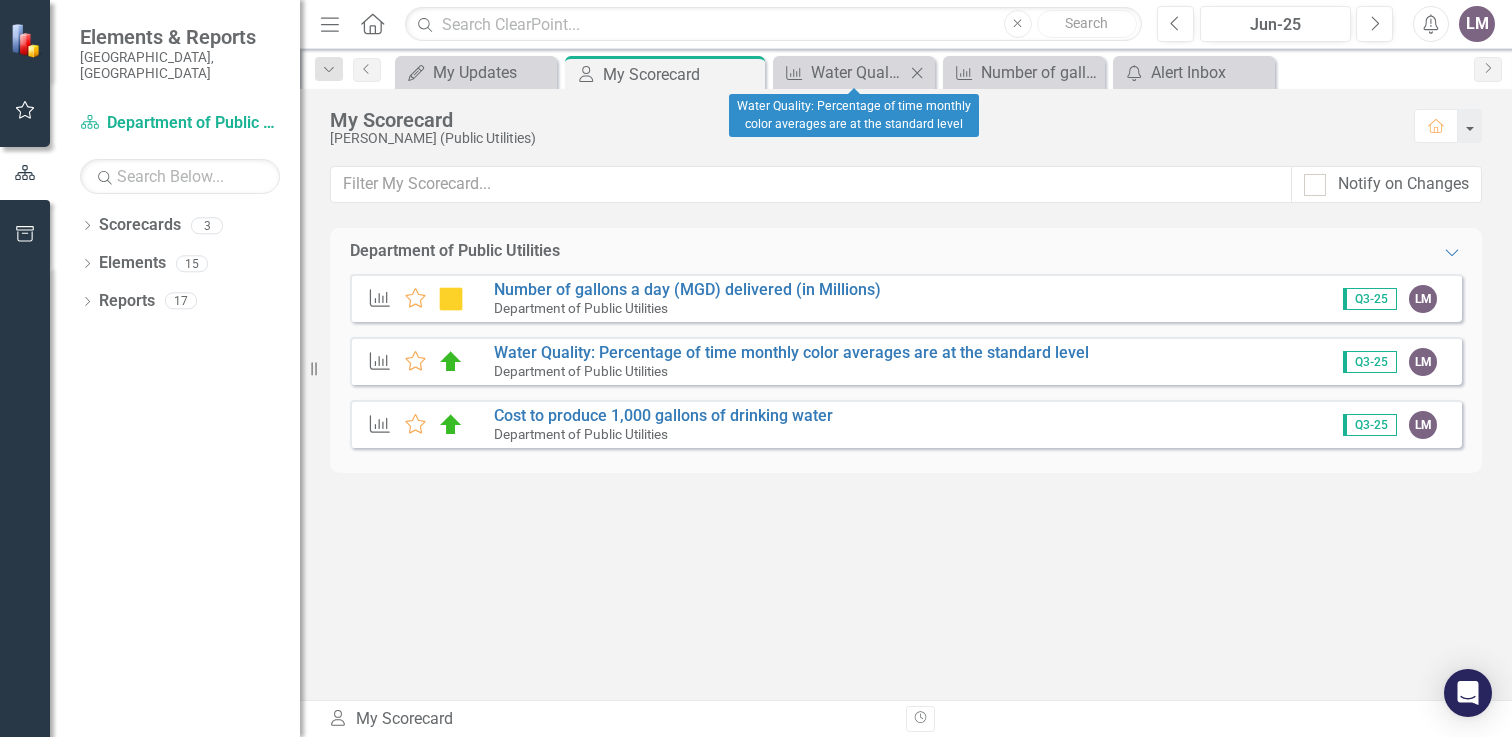 click on "Close" 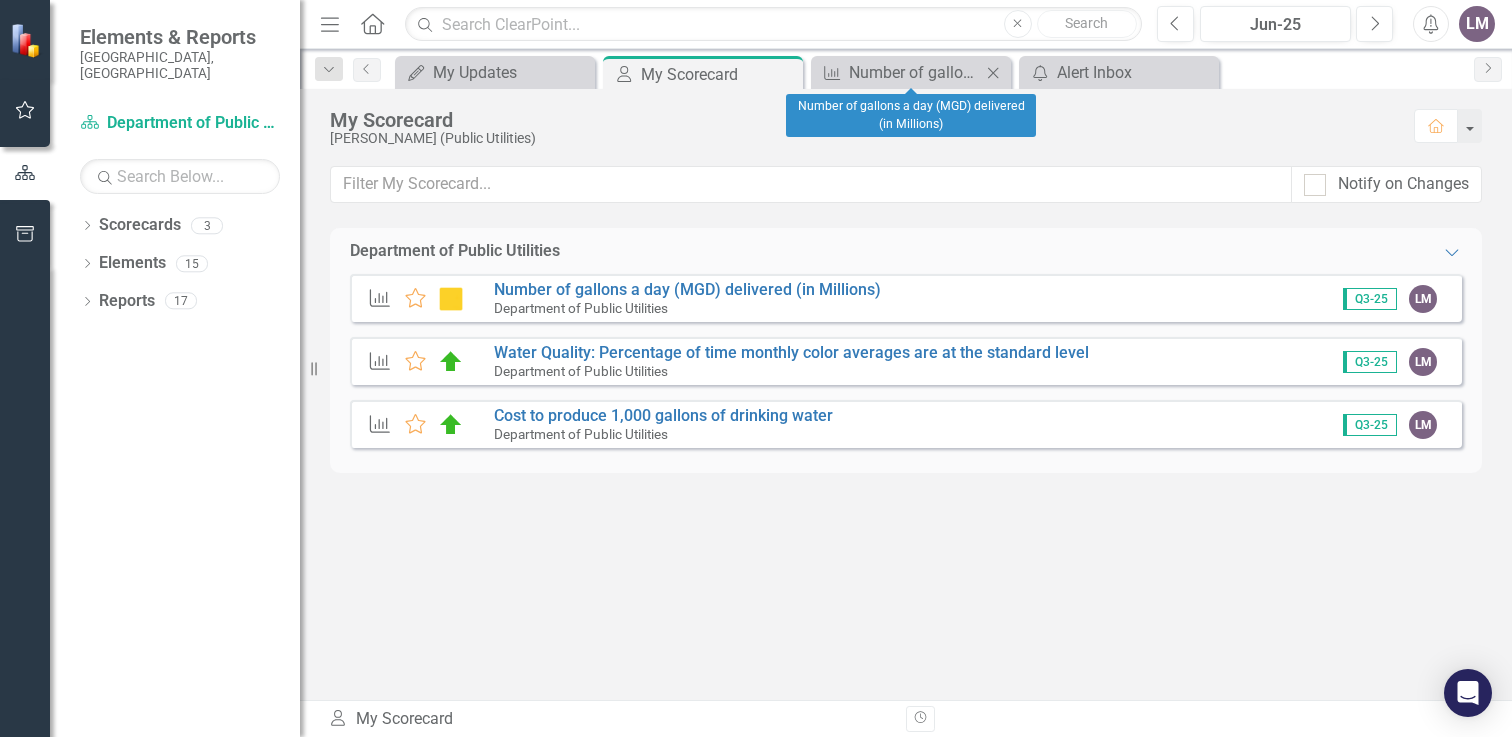 click on "Close" 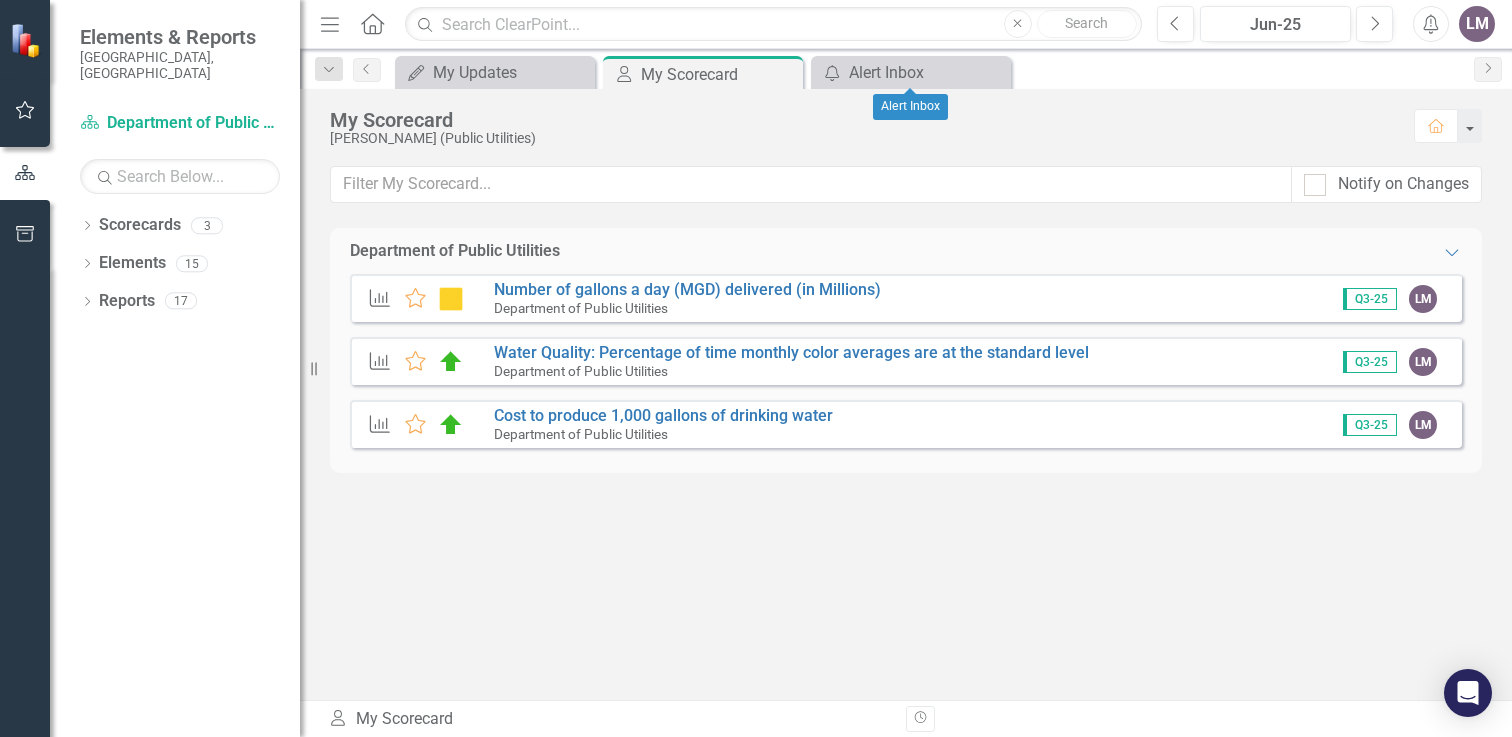 click on "Close" 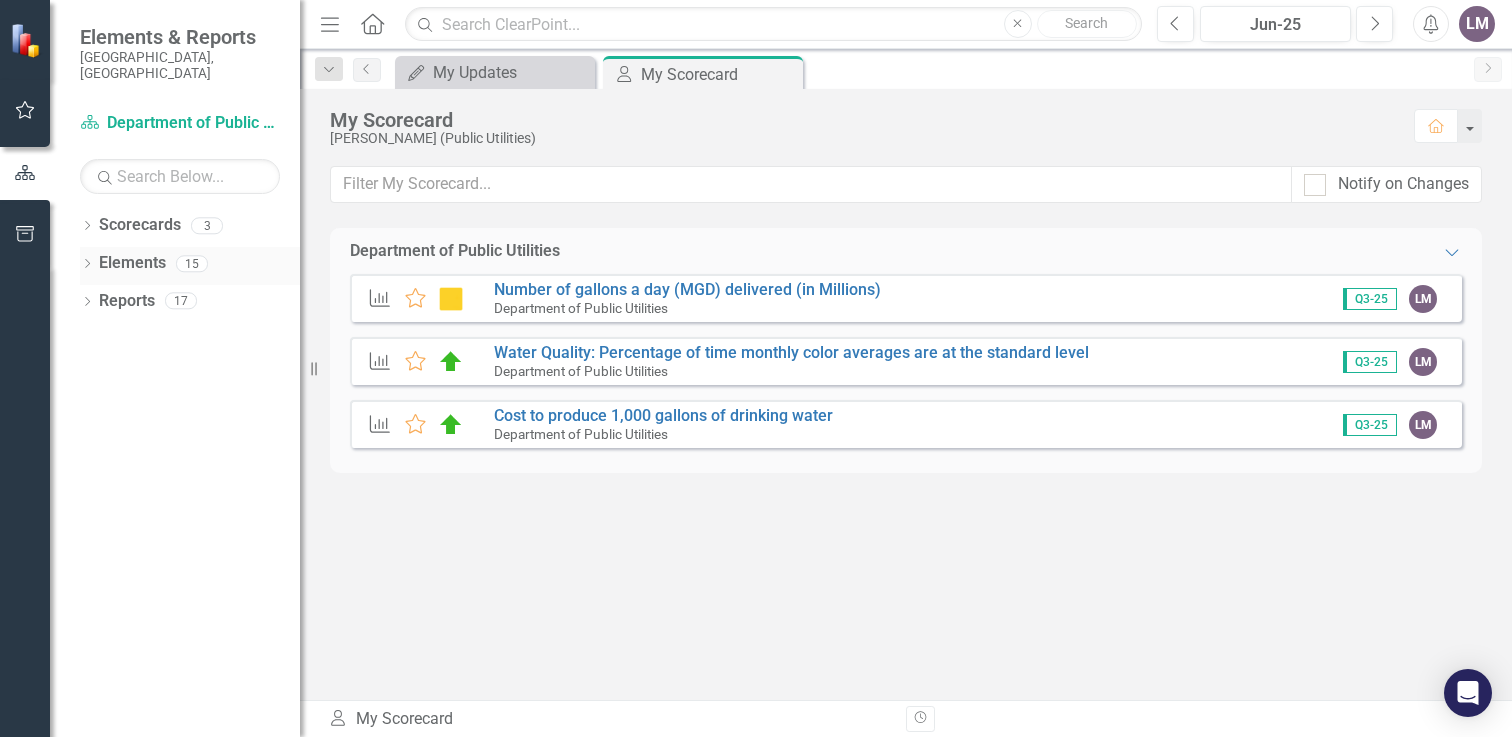 click on "Dropdown" 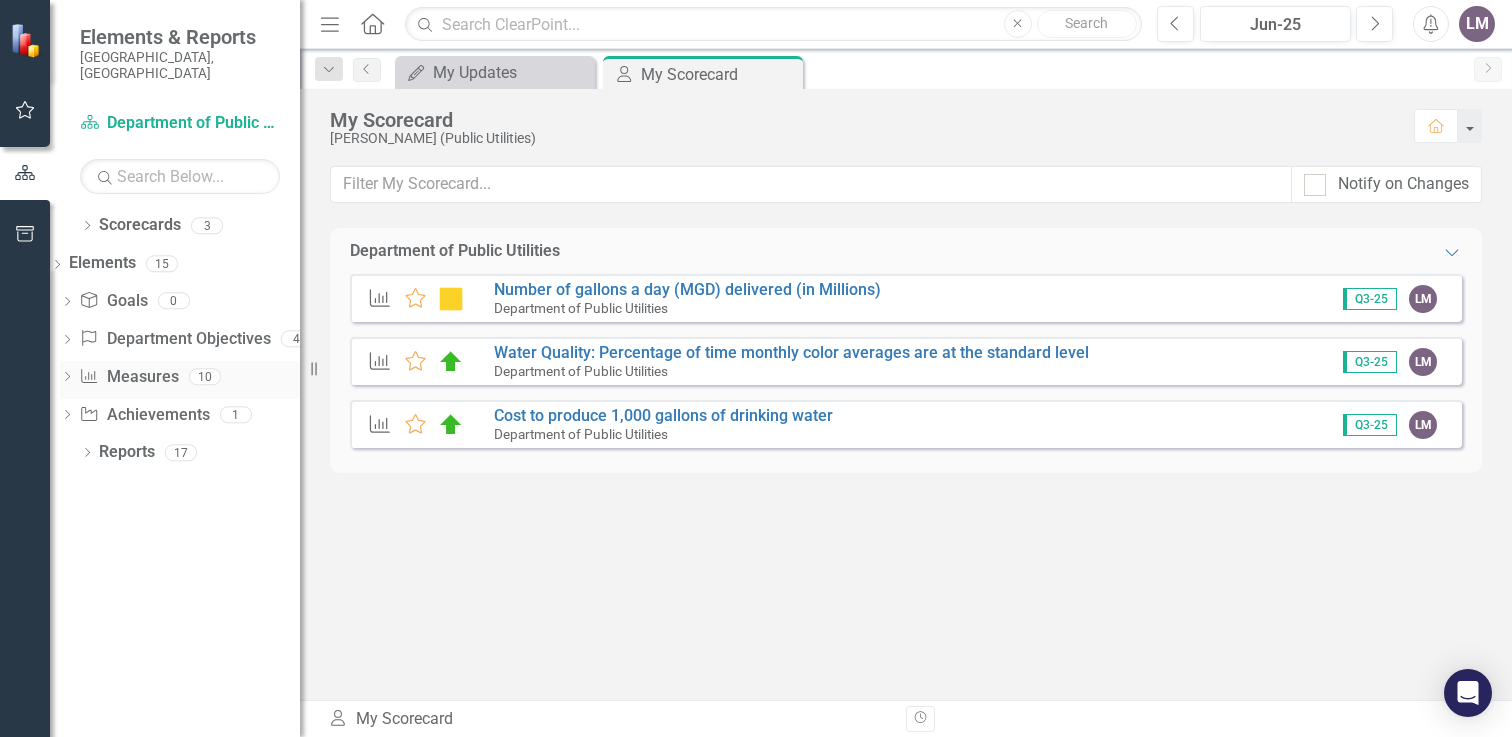 click on "Dropdown" 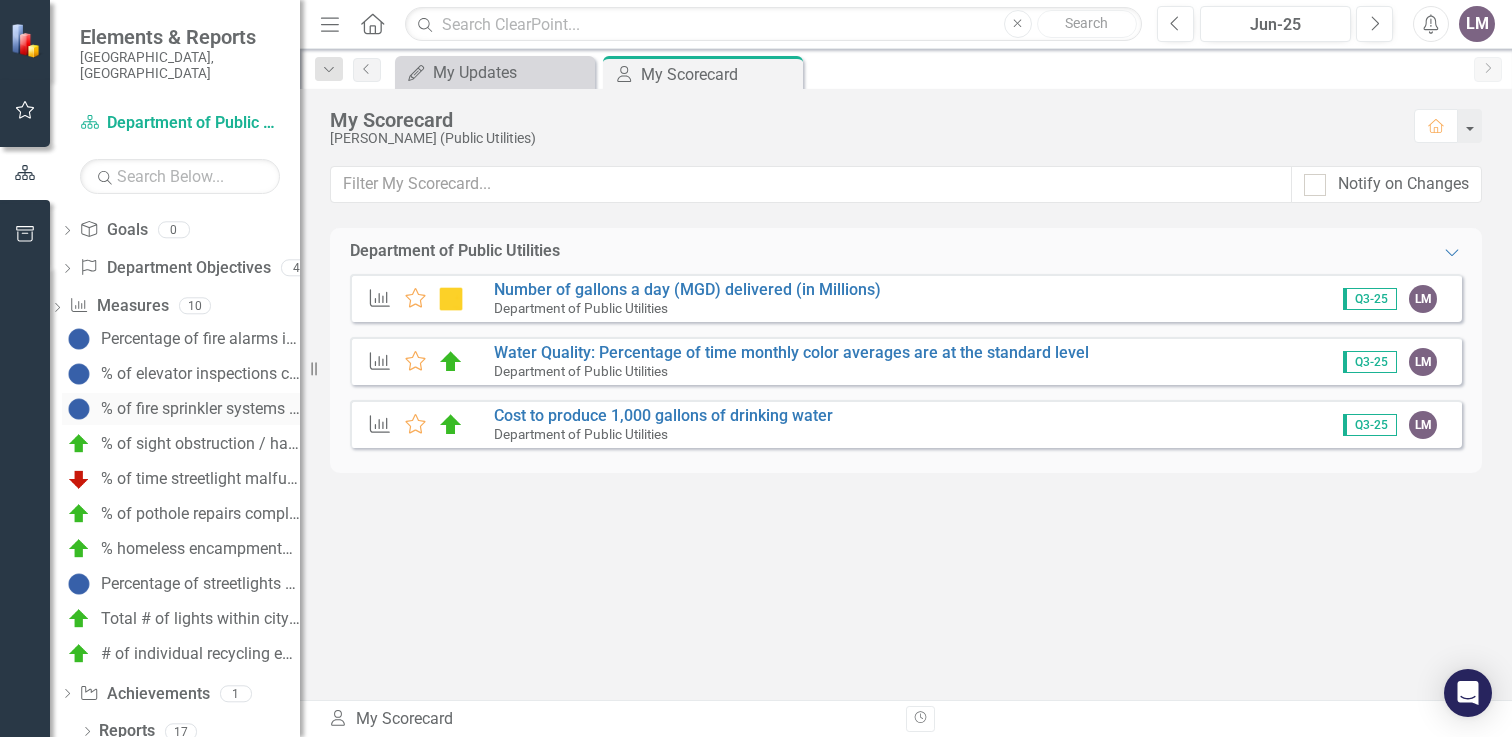 scroll, scrollTop: 0, scrollLeft: 0, axis: both 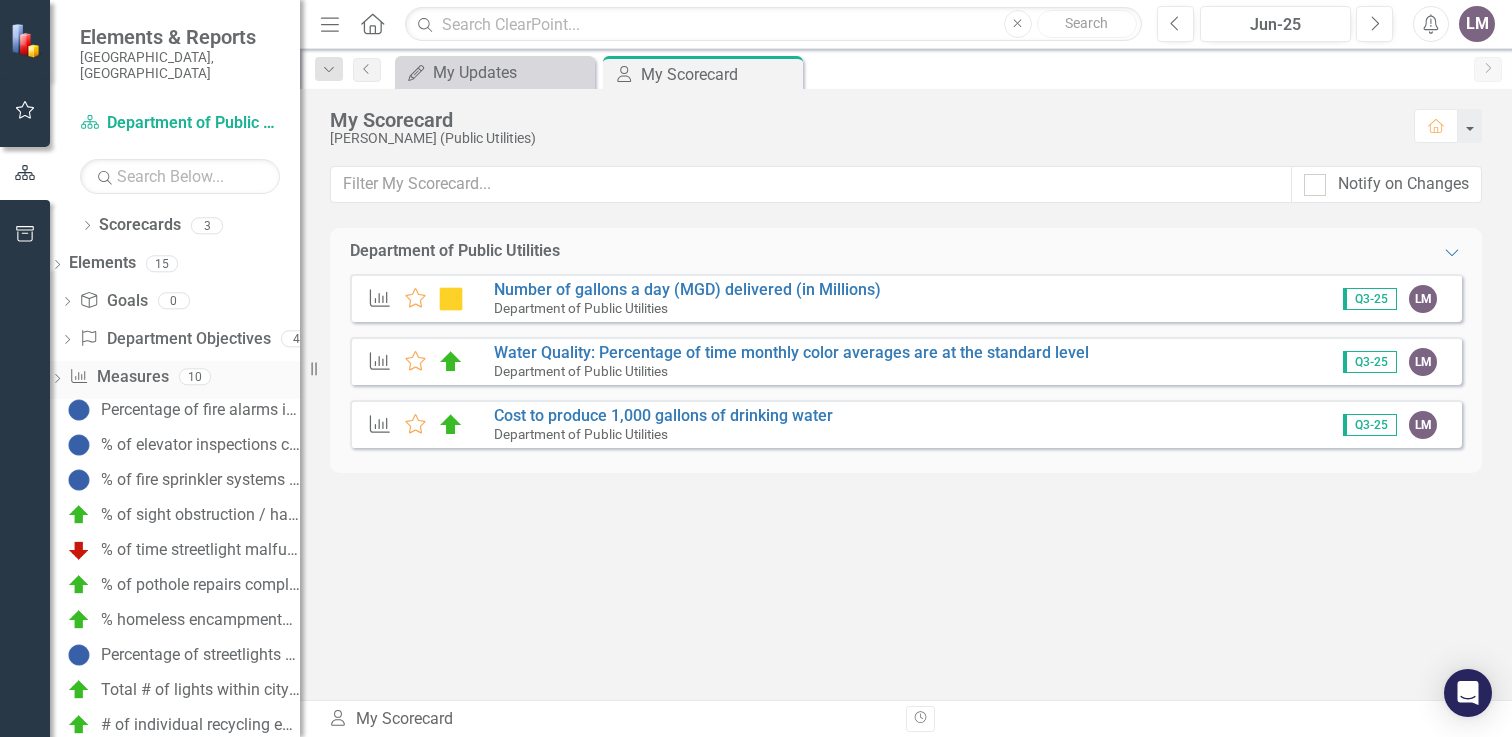 click on "Dropdown" at bounding box center (57, 379) 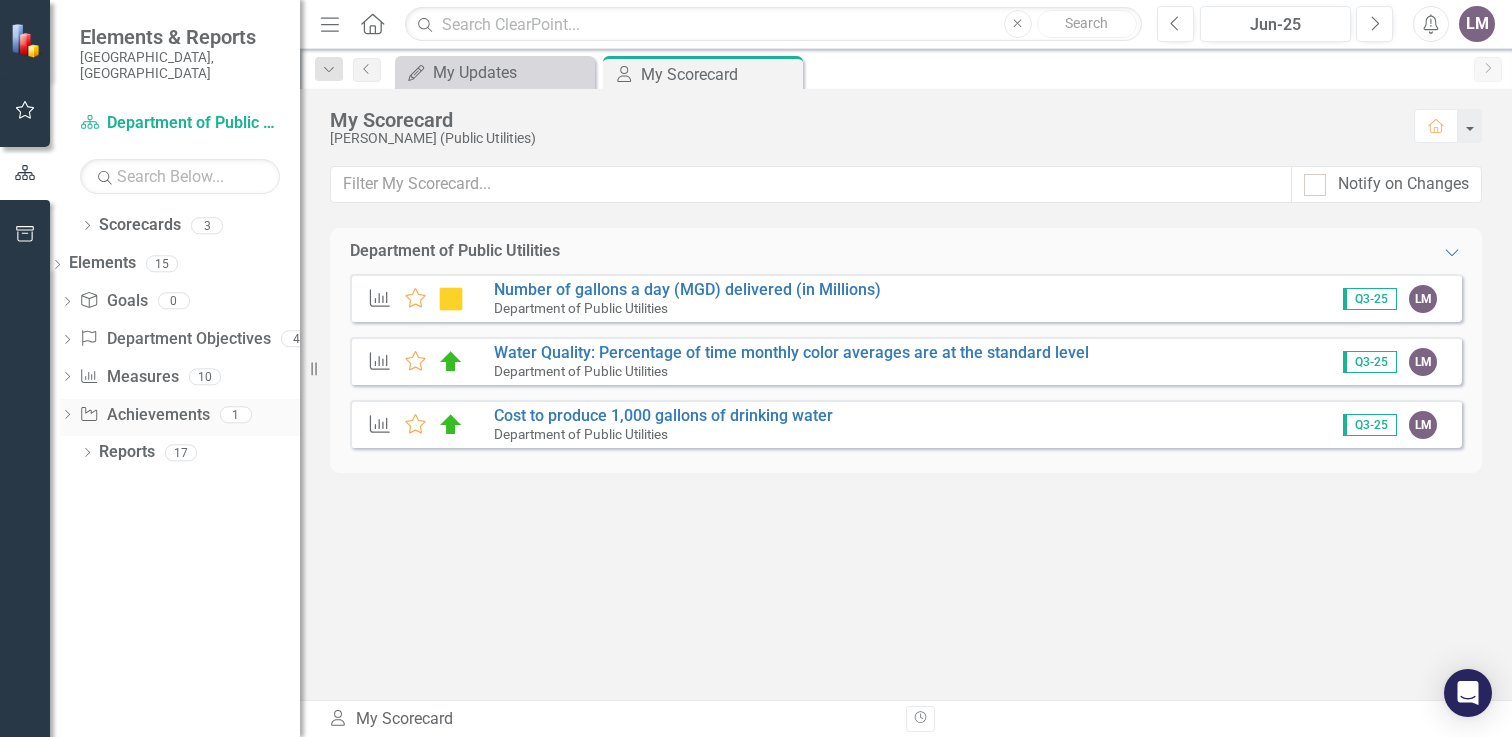 click on "Dropdown" 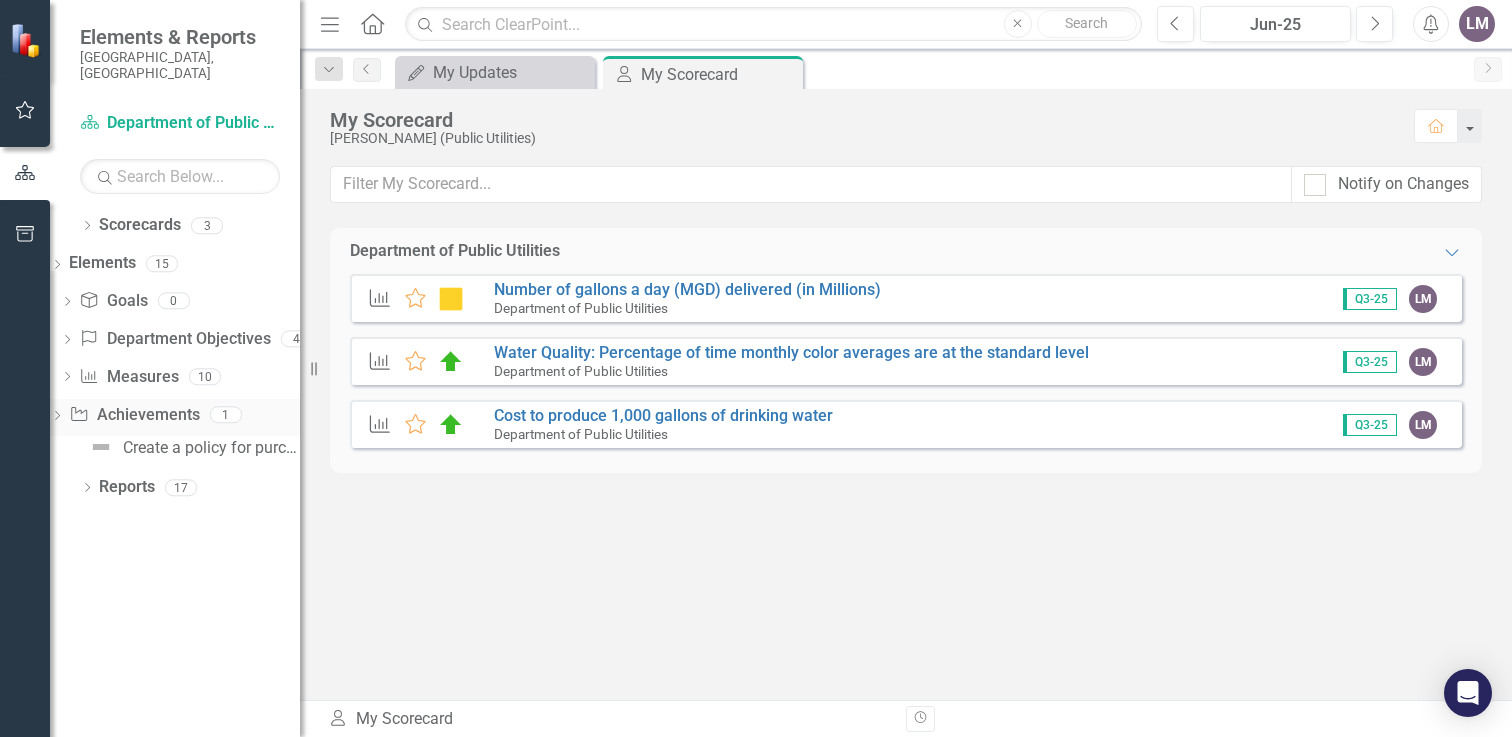 click on "Dropdown" 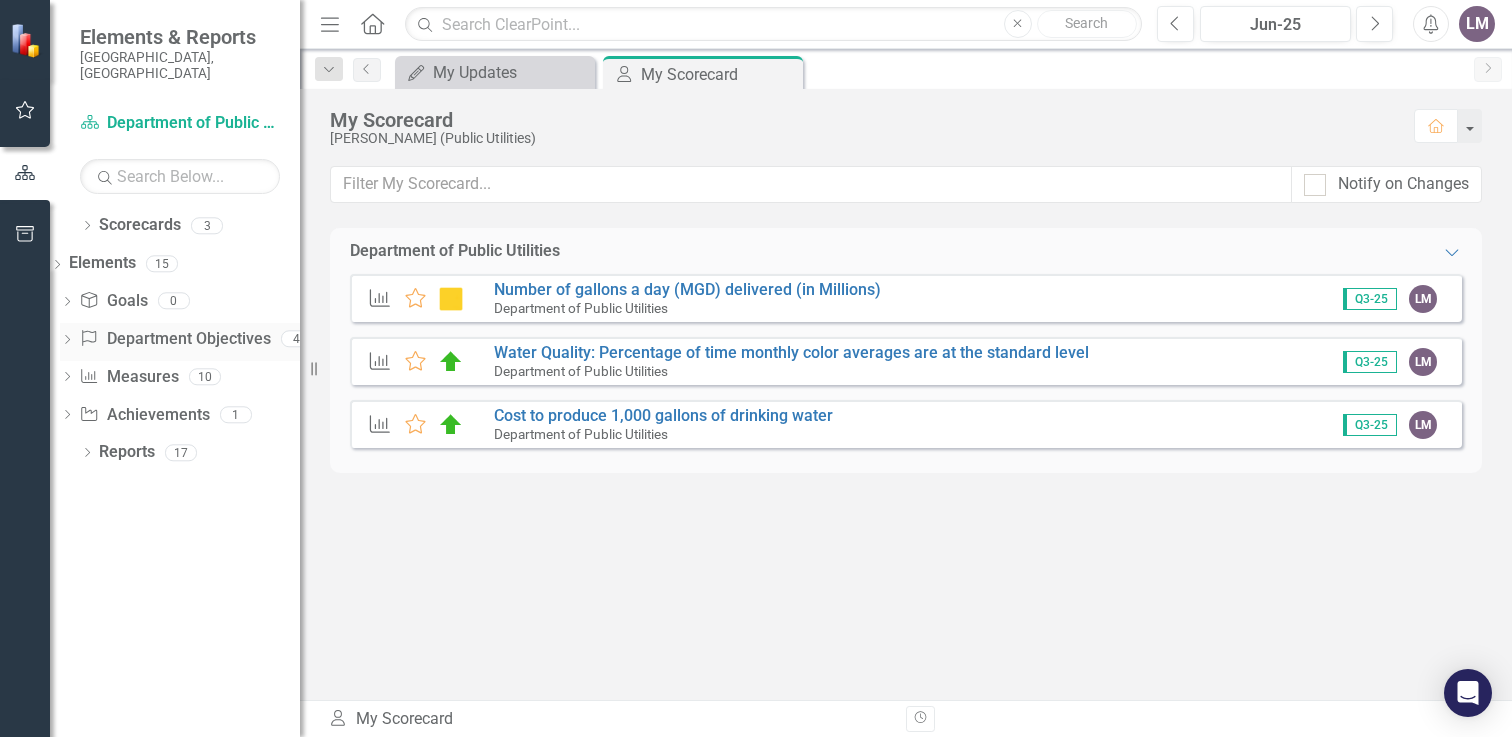 click on "Dropdown" 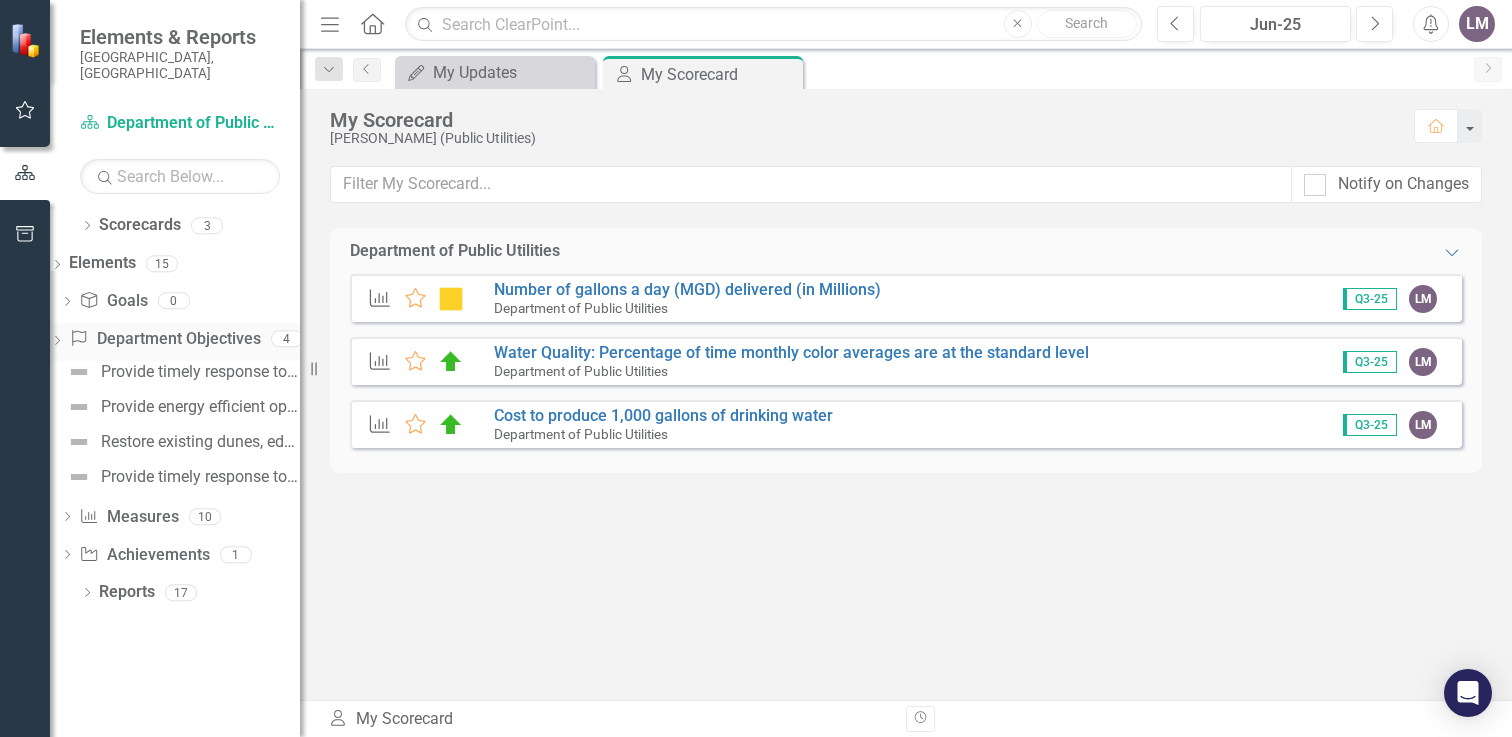 click on "Dropdown" 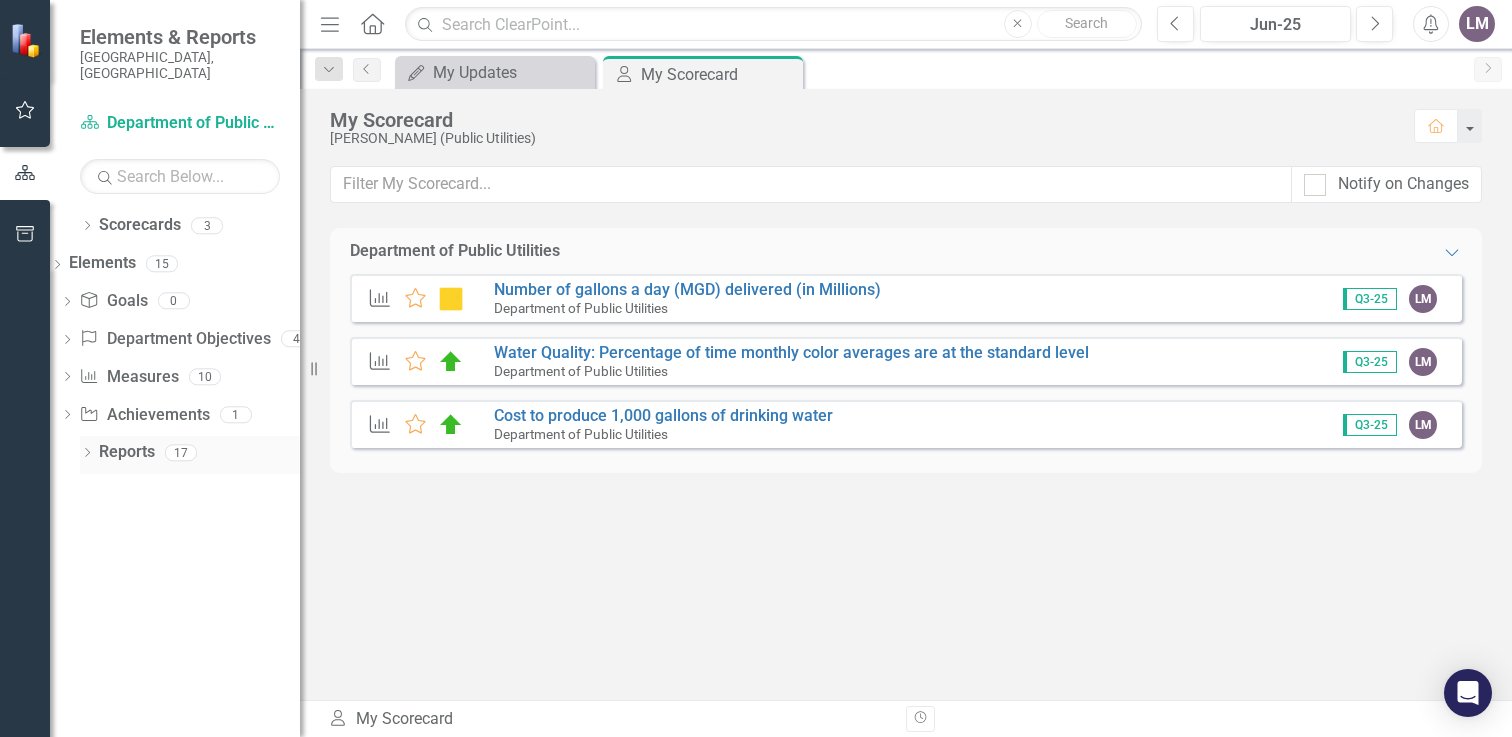 click on "Dropdown" 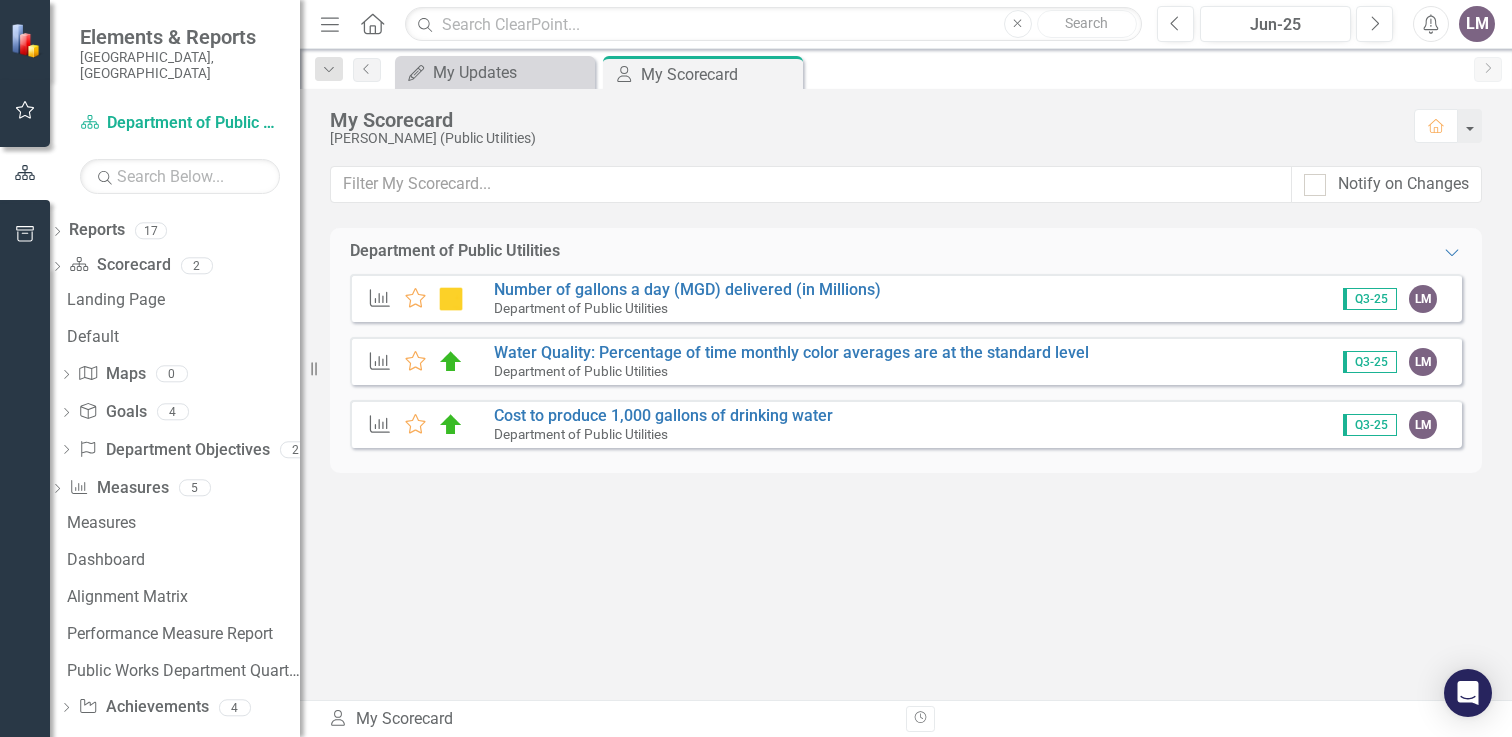 scroll, scrollTop: 228, scrollLeft: 0, axis: vertical 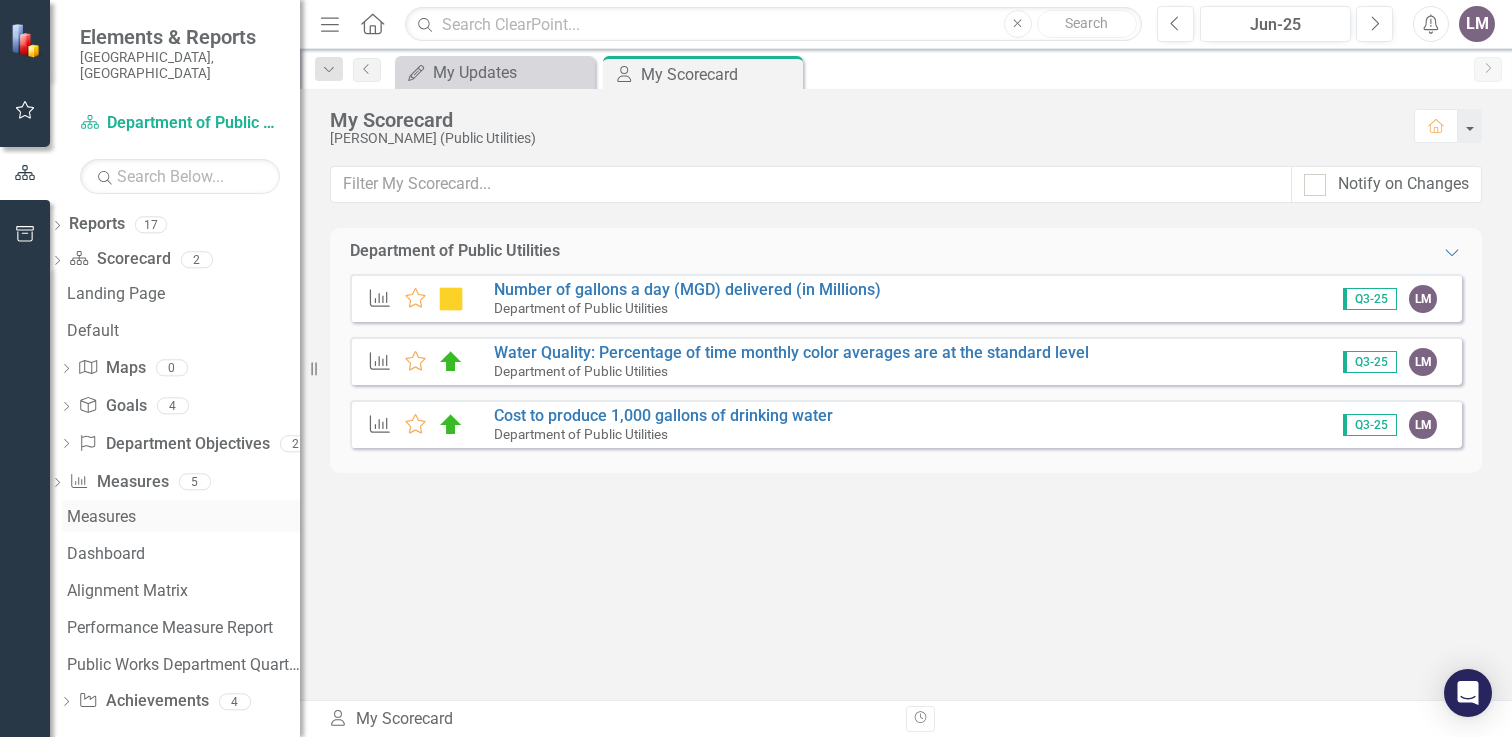 click on "Measures" at bounding box center [183, 517] 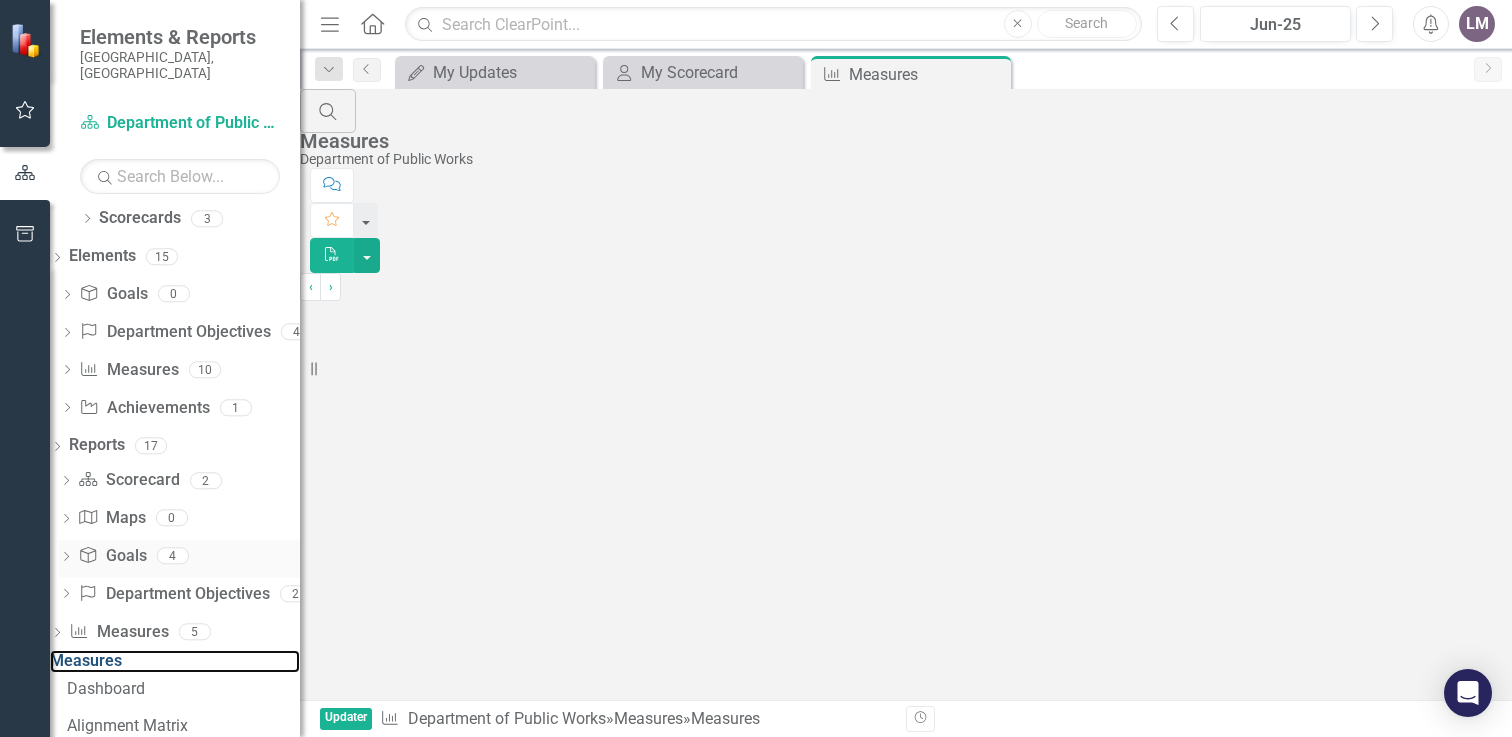 scroll, scrollTop: 0, scrollLeft: 0, axis: both 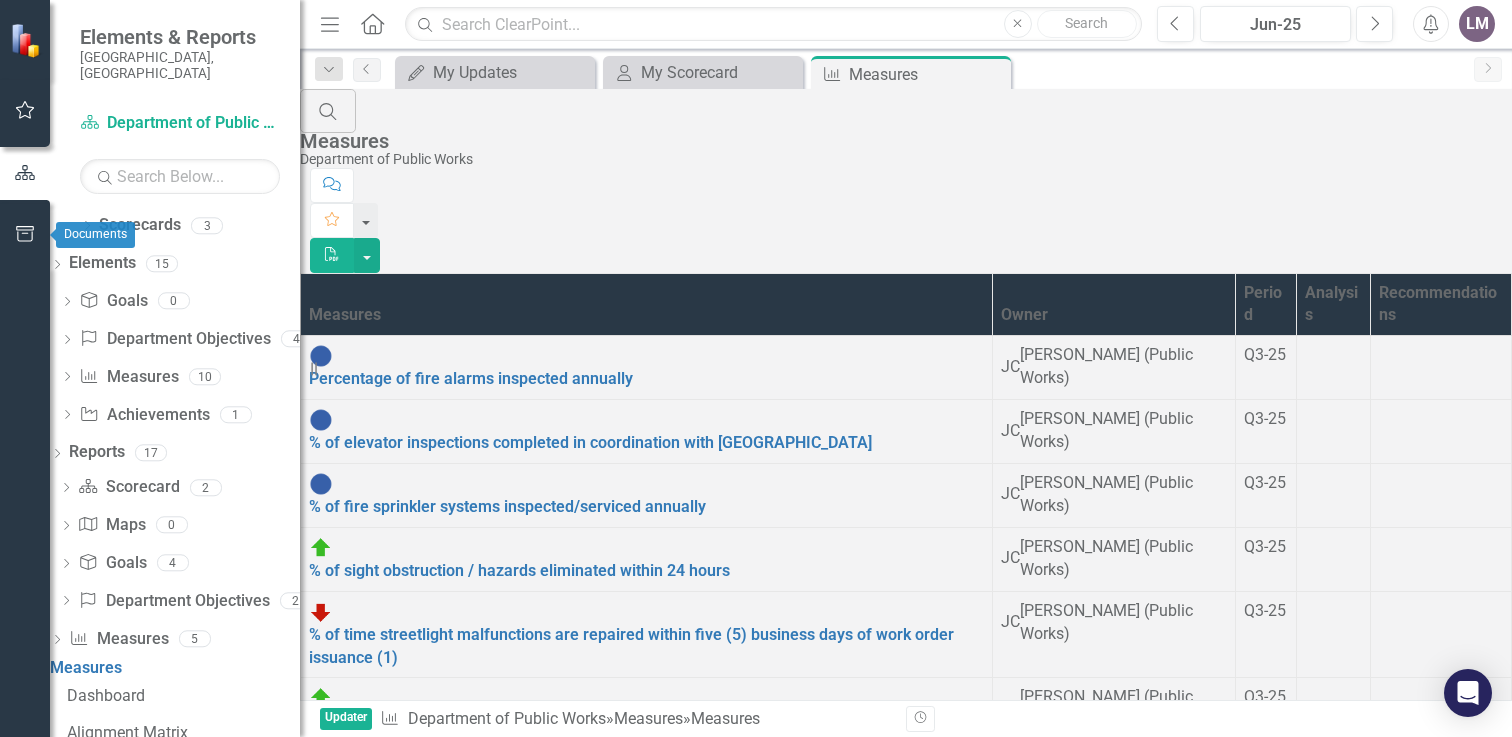 click 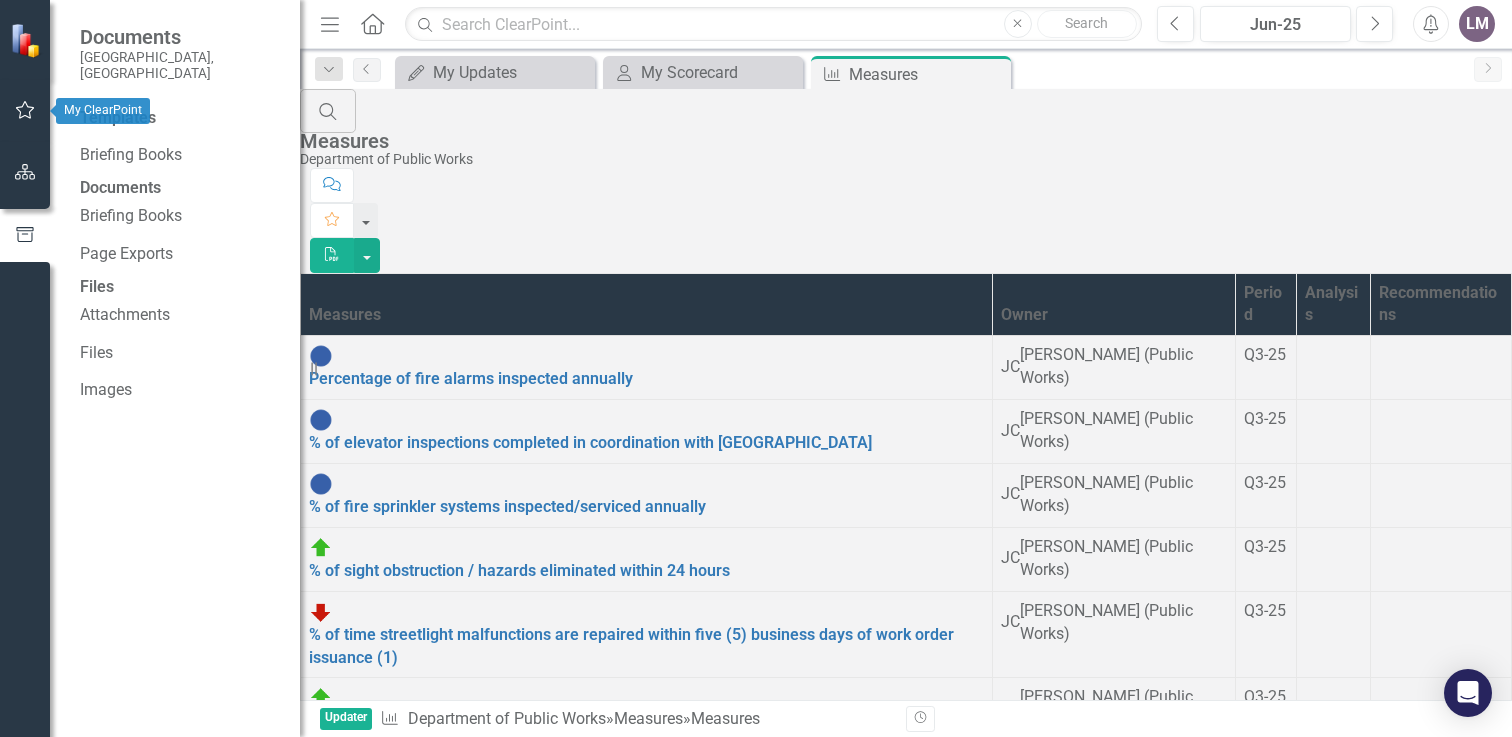 click 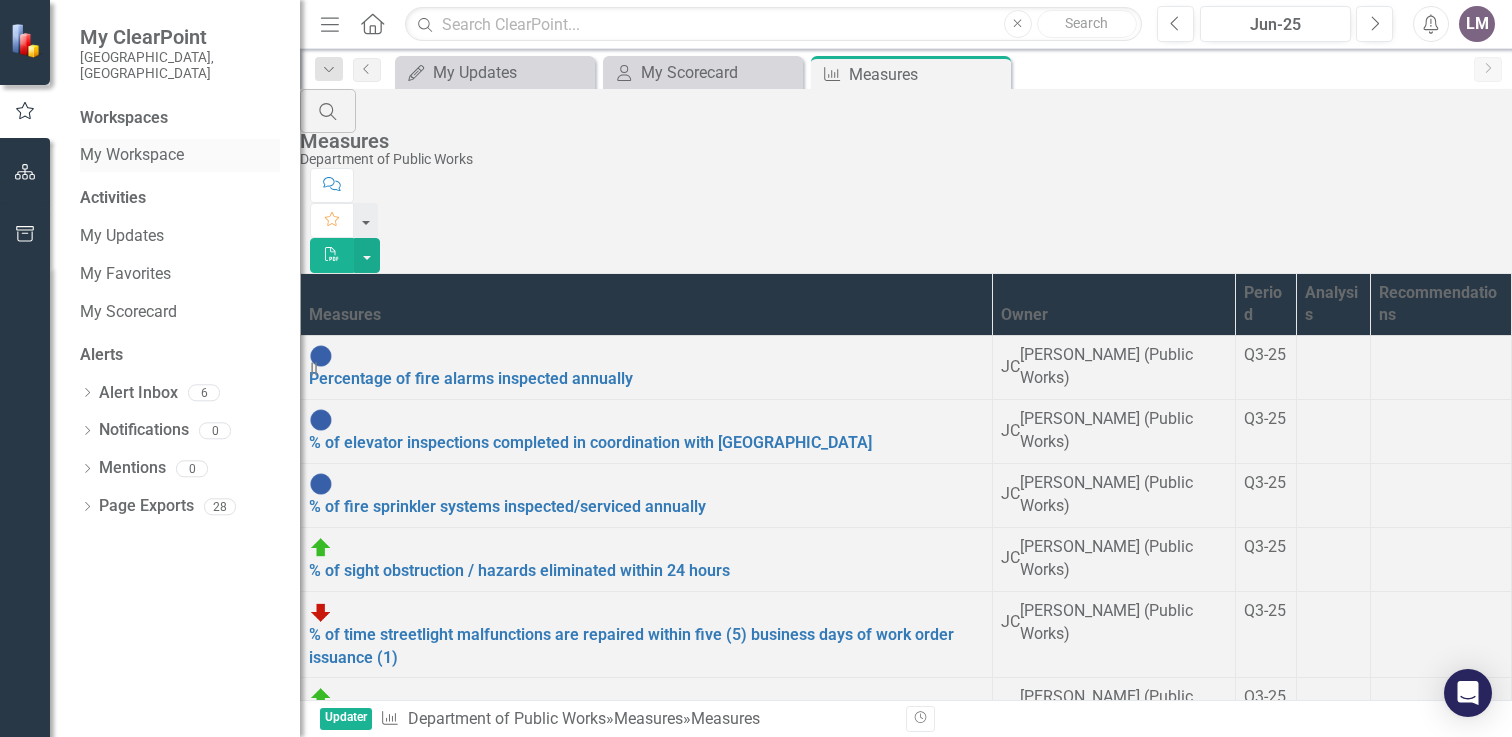 click on "My Workspace" at bounding box center [180, 155] 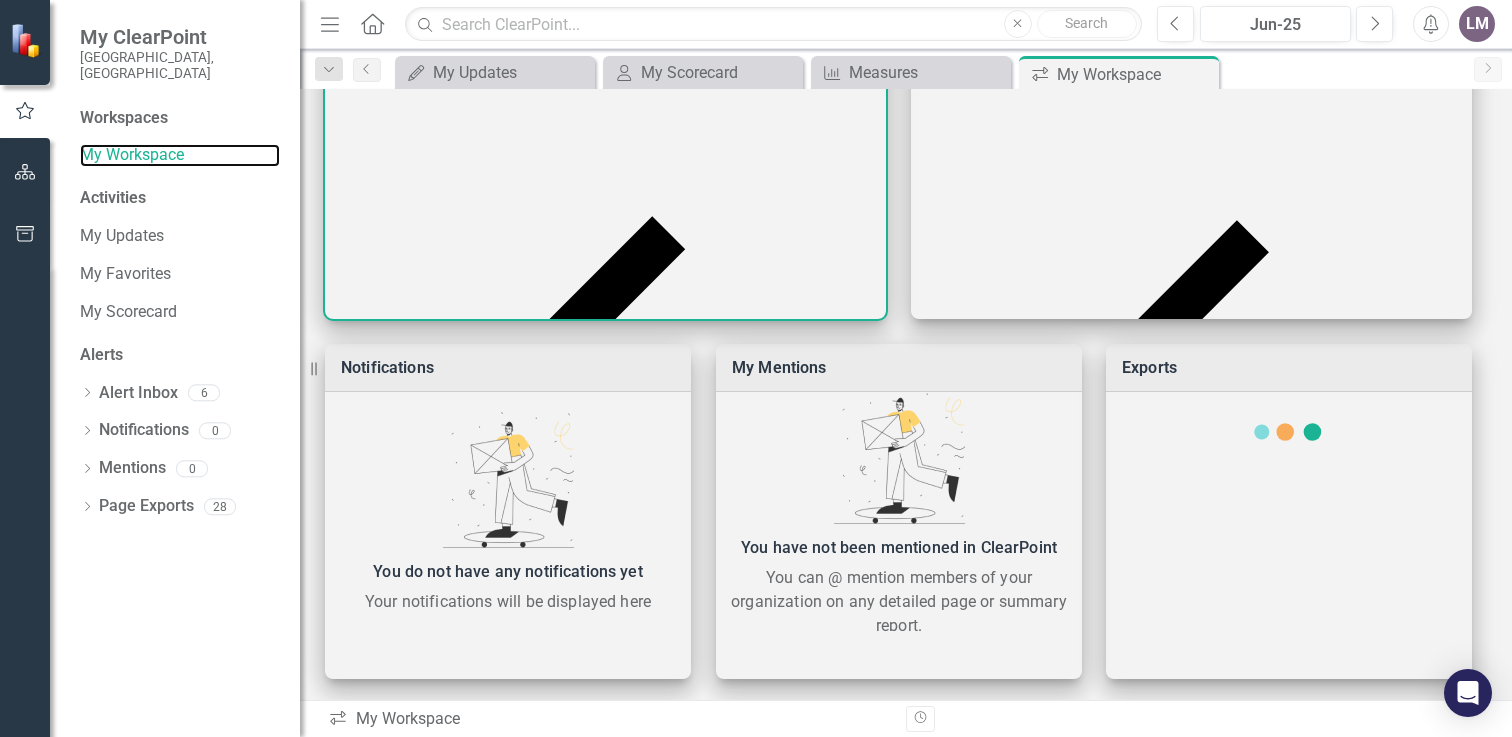 scroll, scrollTop: 647, scrollLeft: 0, axis: vertical 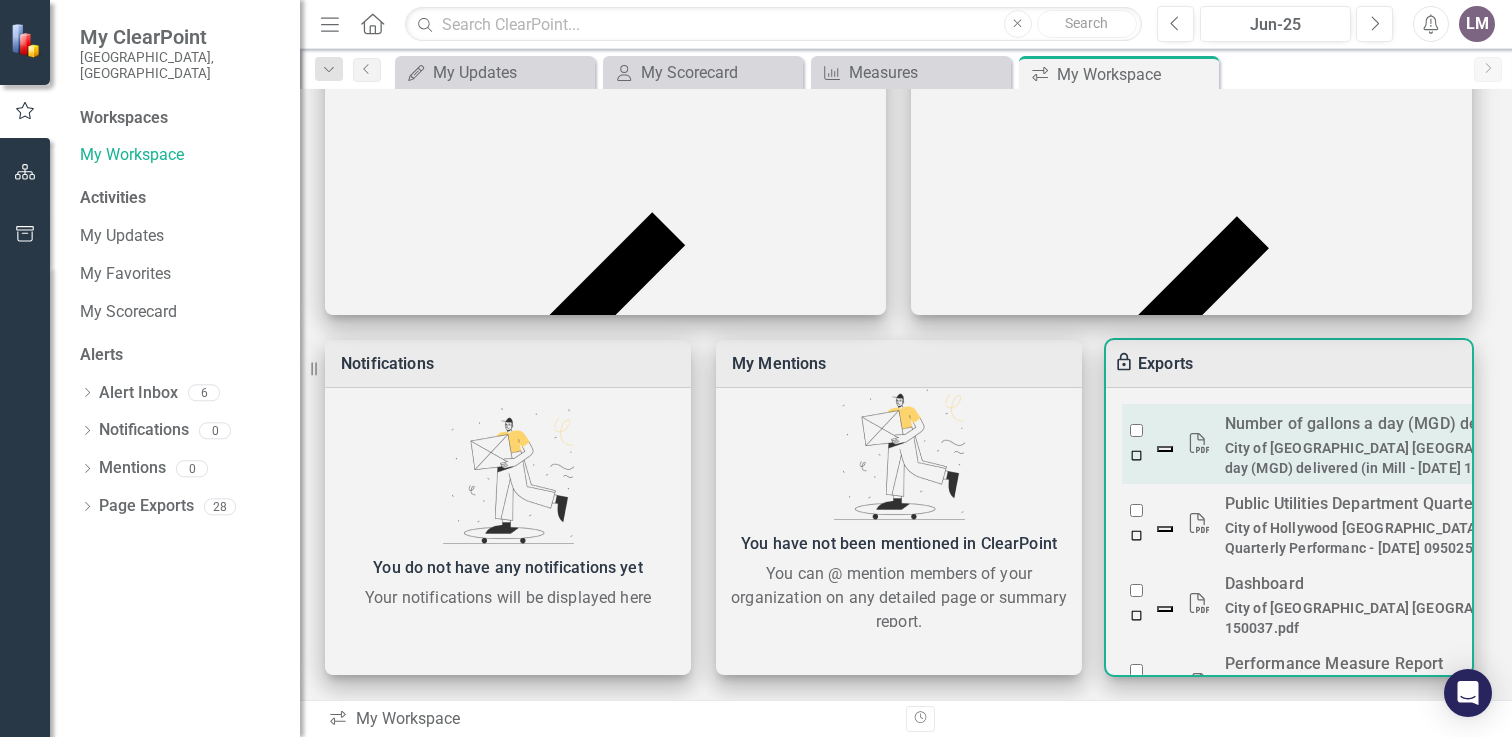 click at bounding box center (1136, 430) 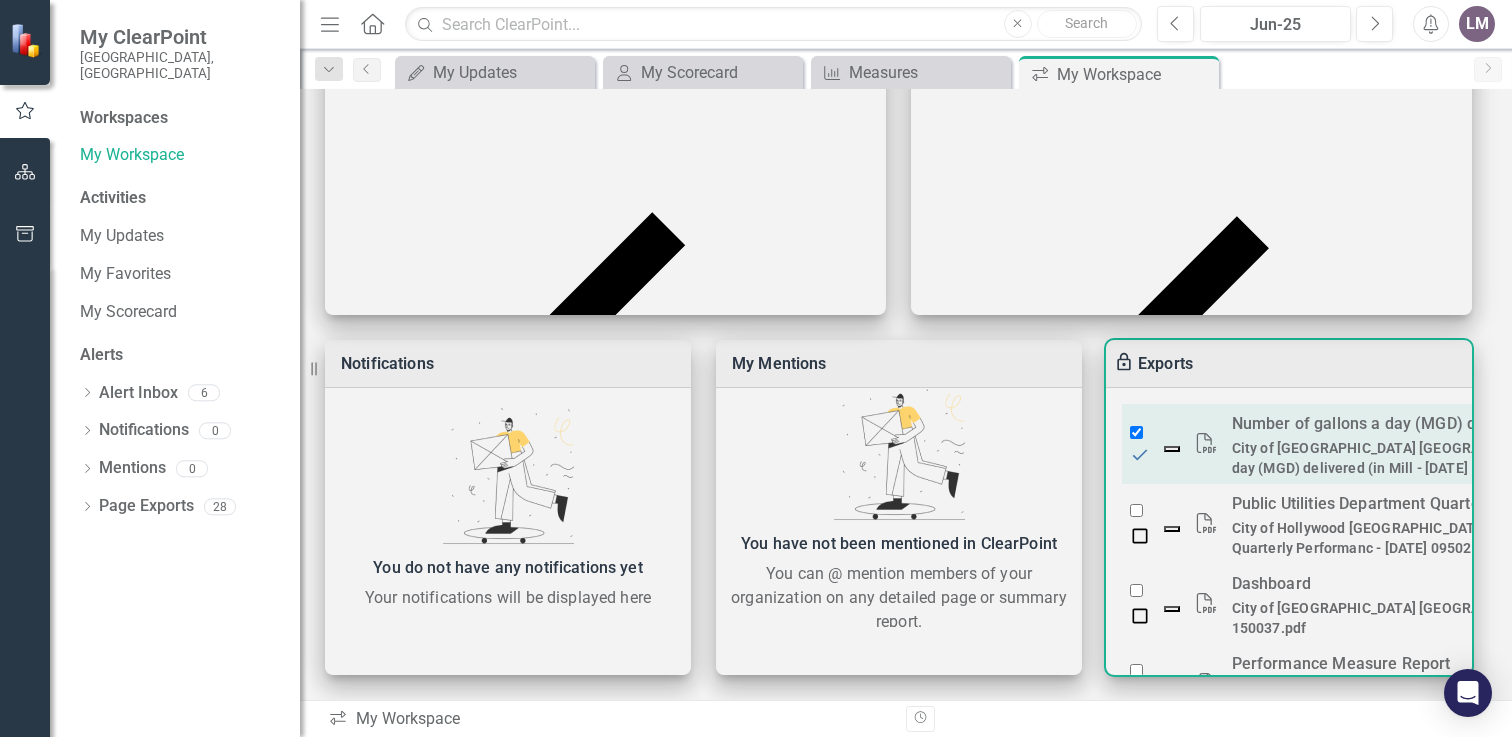 click on "City of Hollywood FL - Number of gallons a day (MGD) delivered (in Mill - 2025-04-08 141428.pdf" at bounding box center [1466, 458] 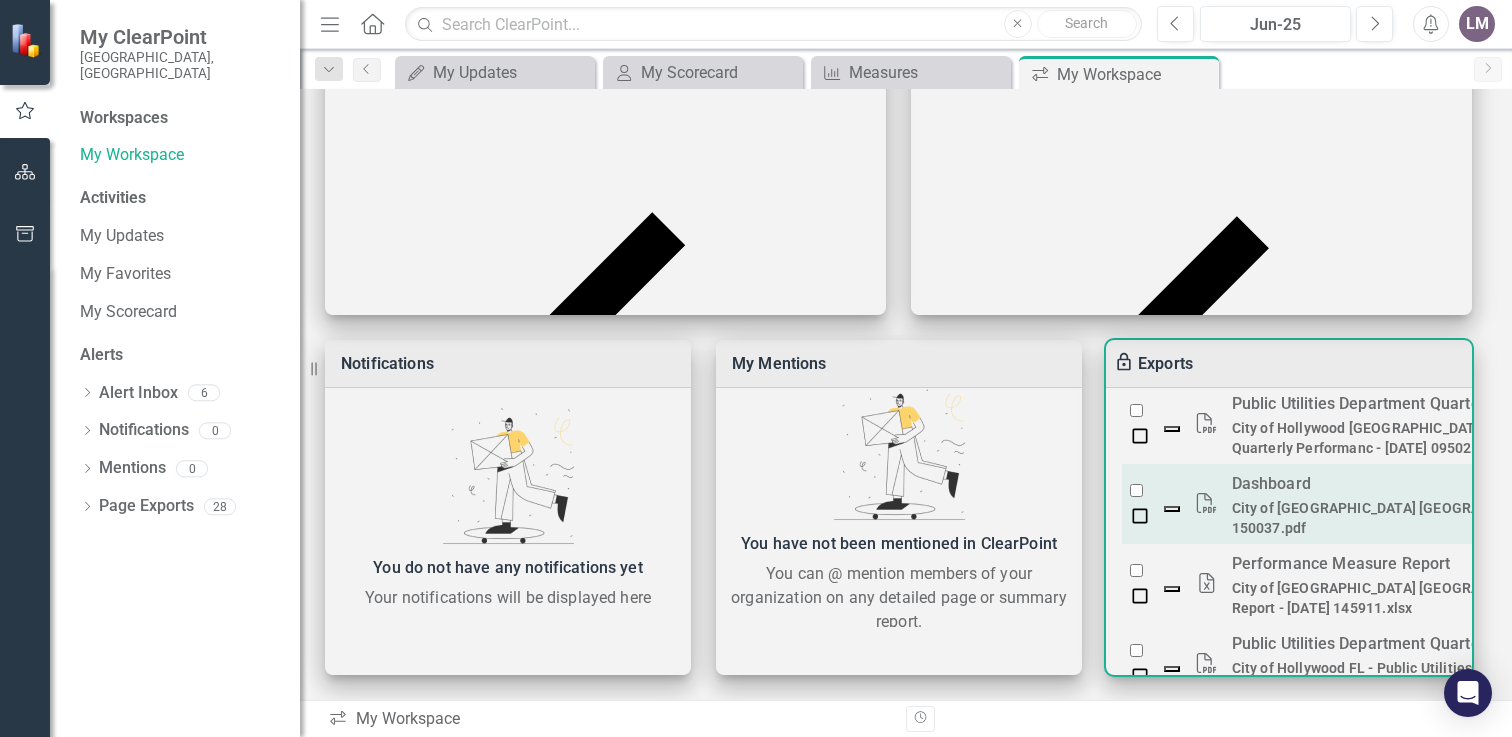 scroll, scrollTop: 0, scrollLeft: 0, axis: both 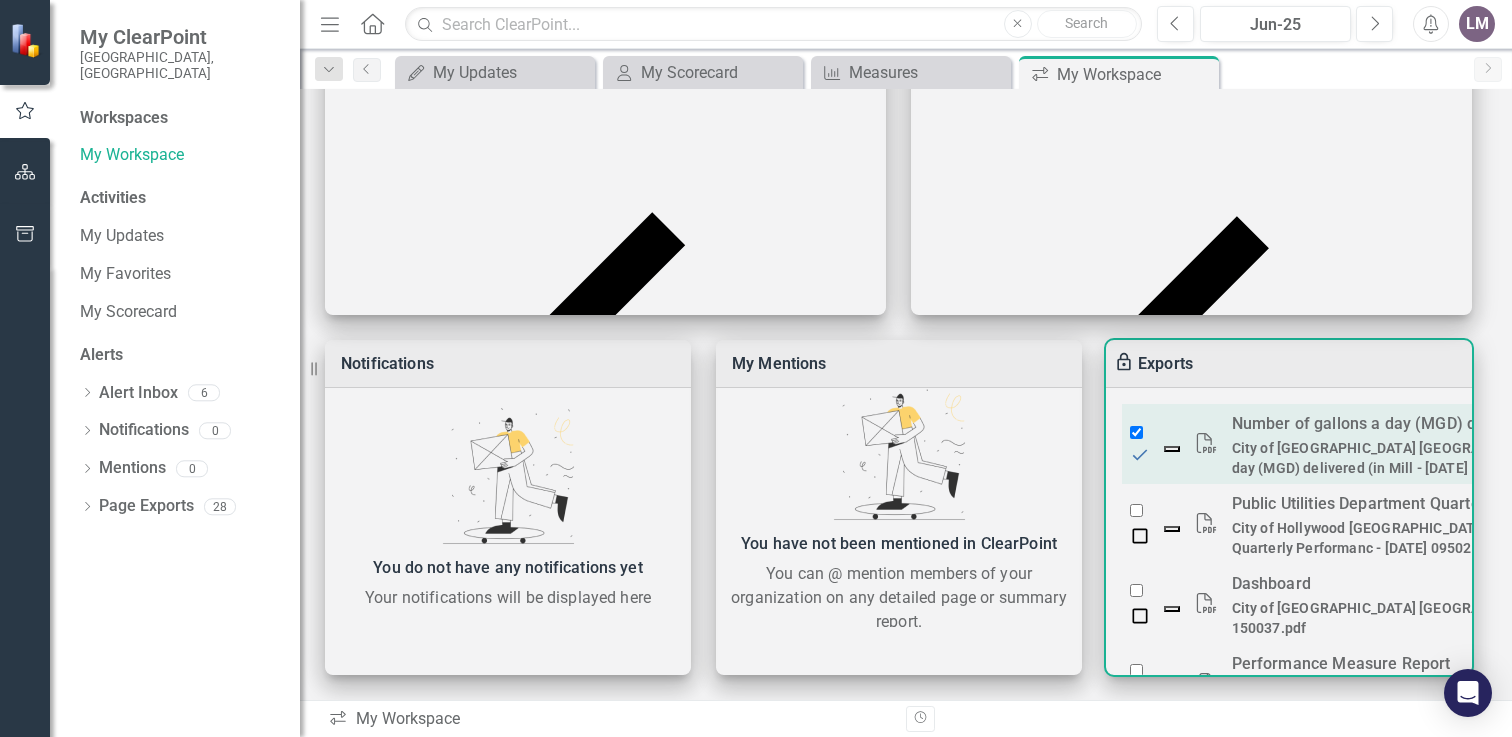 click at bounding box center (1136, 432) 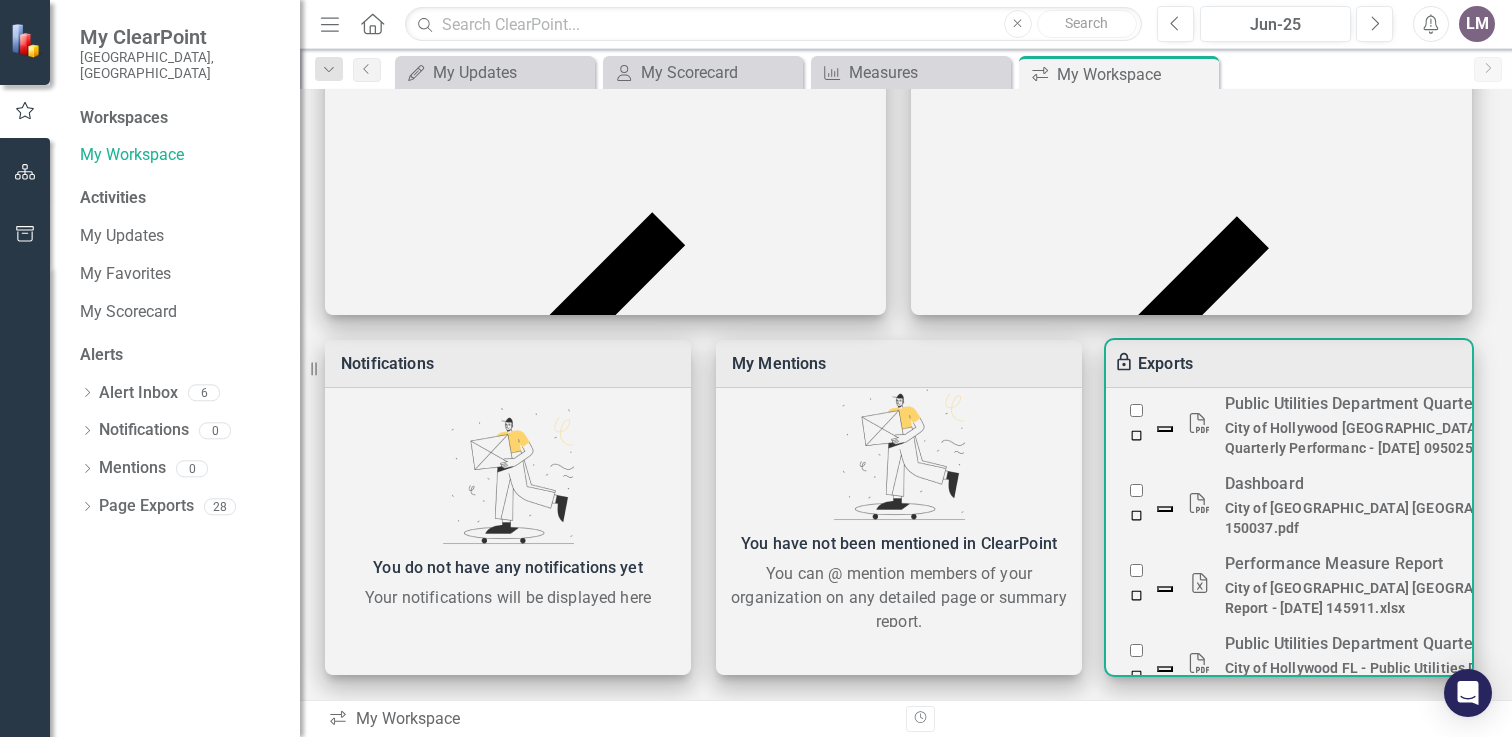 scroll, scrollTop: 0, scrollLeft: 0, axis: both 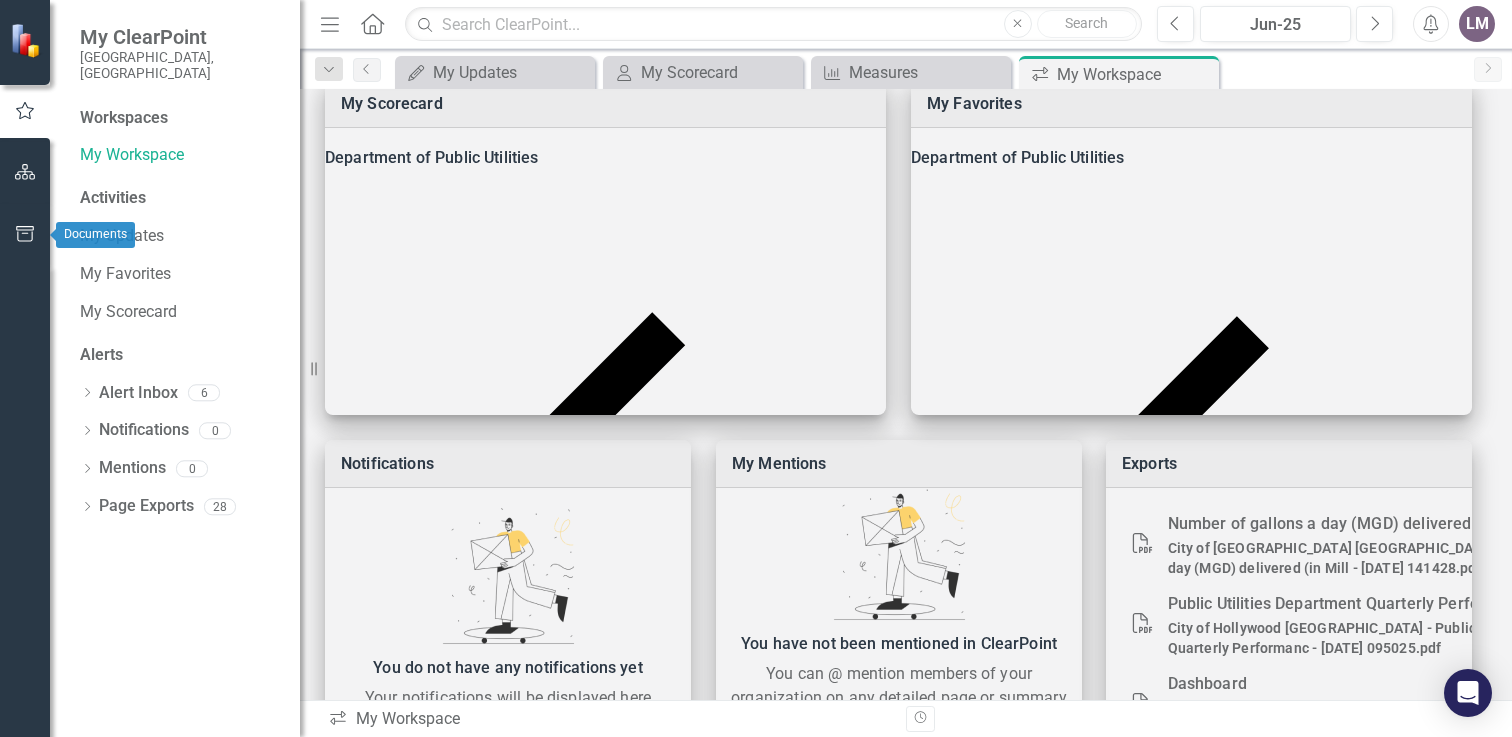 click 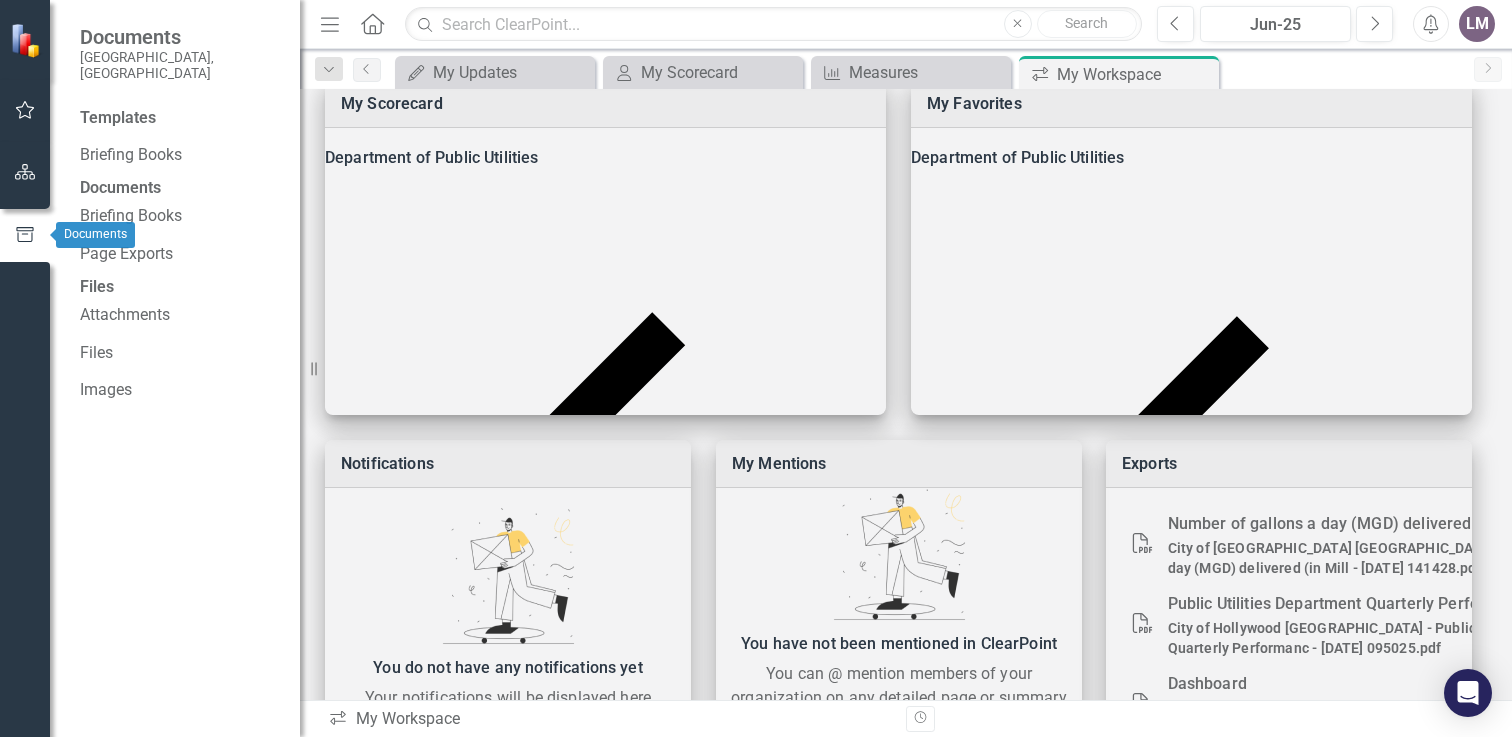 click at bounding box center [25, 173] 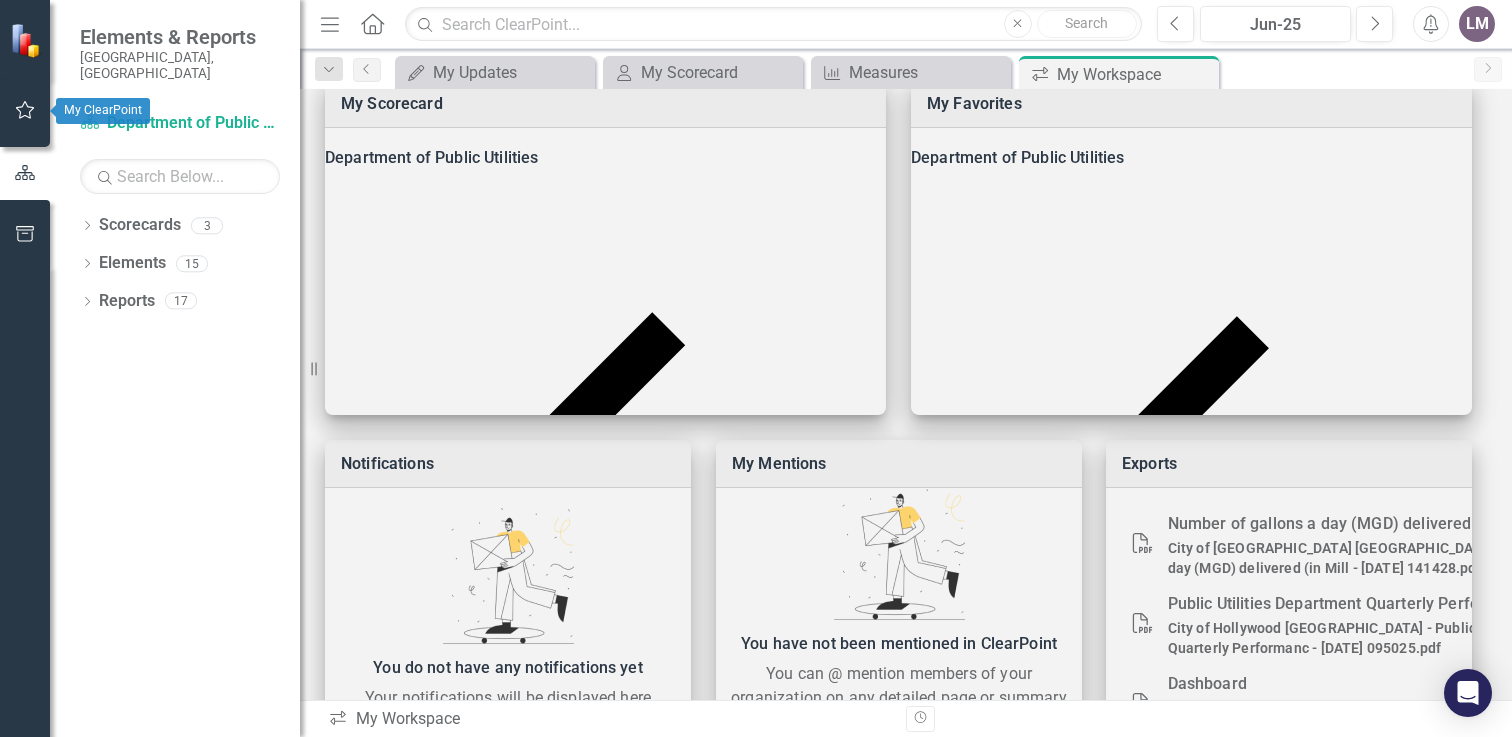 click 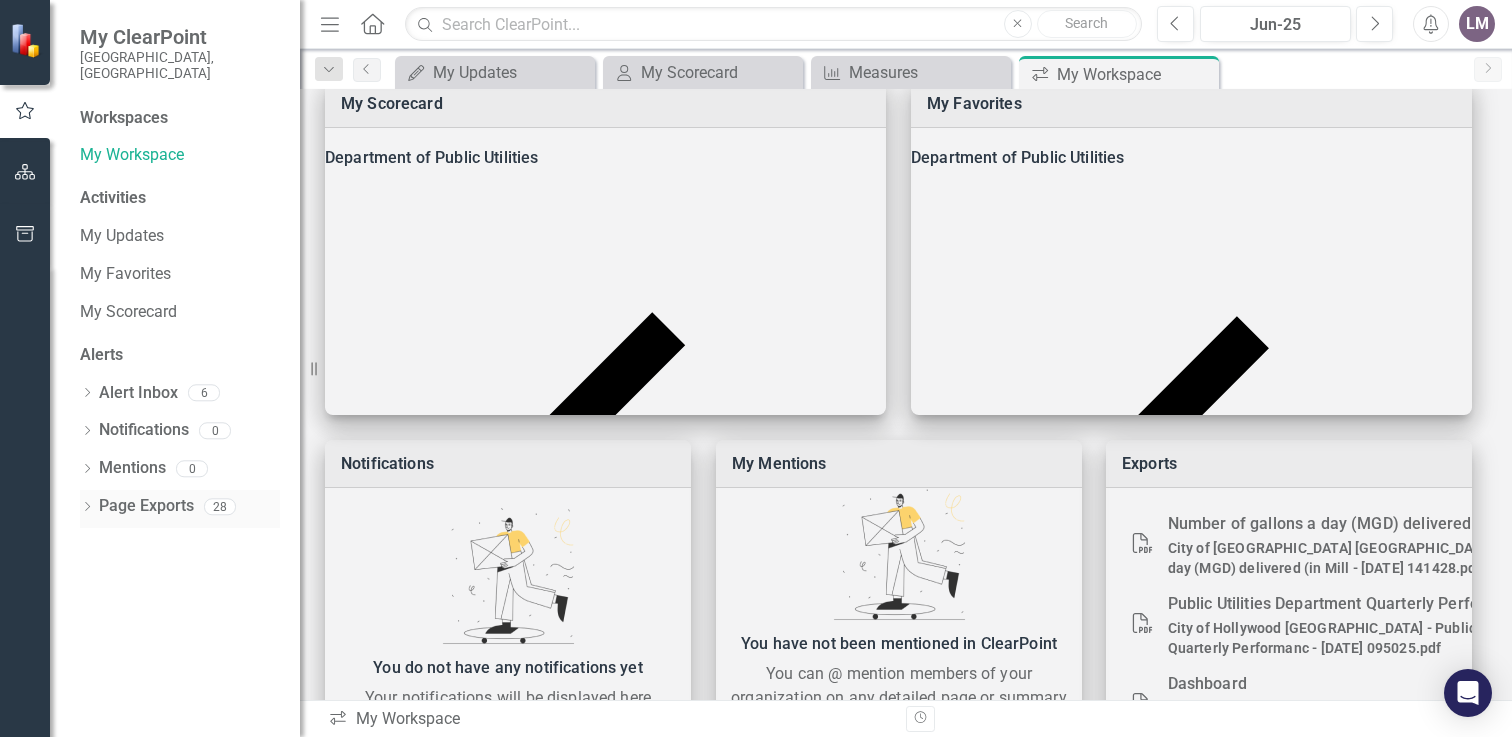 click on "Dropdown" 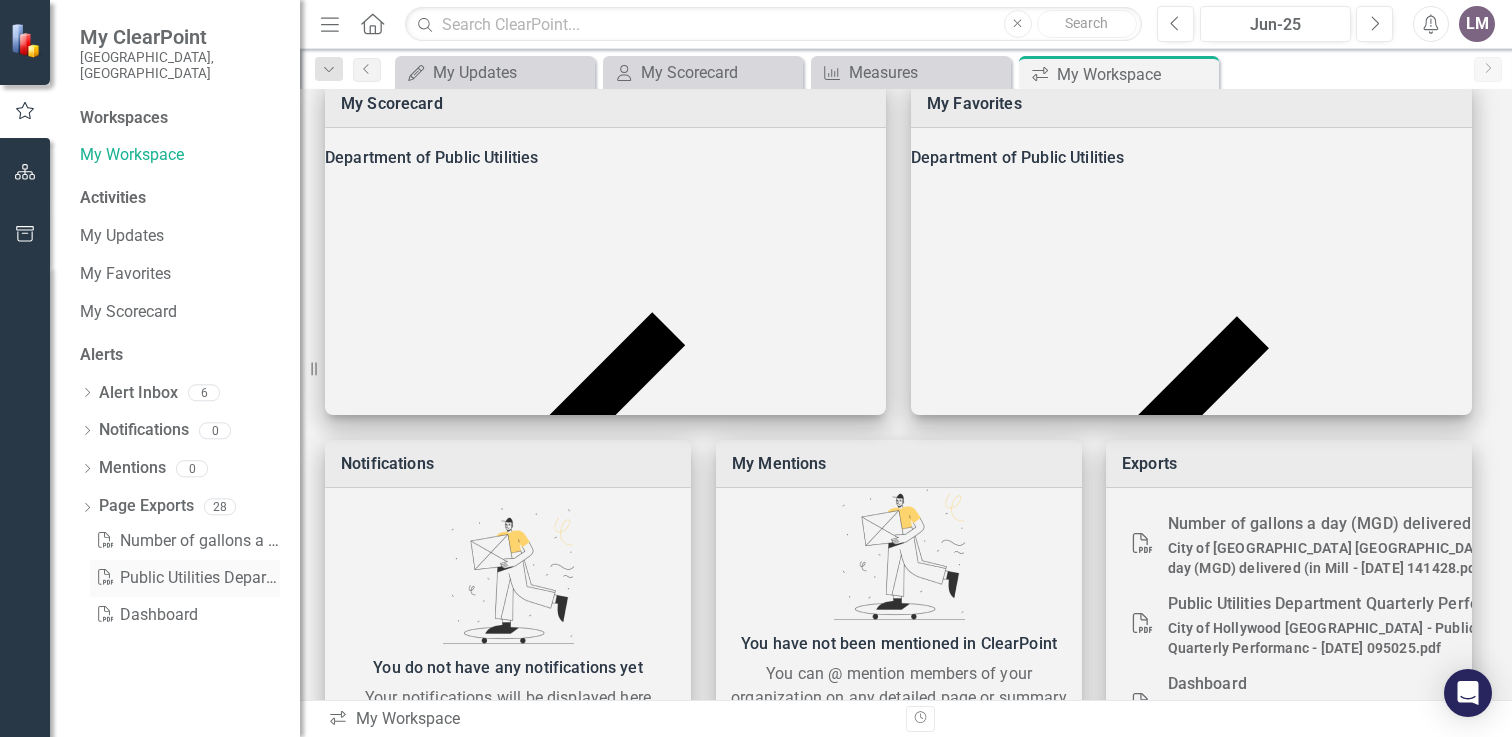 click on "PDF   Public Utilities Department Quarterly Performanc" at bounding box center [185, 578] 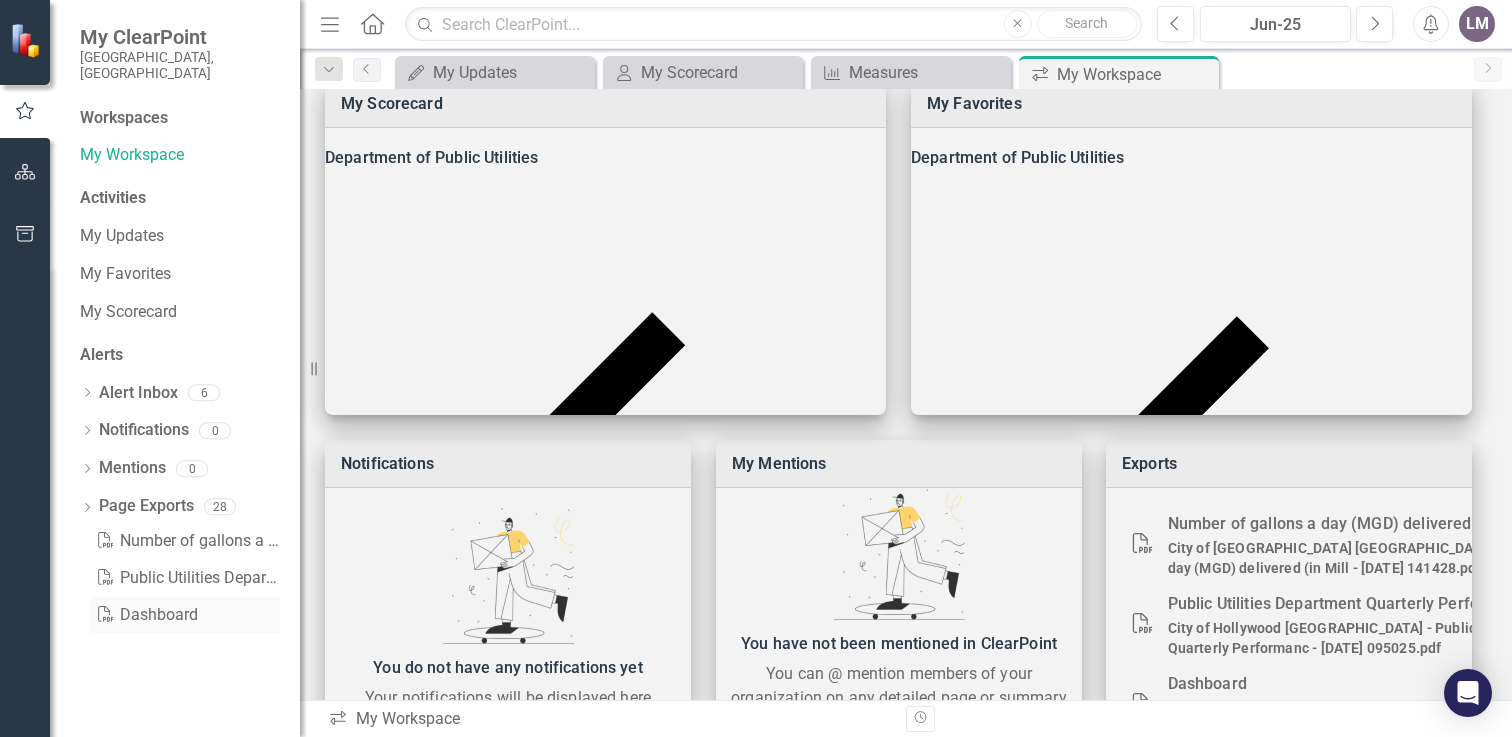 click on "PDF   Dashboard" at bounding box center [185, 615] 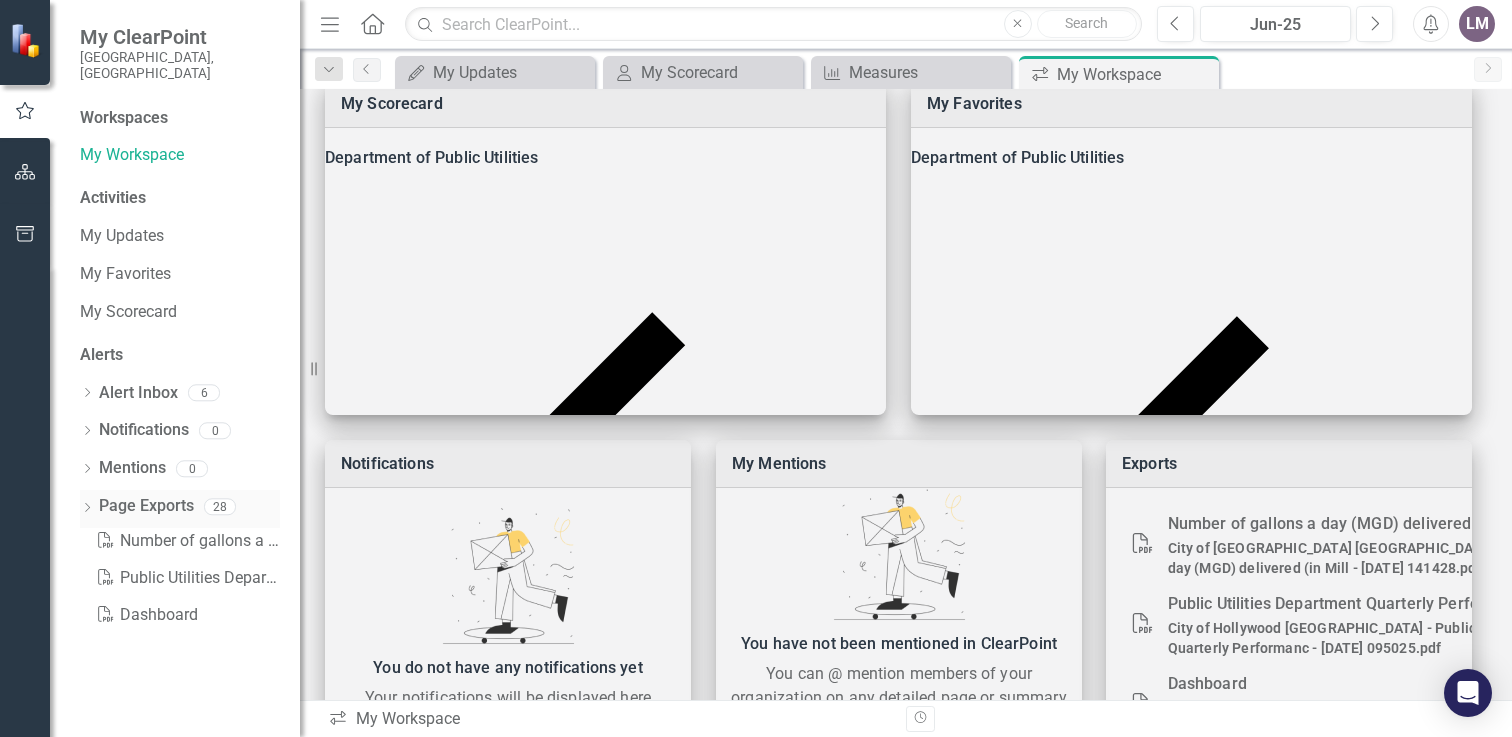 click on "Dropdown" 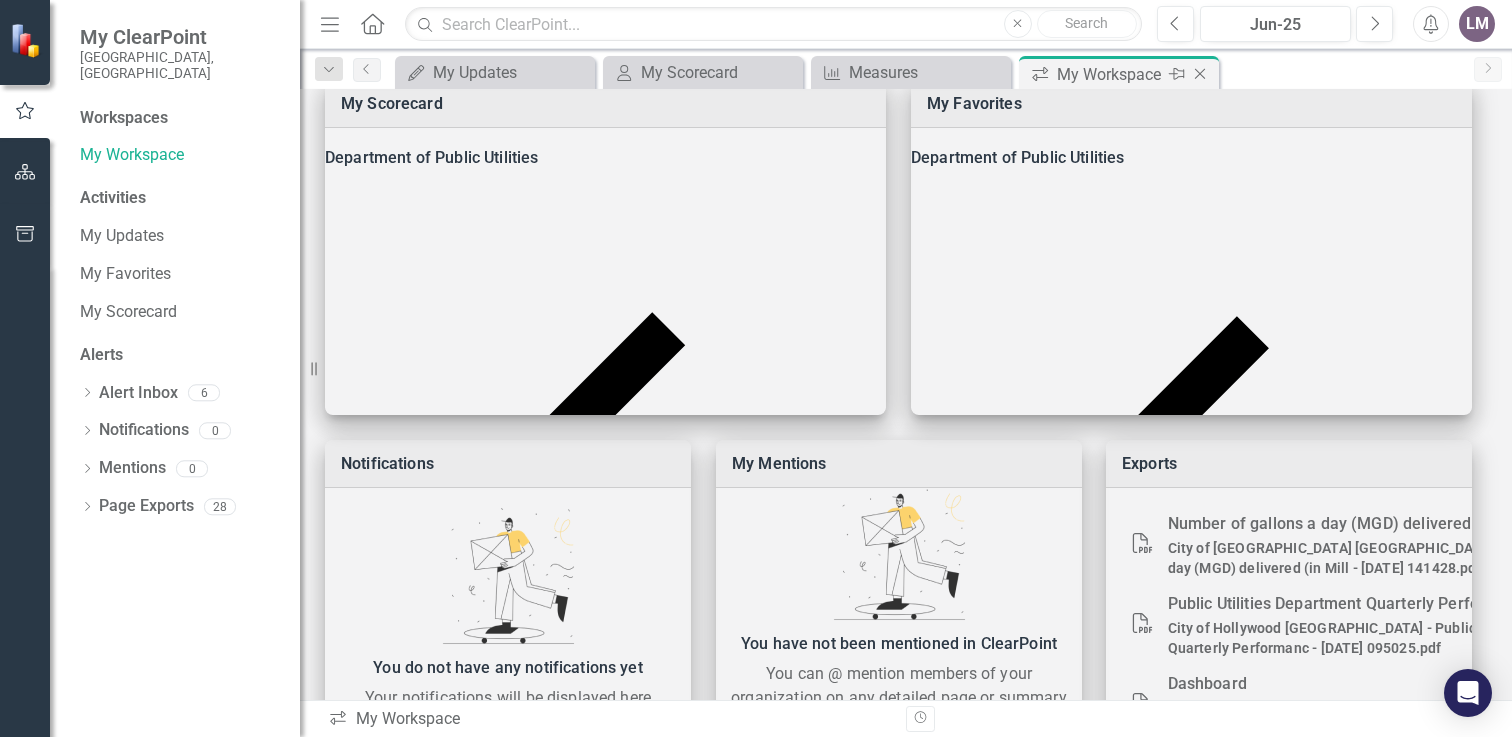 click on "Close" 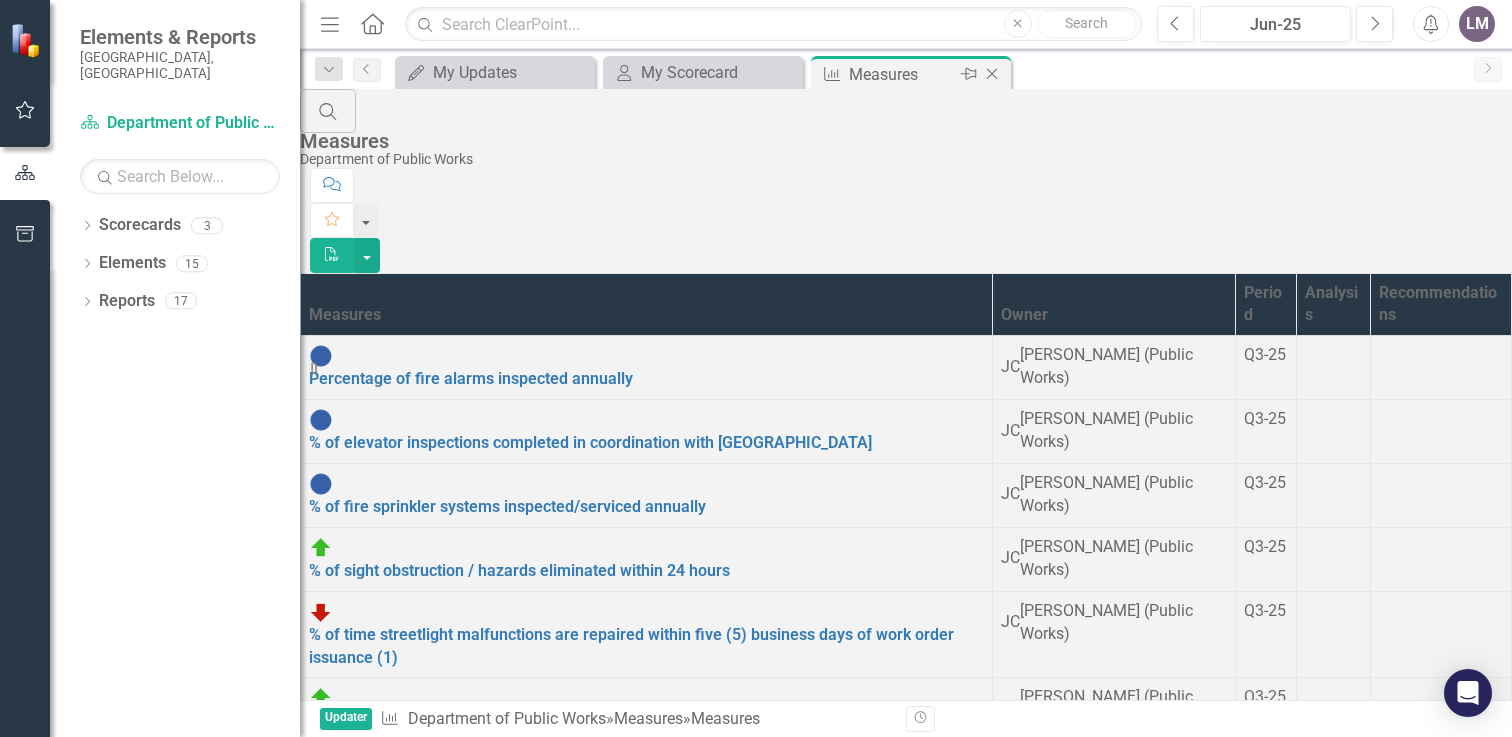 click on "Close" 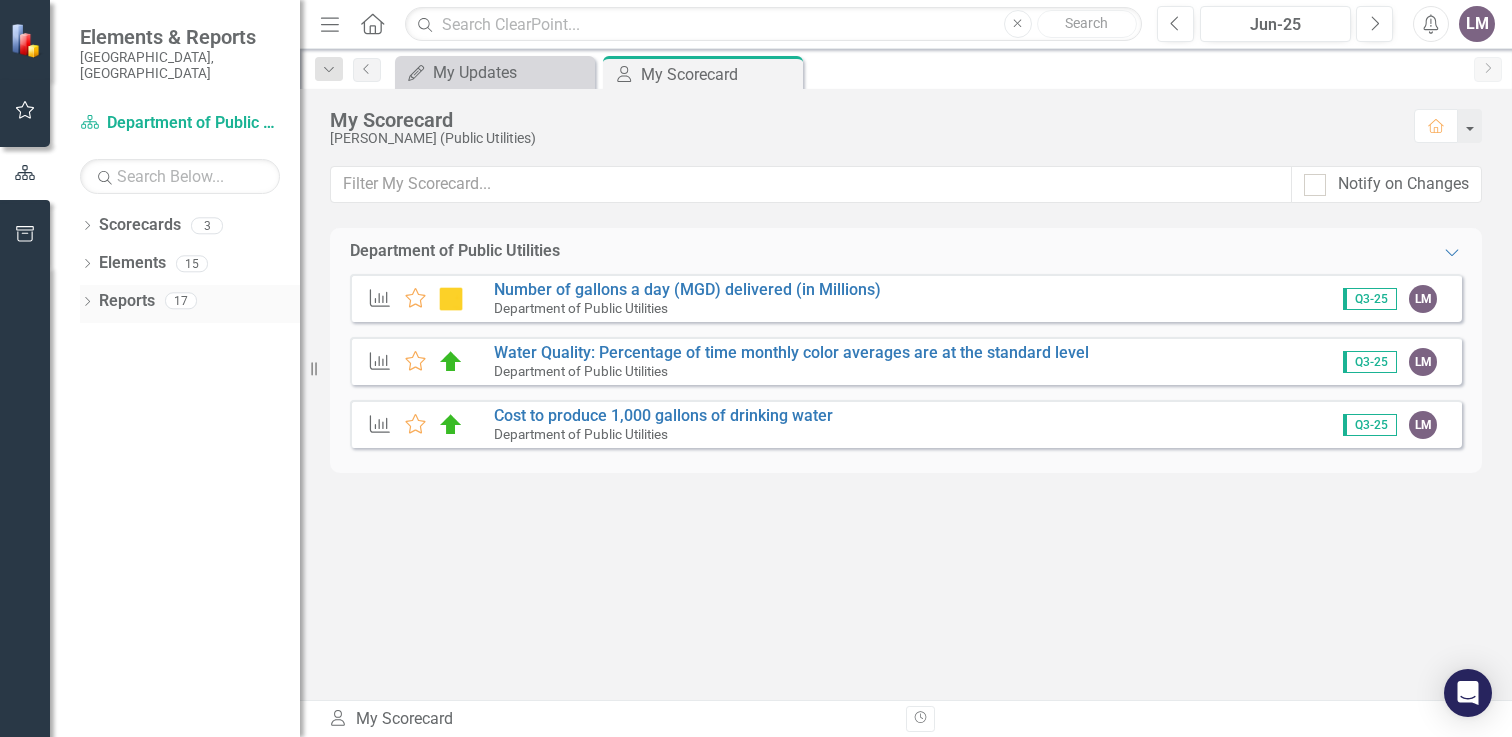 click on "Dropdown" 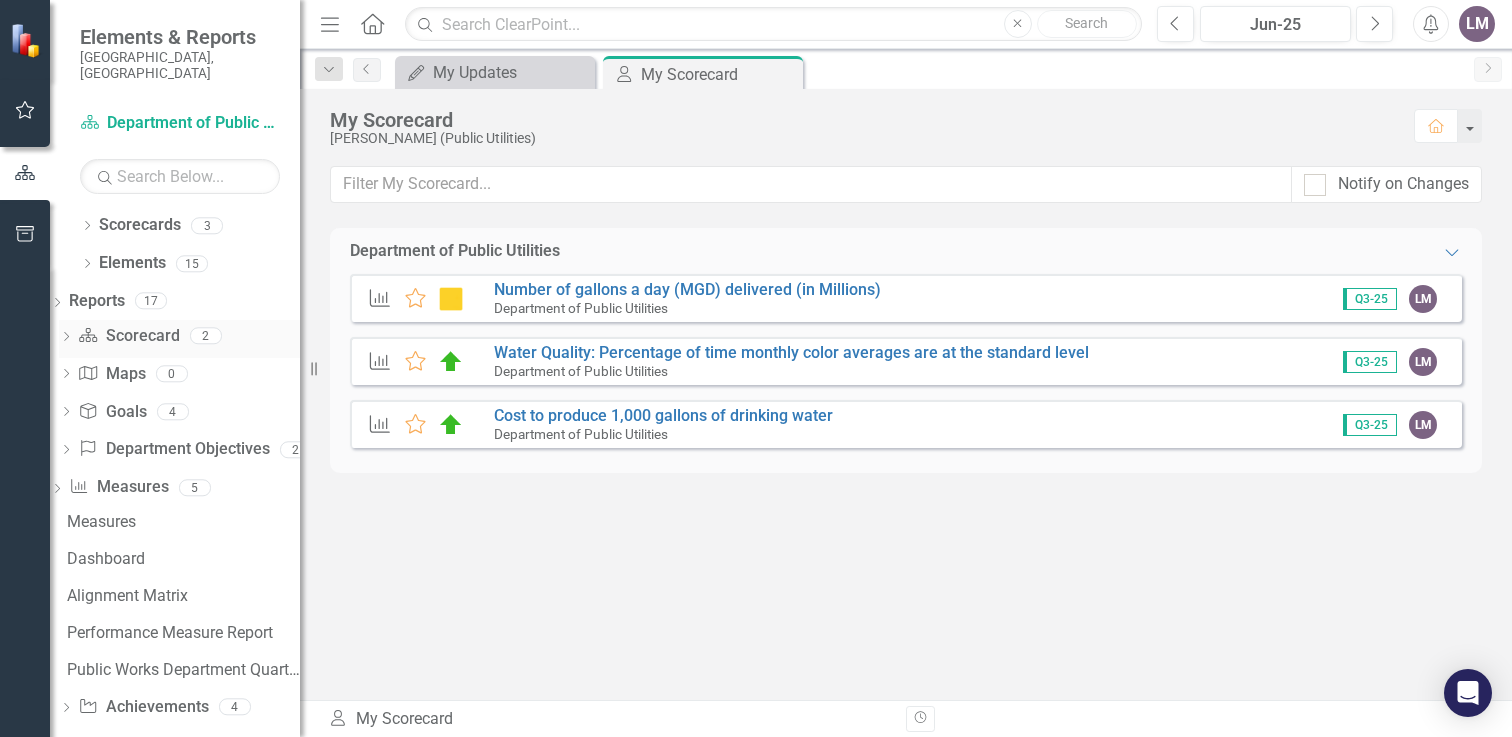 click on "Dropdown" 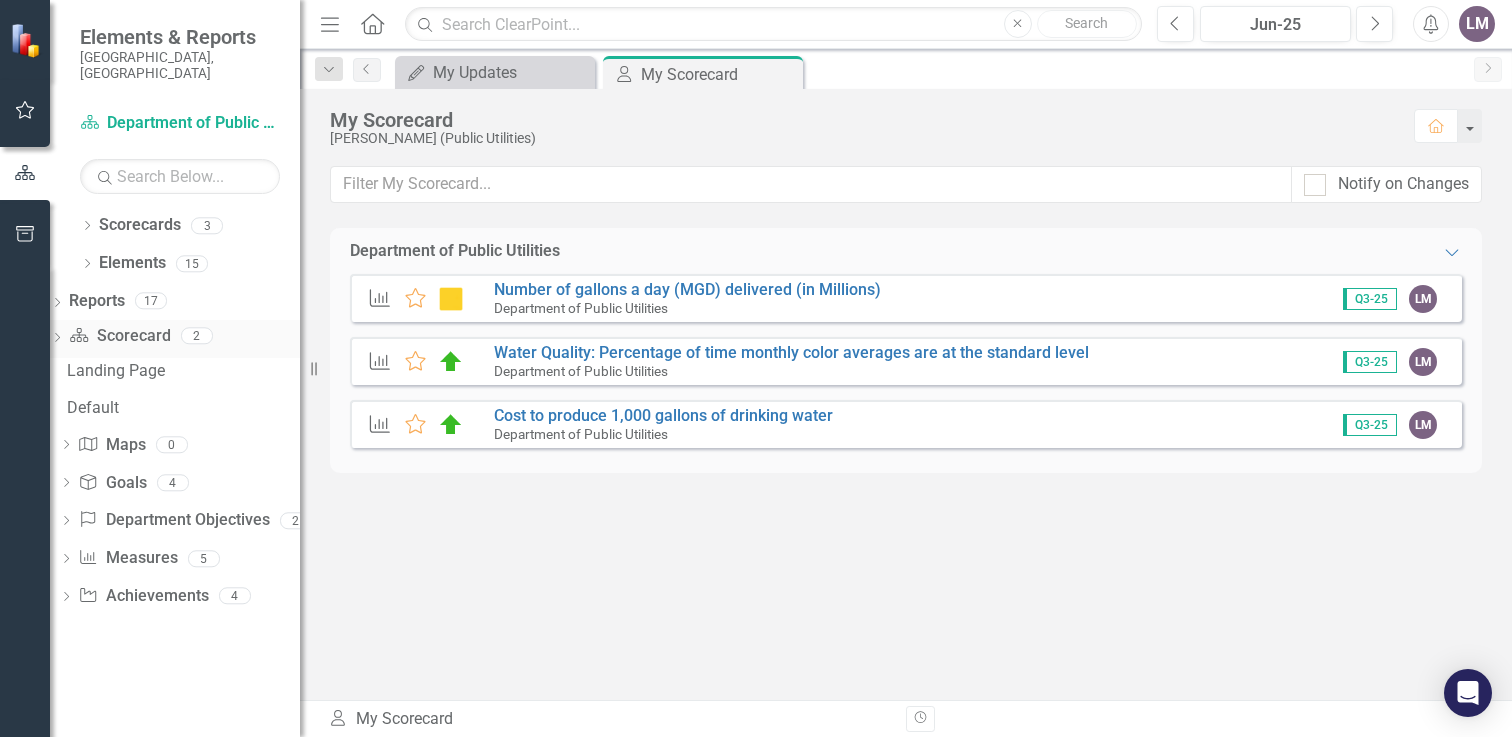 click on "Dropdown" 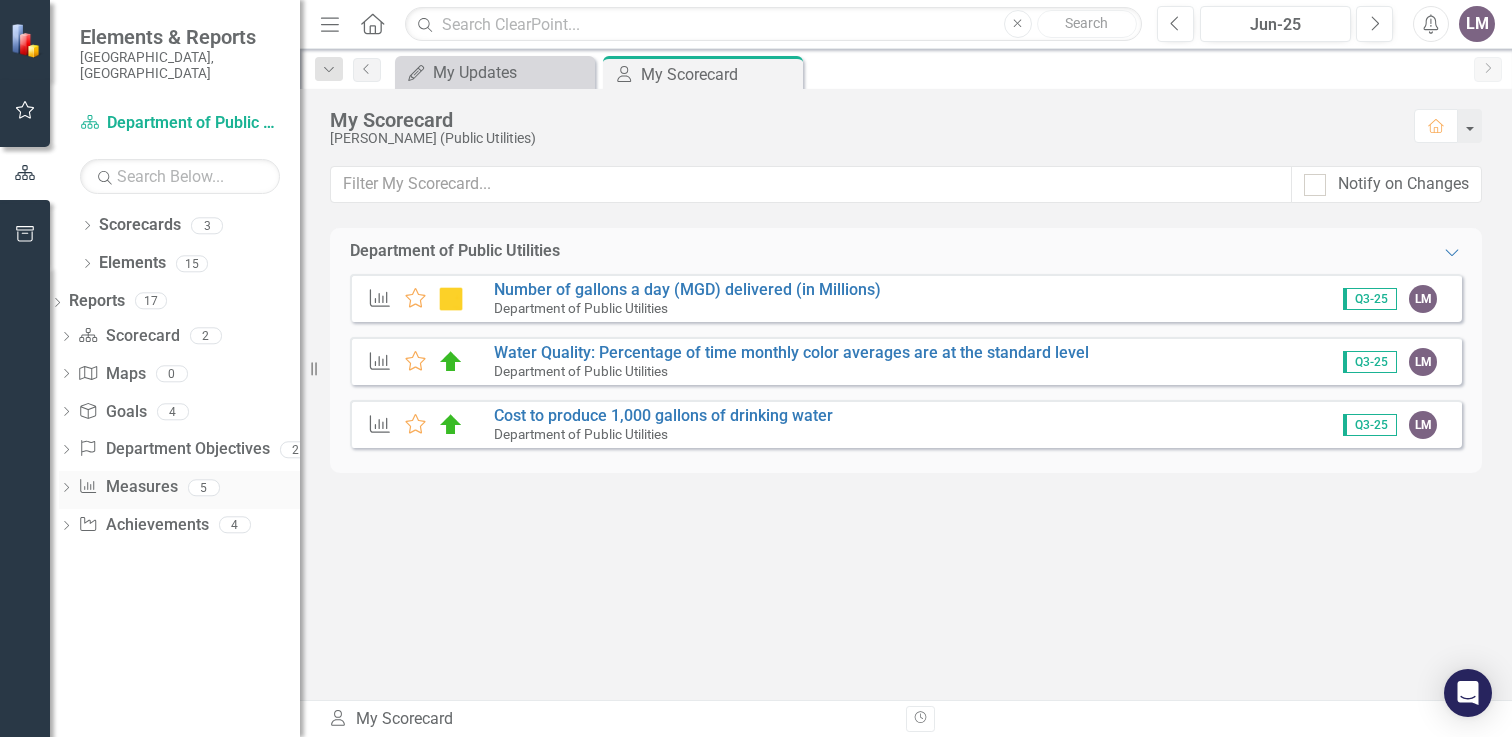 click 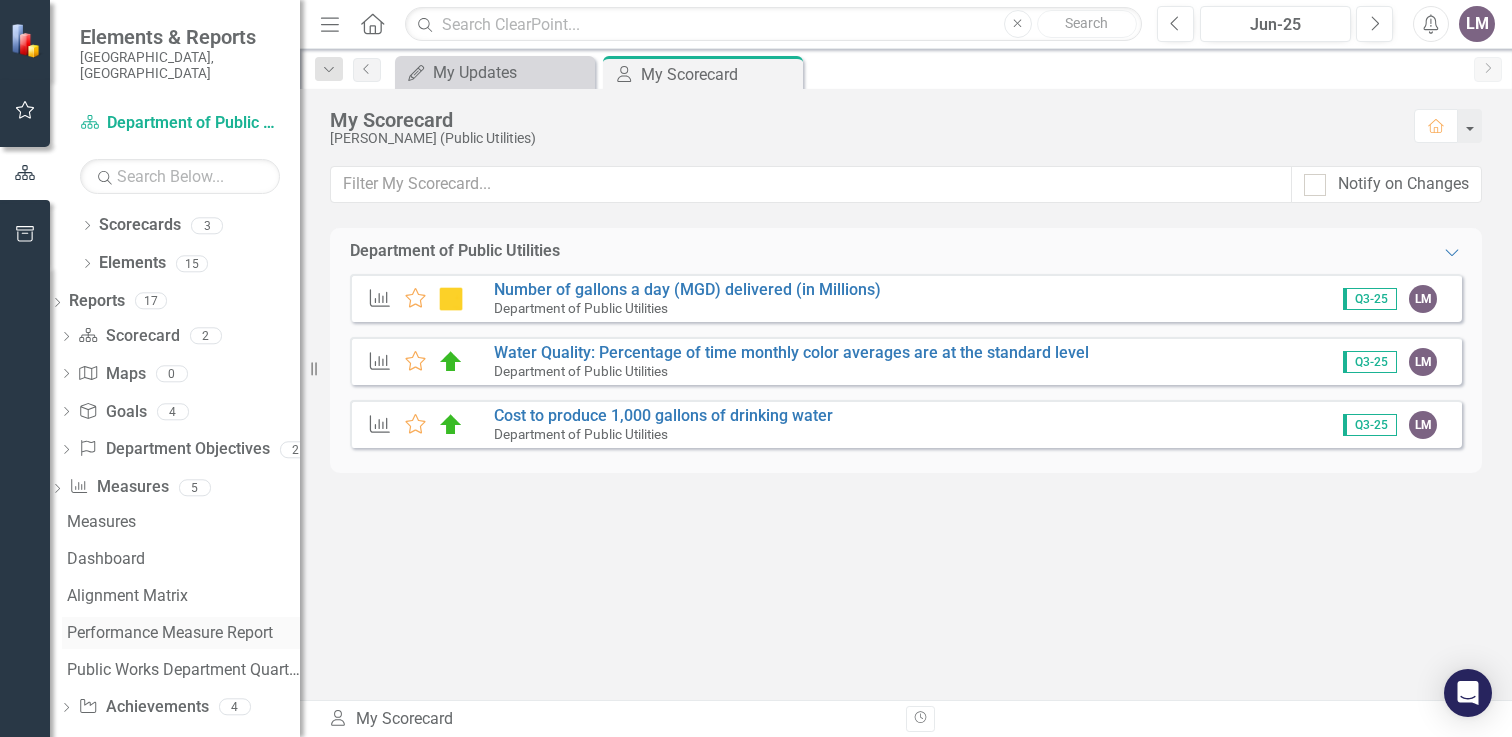 click on "Performance Measure Report" at bounding box center (183, 633) 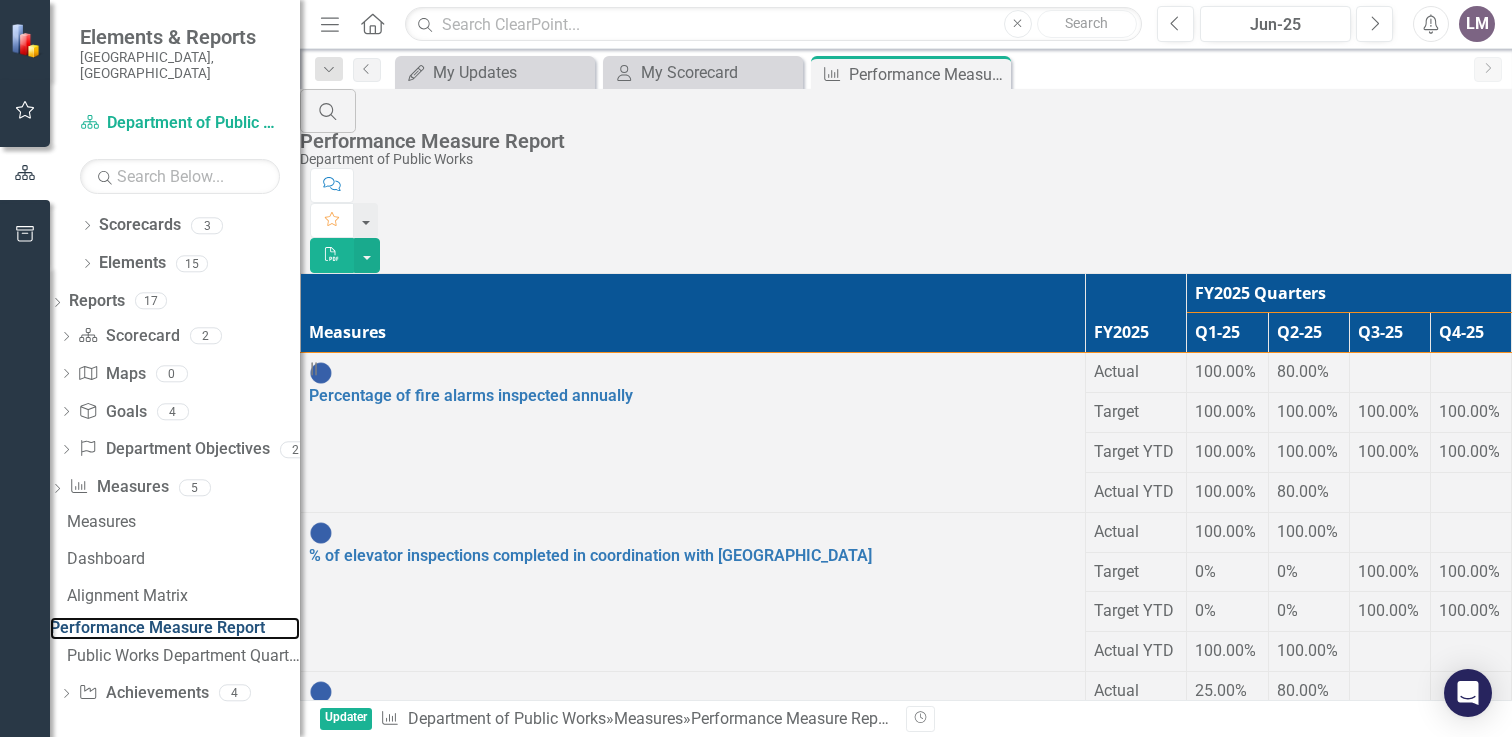 scroll, scrollTop: 0, scrollLeft: 0, axis: both 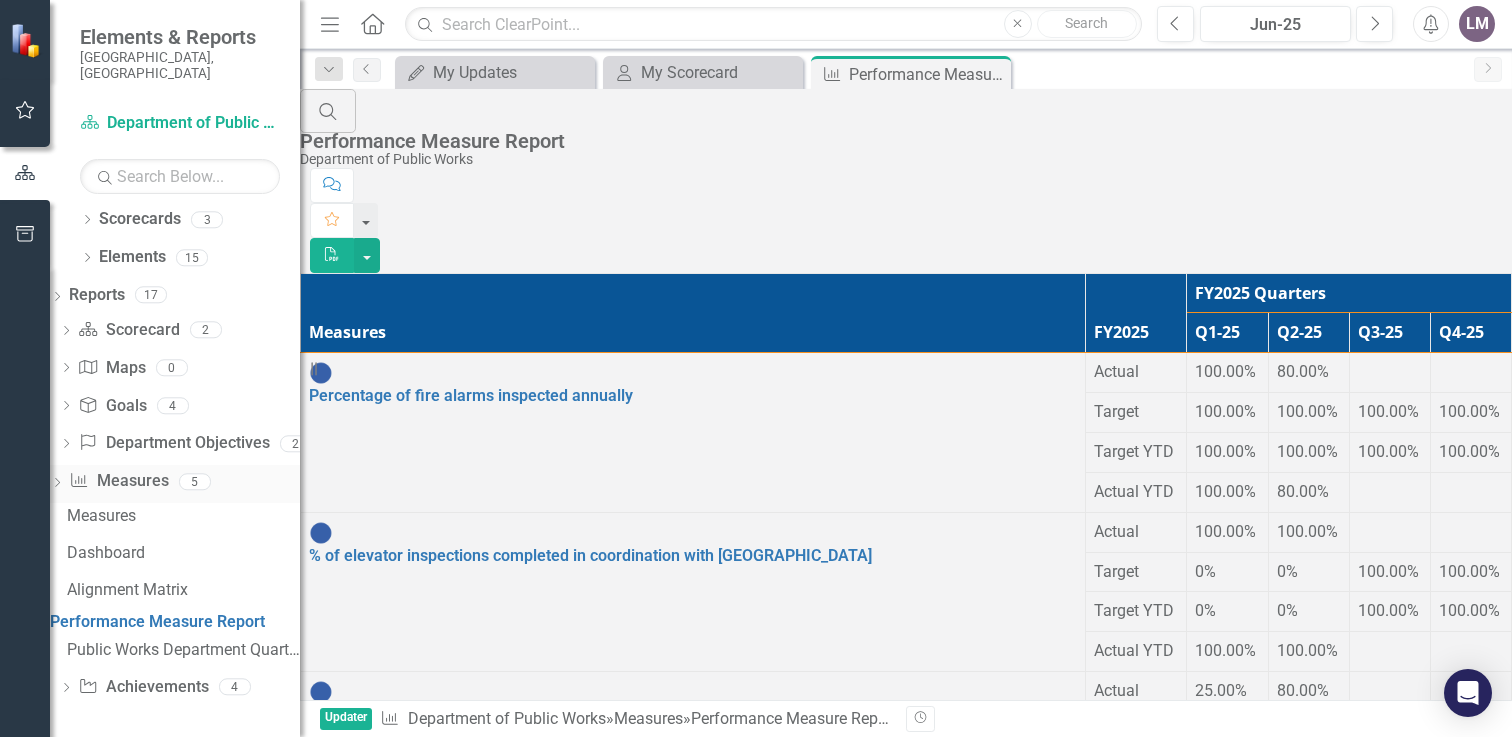 click on "Dropdown" 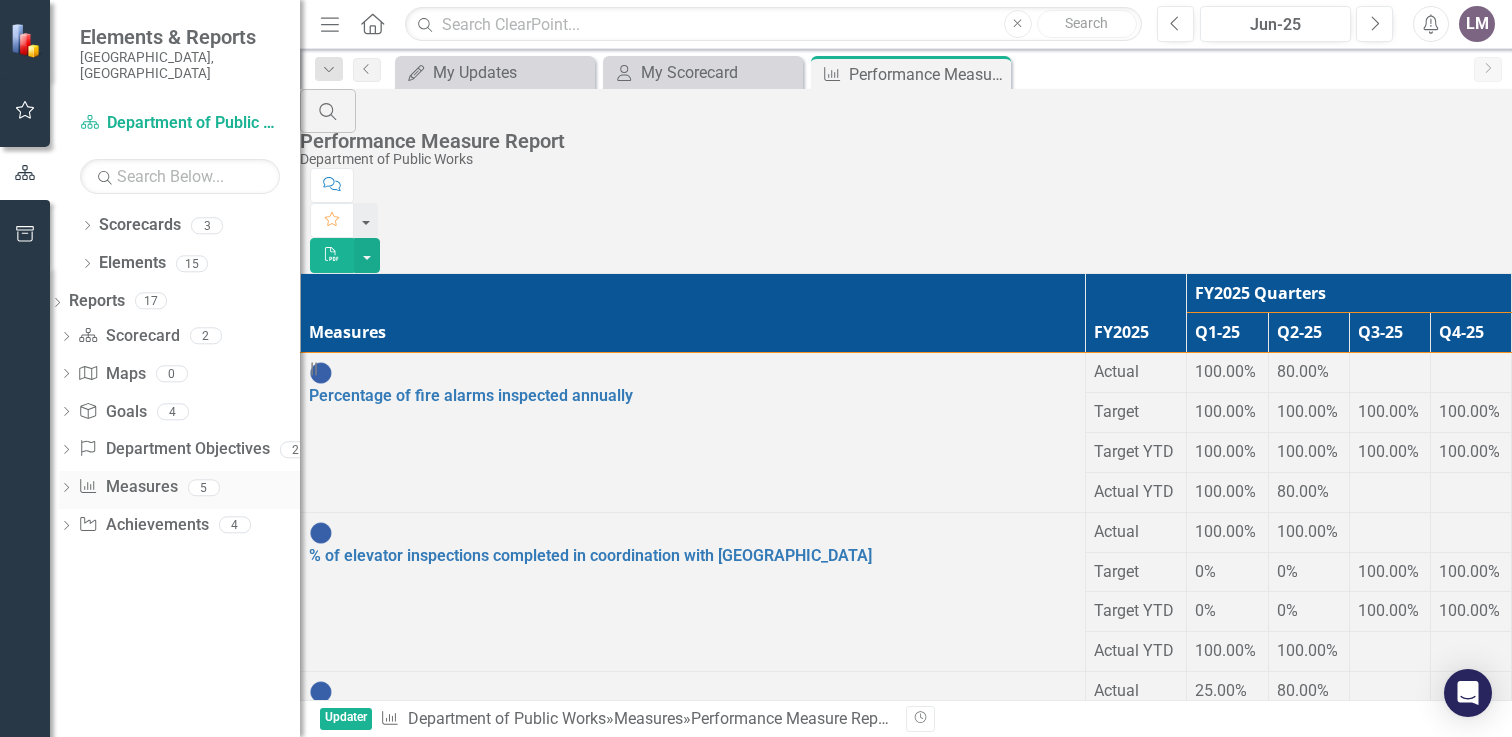 scroll, scrollTop: 0, scrollLeft: 0, axis: both 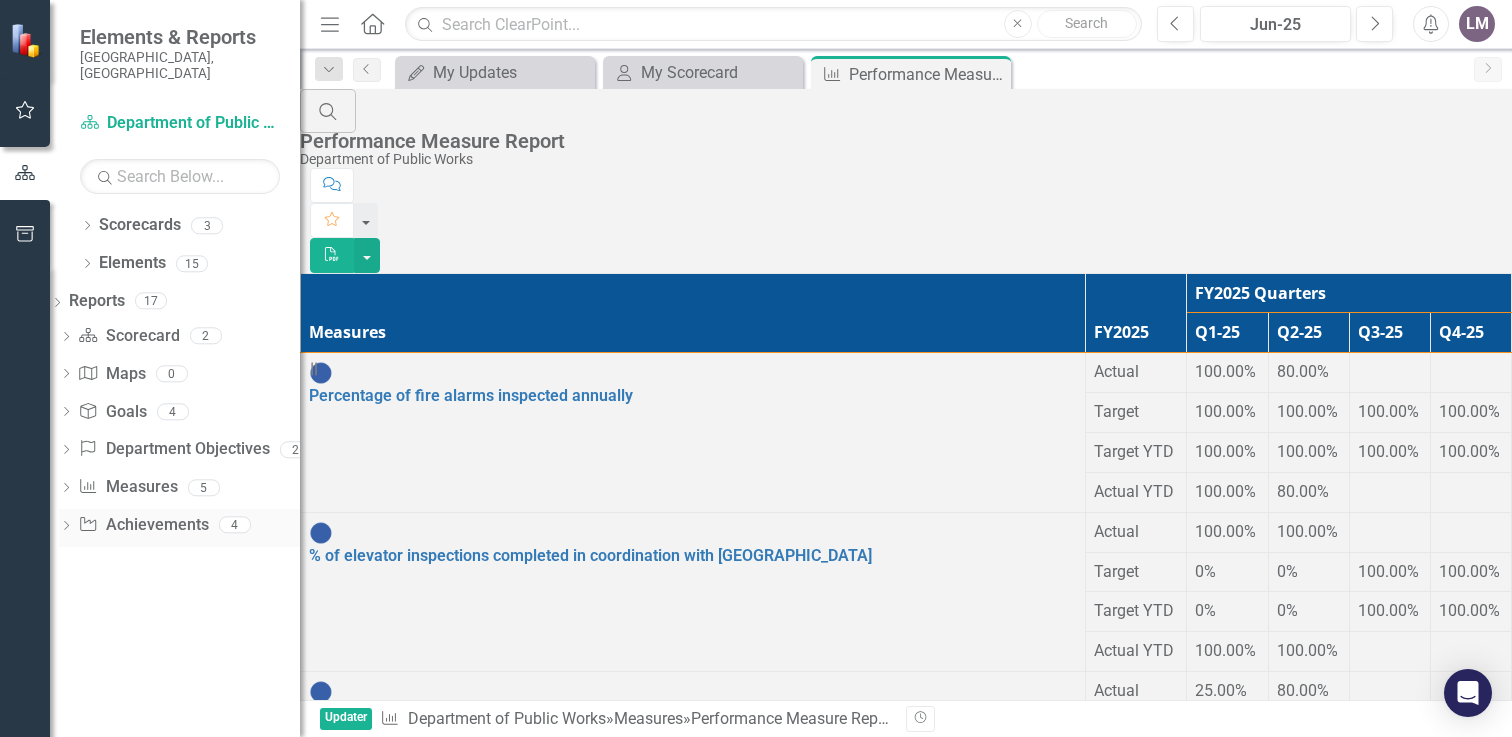 click 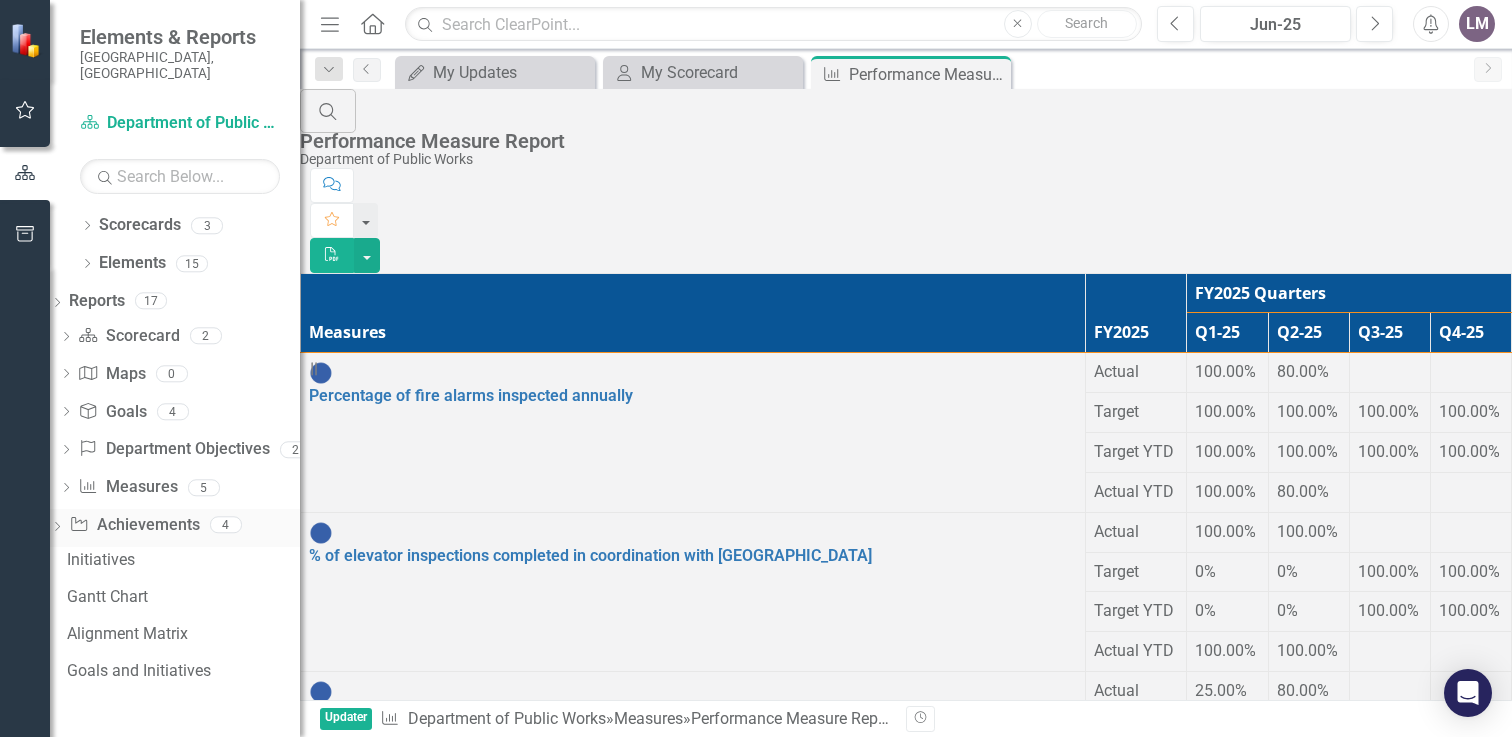 click on "Dropdown" 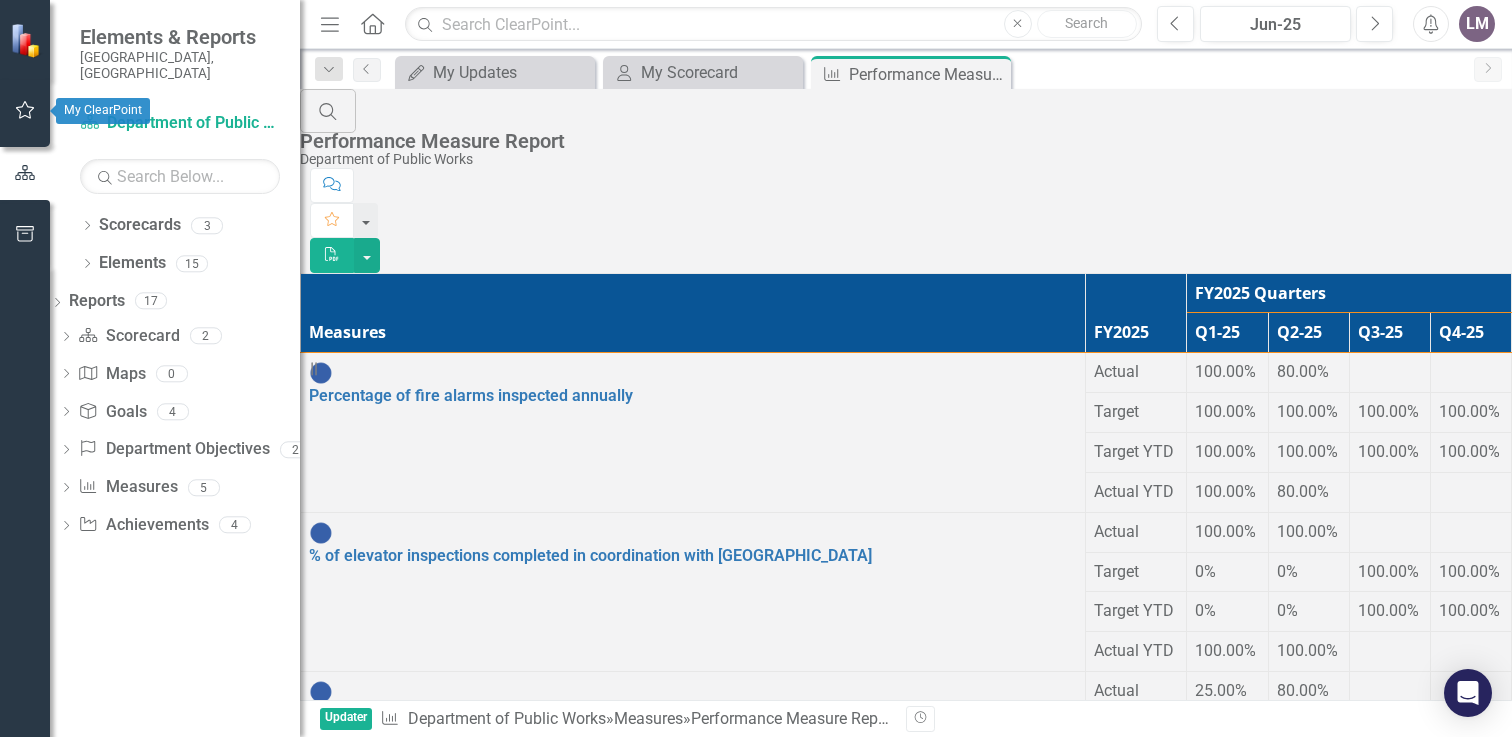 click 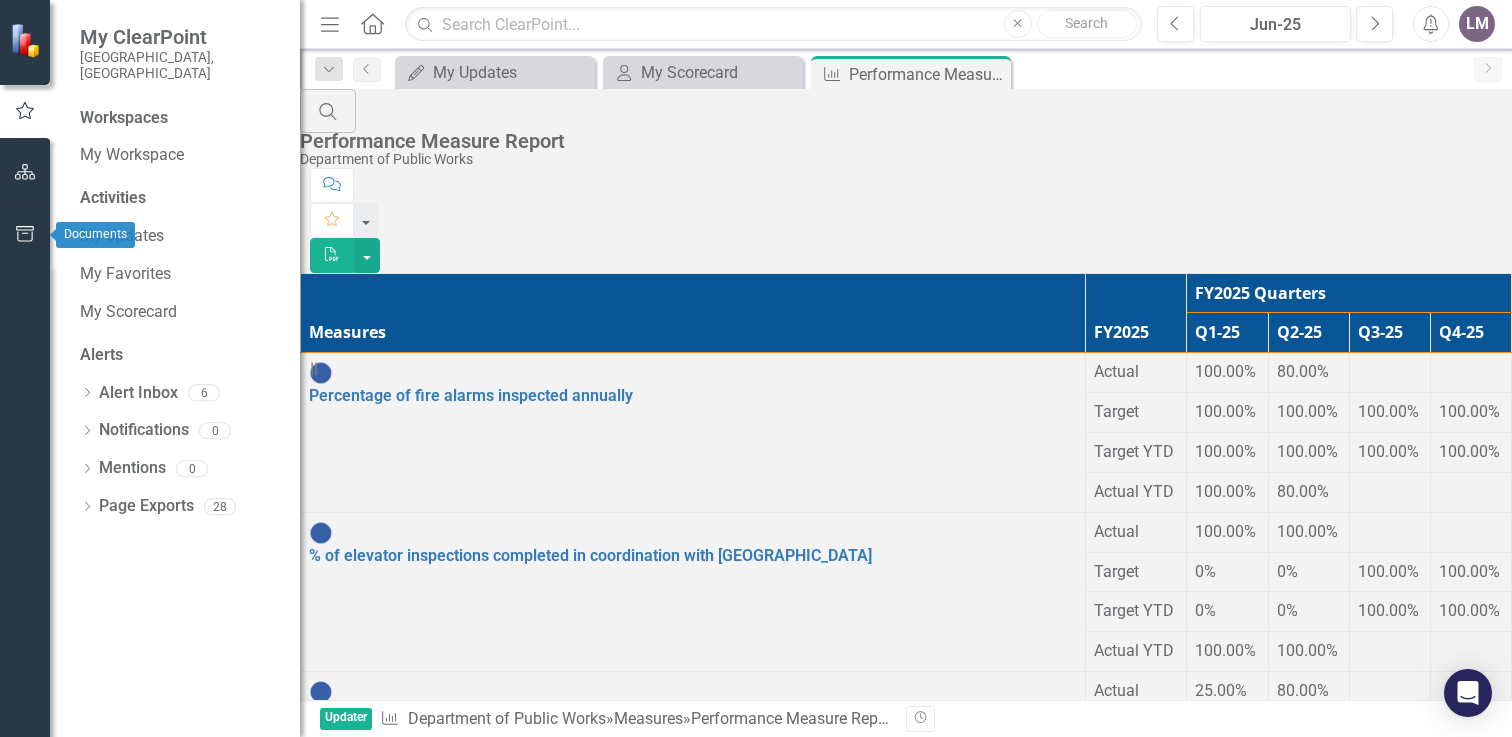 click 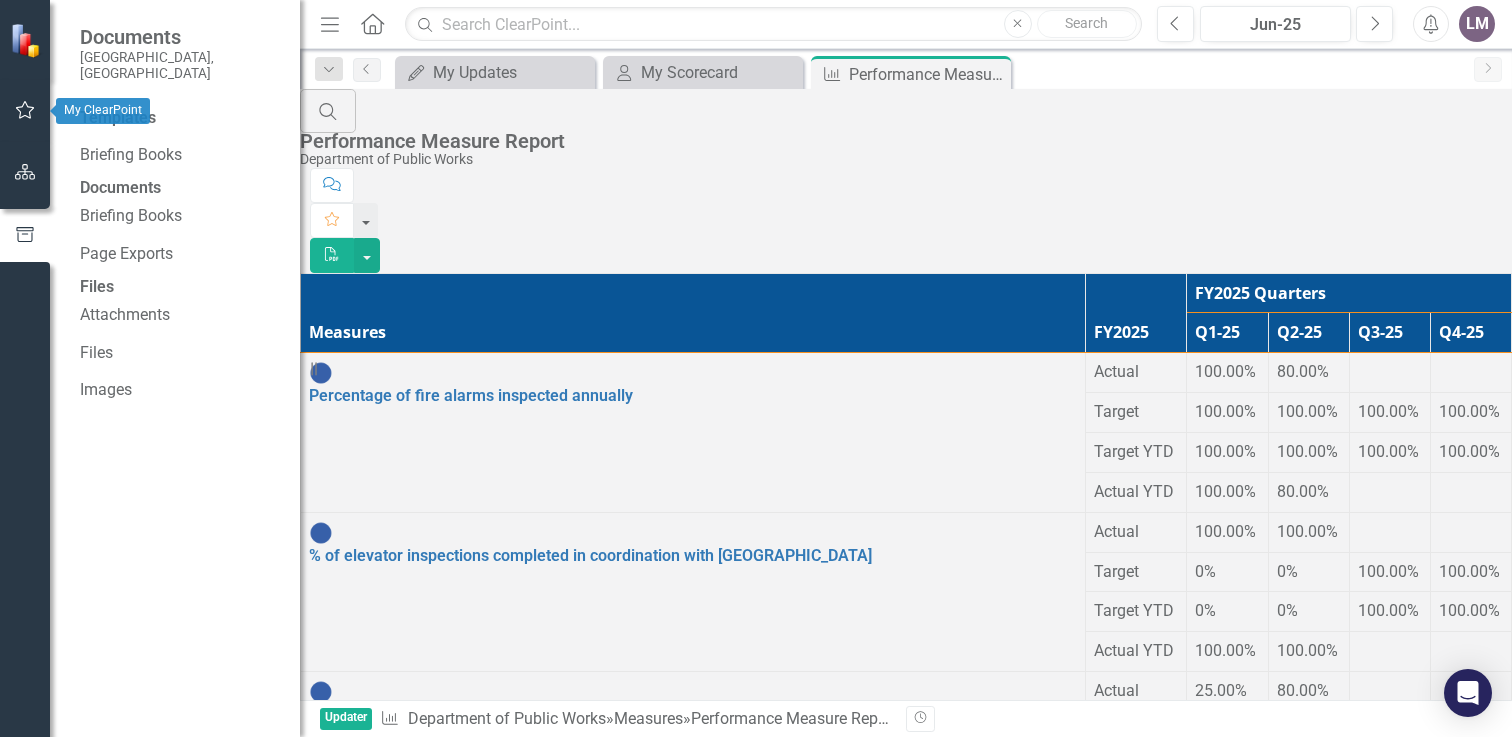 click 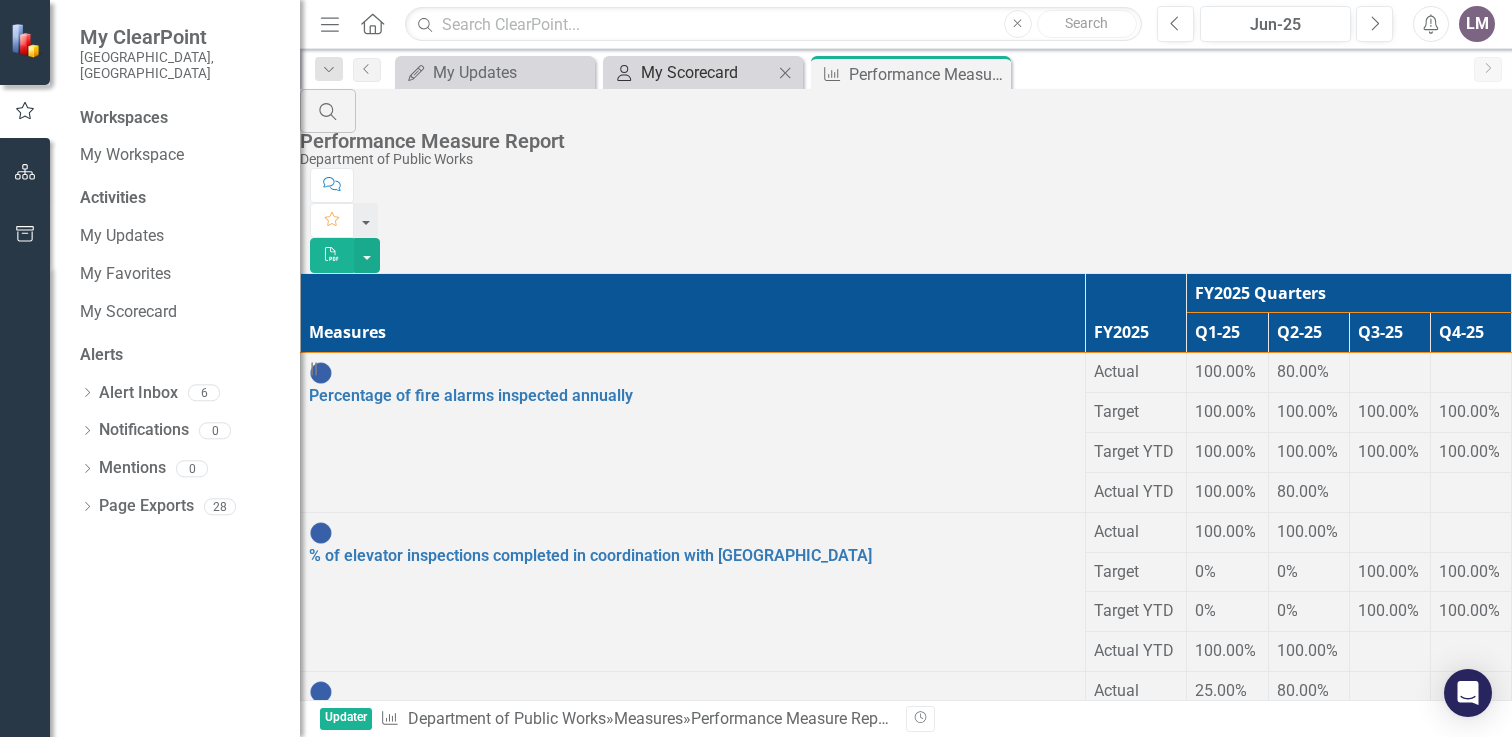 click on "My Scorecard" at bounding box center (707, 72) 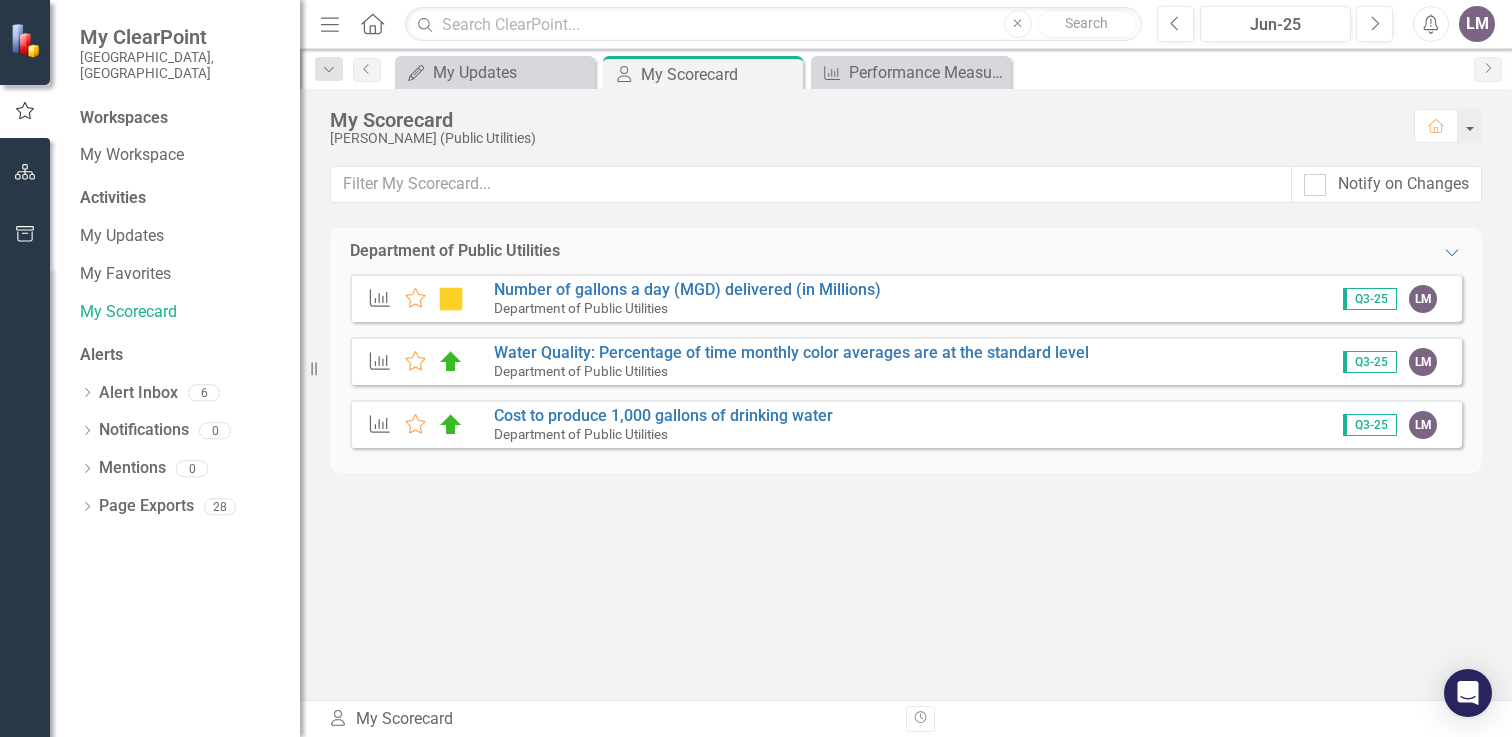 click on "Measure Favorite Number of gallons a day (MGD) delivered (in Millions) Department of Public Utilities Q3-25 LM" at bounding box center [906, 298] 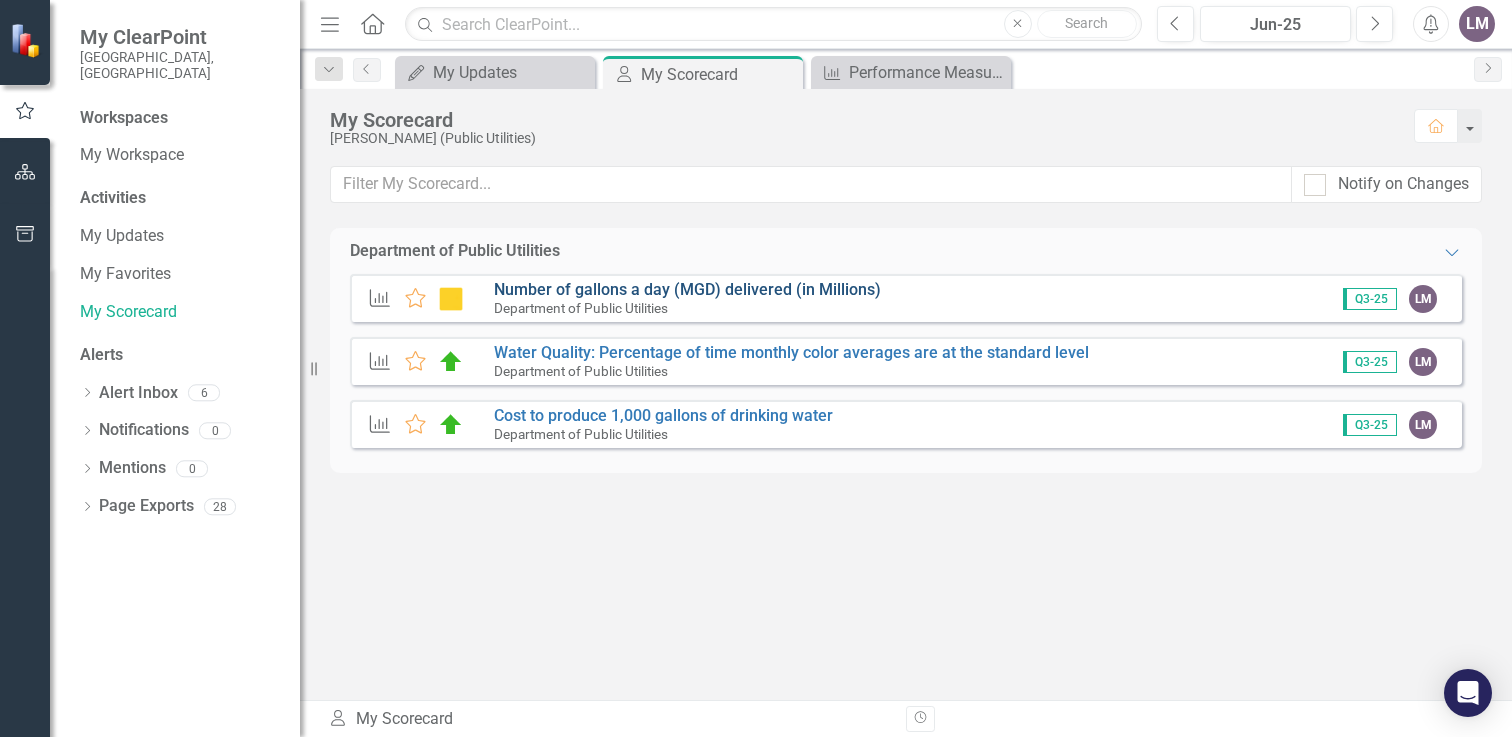 click on "Number of gallons a day (MGD) delivered (in Millions)" at bounding box center (687, 289) 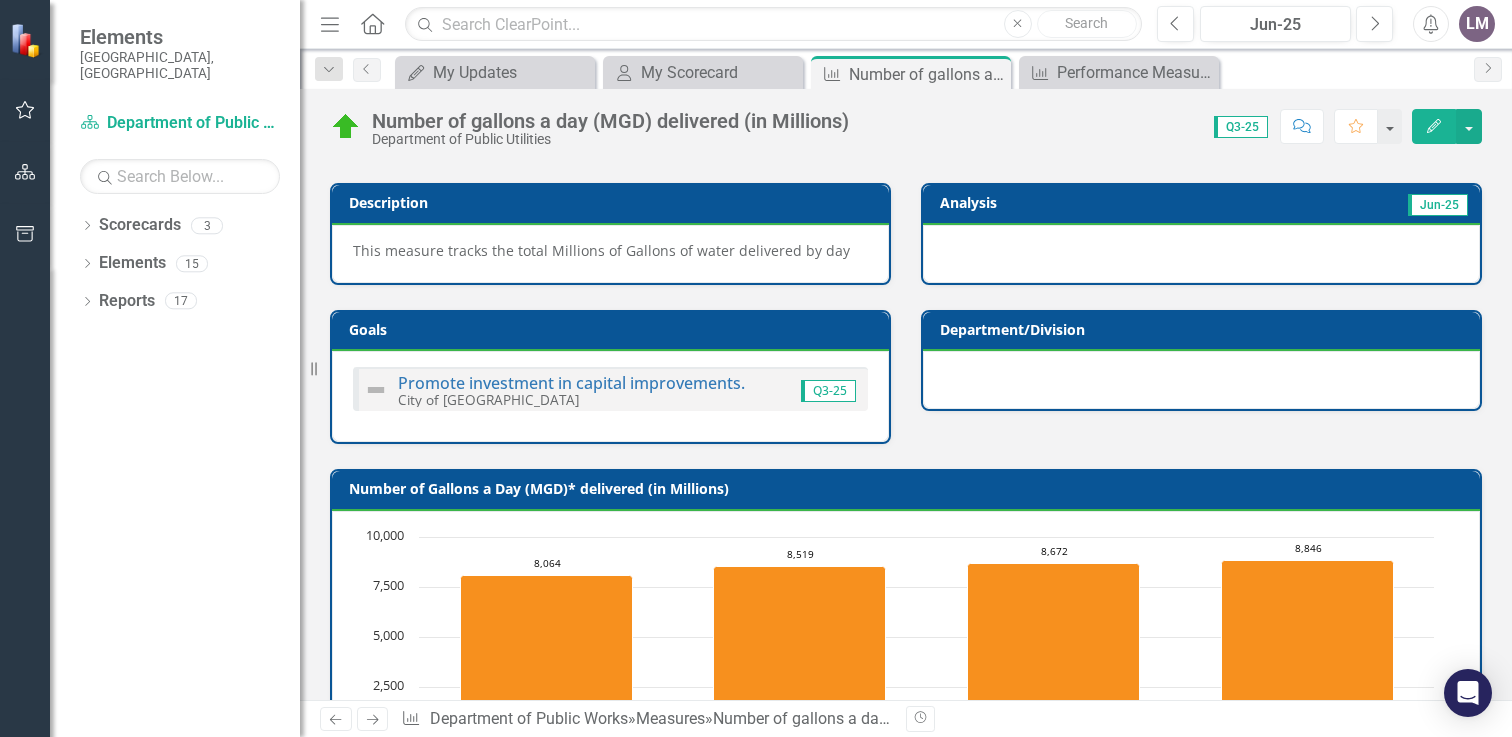 scroll, scrollTop: 0, scrollLeft: 0, axis: both 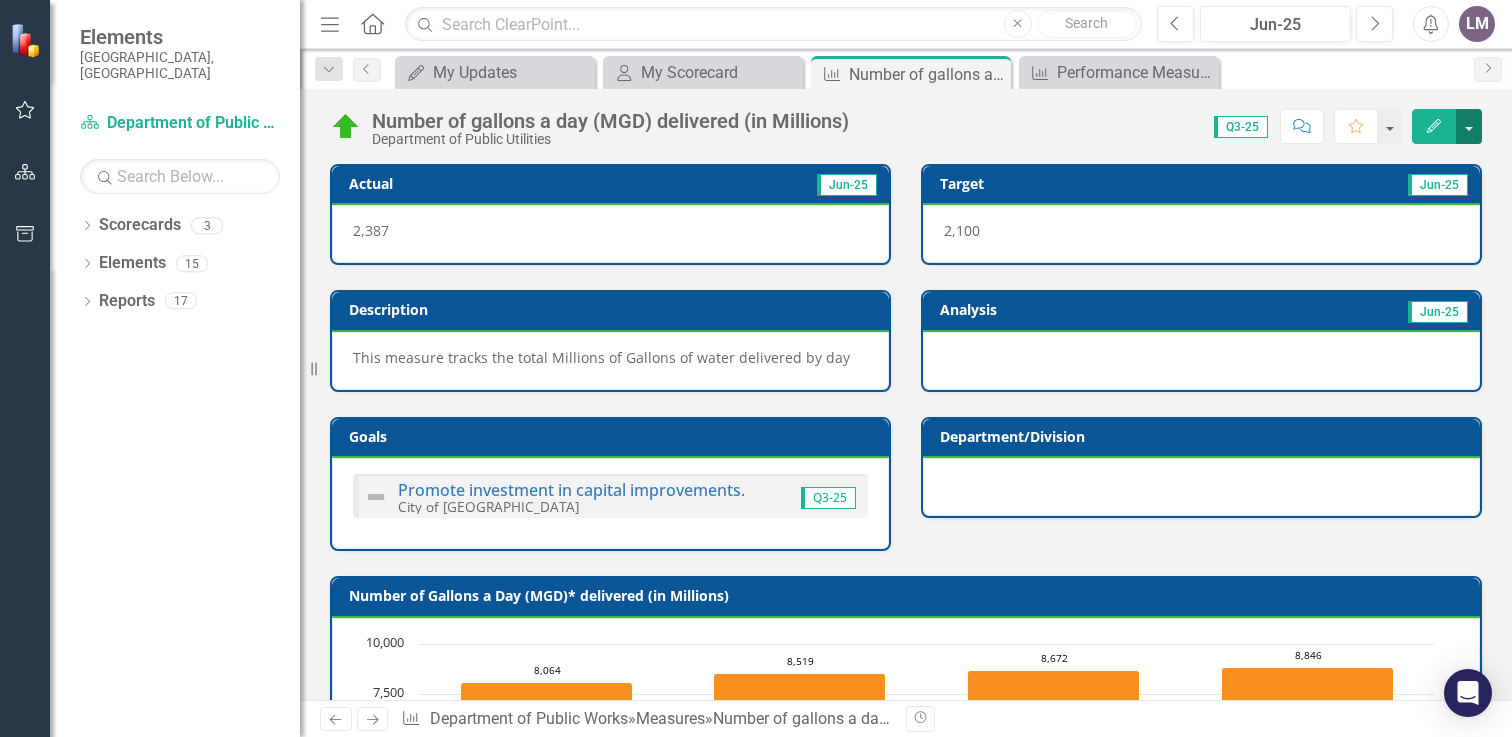 click at bounding box center [1469, 126] 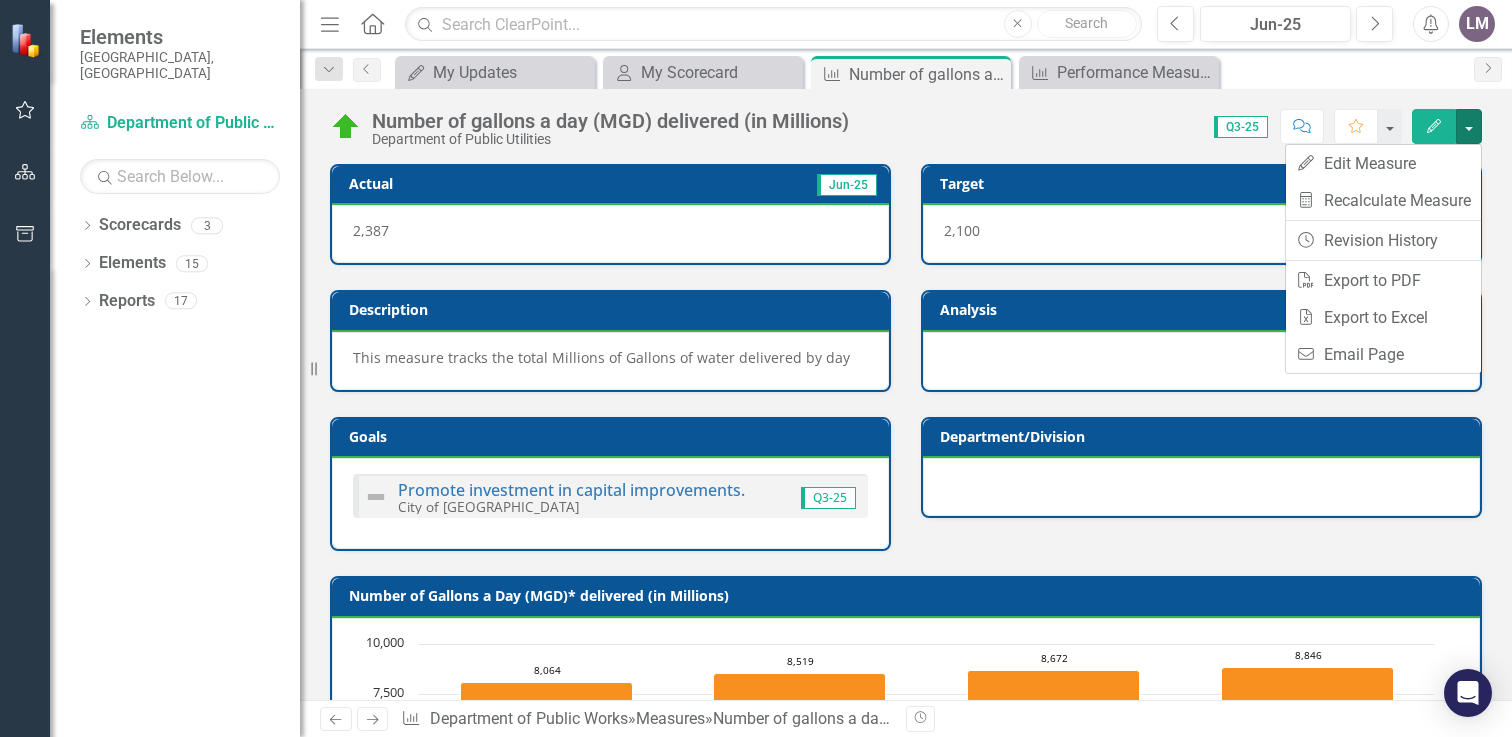 drag, startPoint x: 1141, startPoint y: 138, endPoint x: 1180, endPoint y: 138, distance: 39 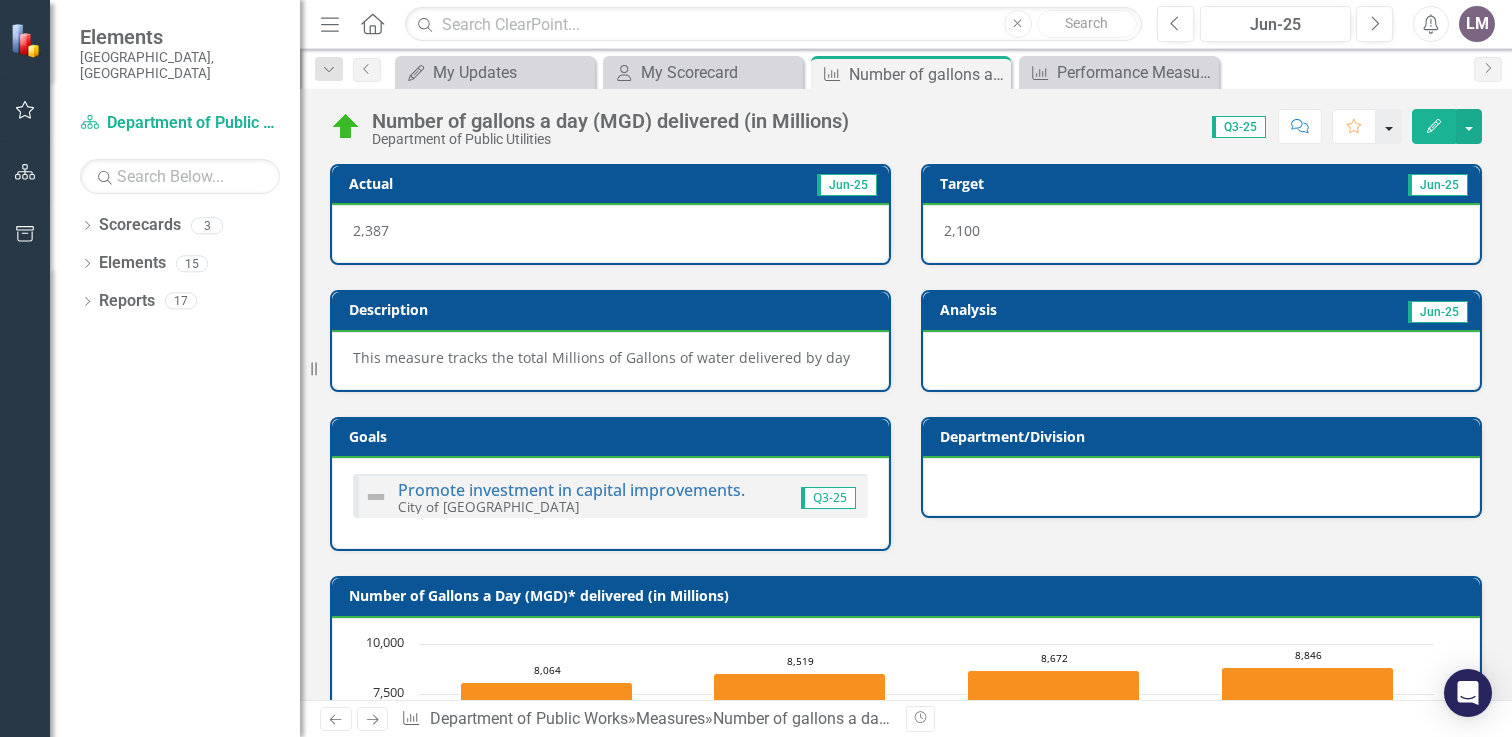 click at bounding box center [1389, 126] 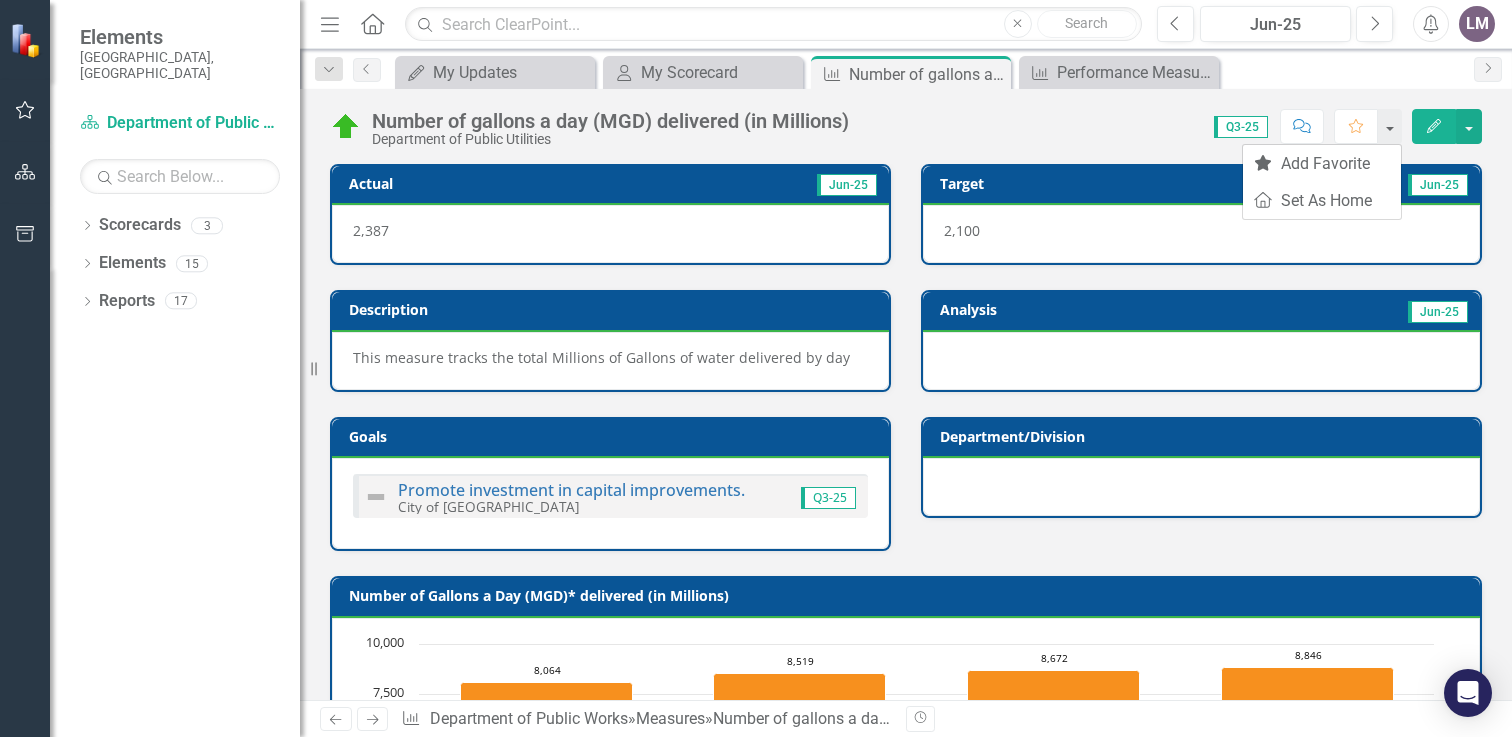drag, startPoint x: 1078, startPoint y: 125, endPoint x: 1183, endPoint y: 123, distance: 105.01904 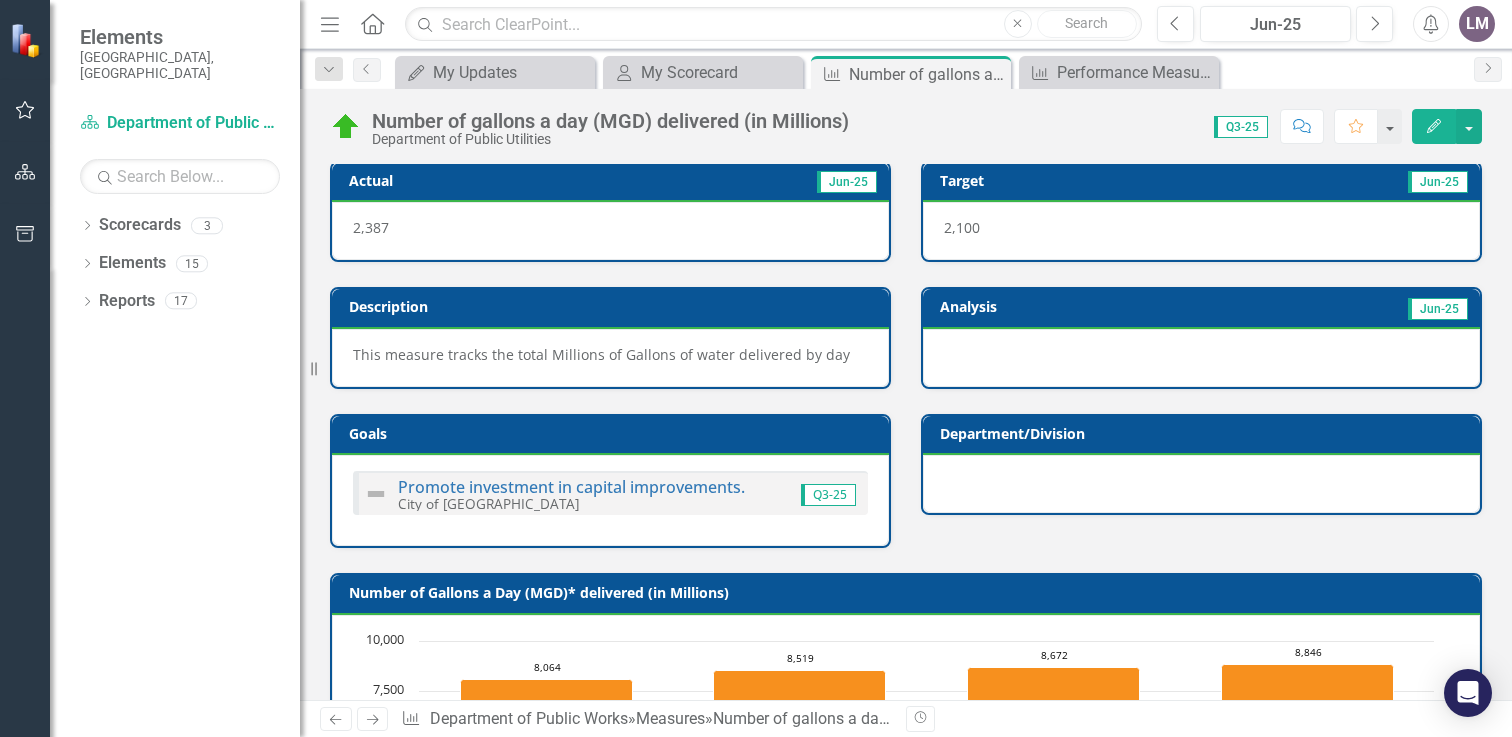 scroll, scrollTop: 0, scrollLeft: 0, axis: both 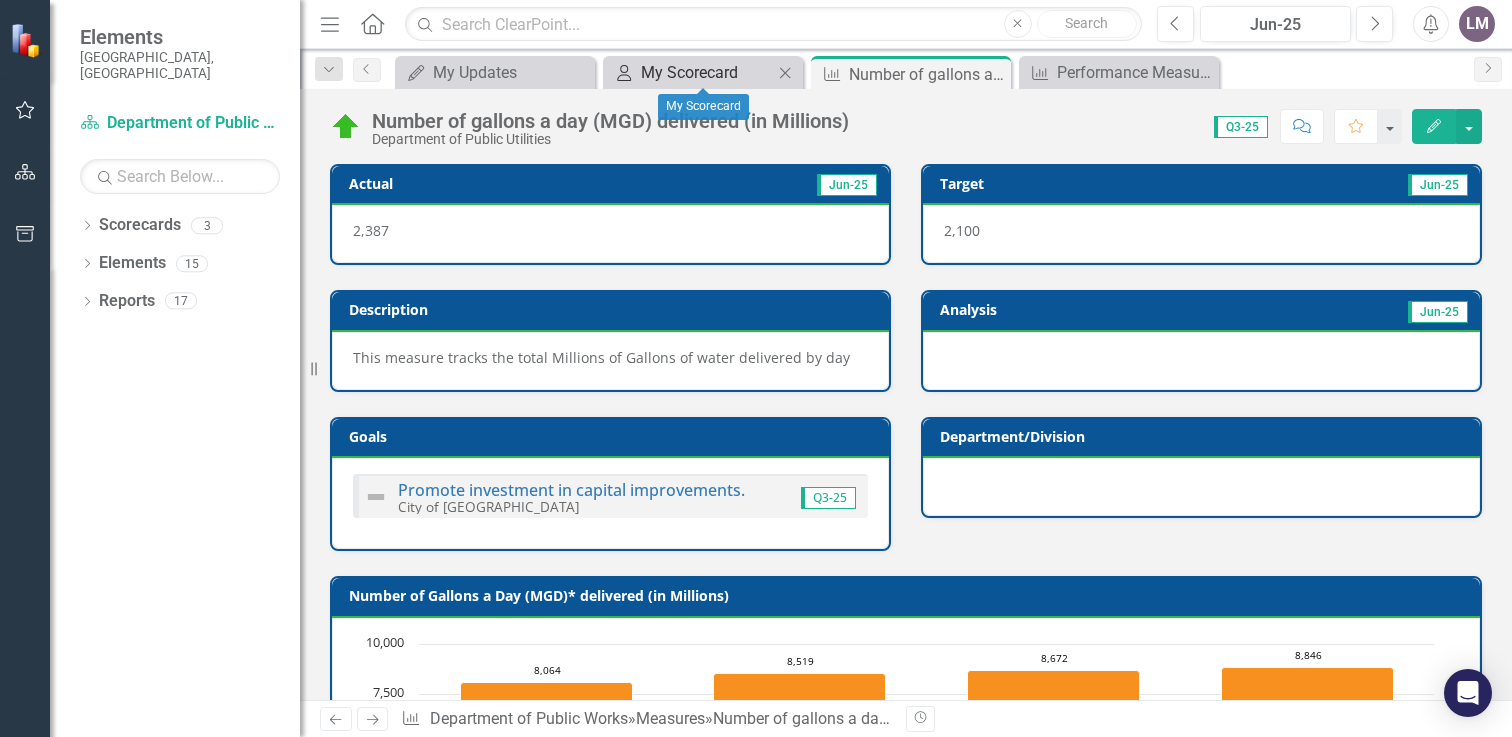 click on "My Scorecard" at bounding box center [707, 72] 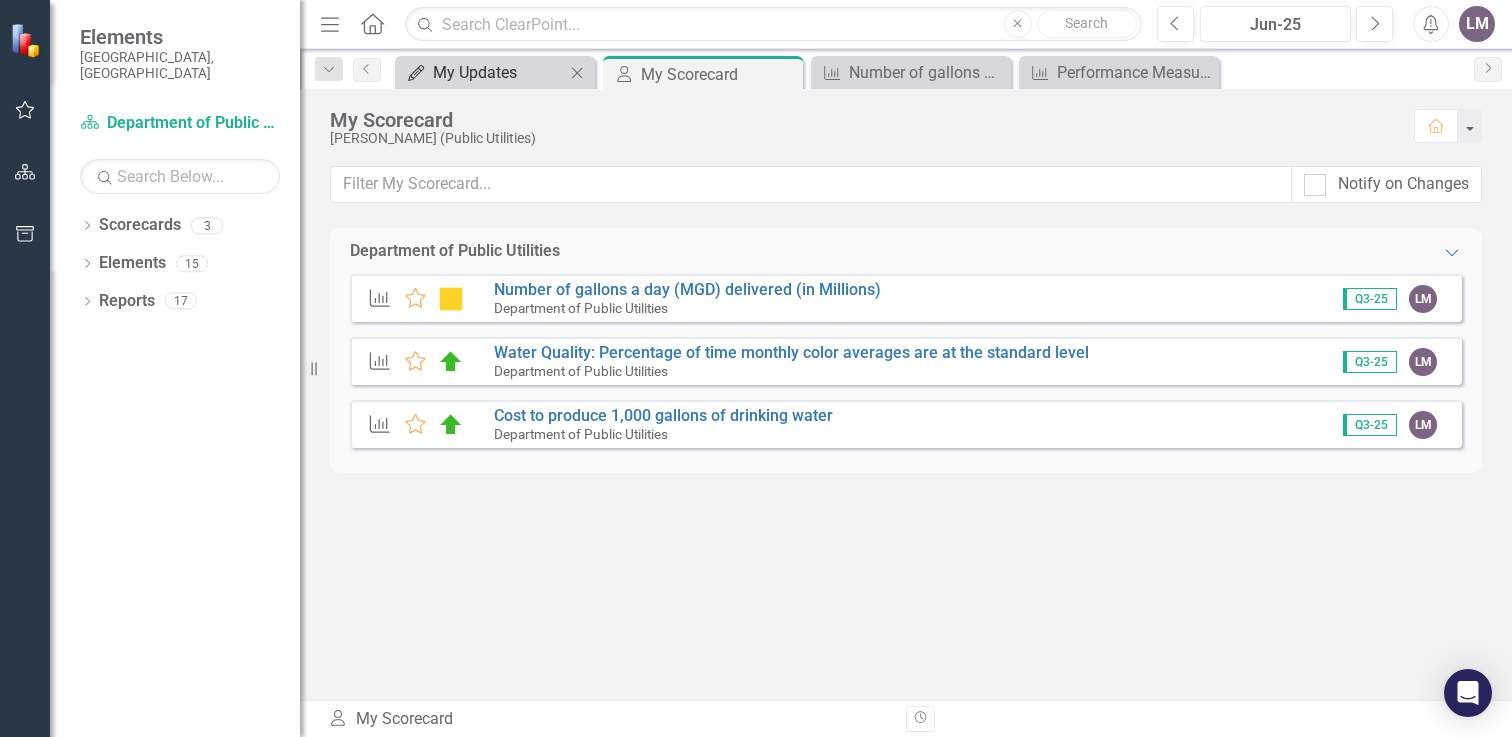 click on "My Updates" at bounding box center (499, 72) 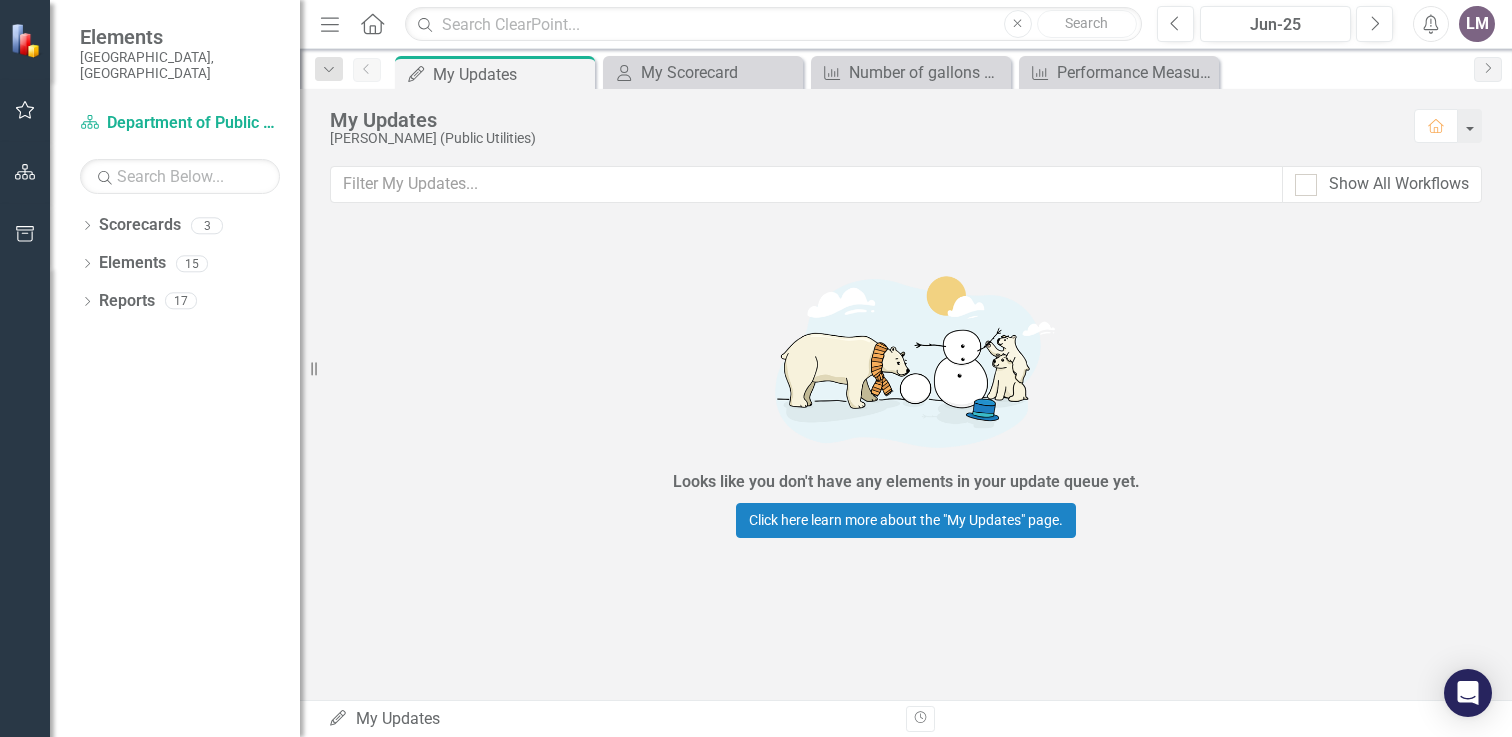 click 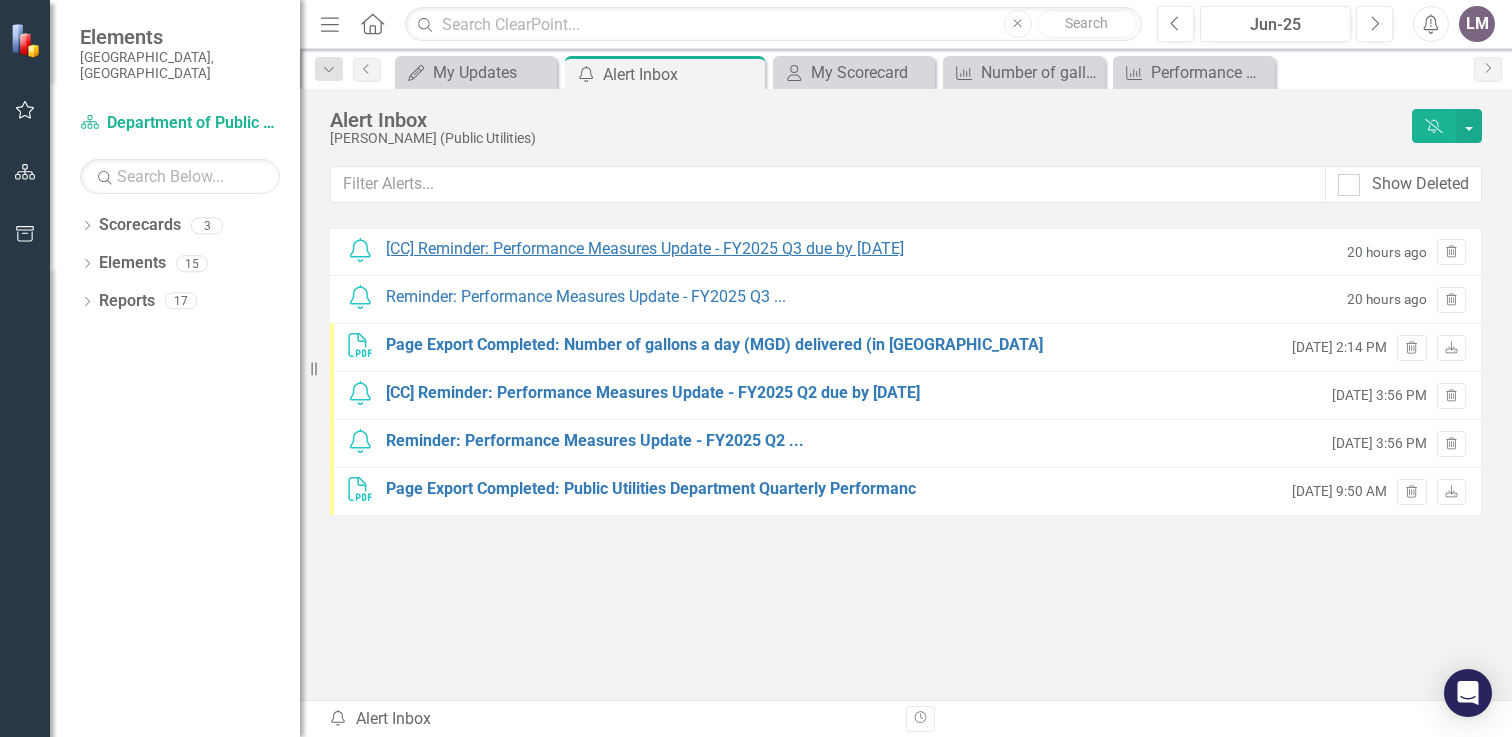 click on "[CC] Reminder: Performance Measures Update - FY2025 Q3 due by [DATE]" at bounding box center (645, 249) 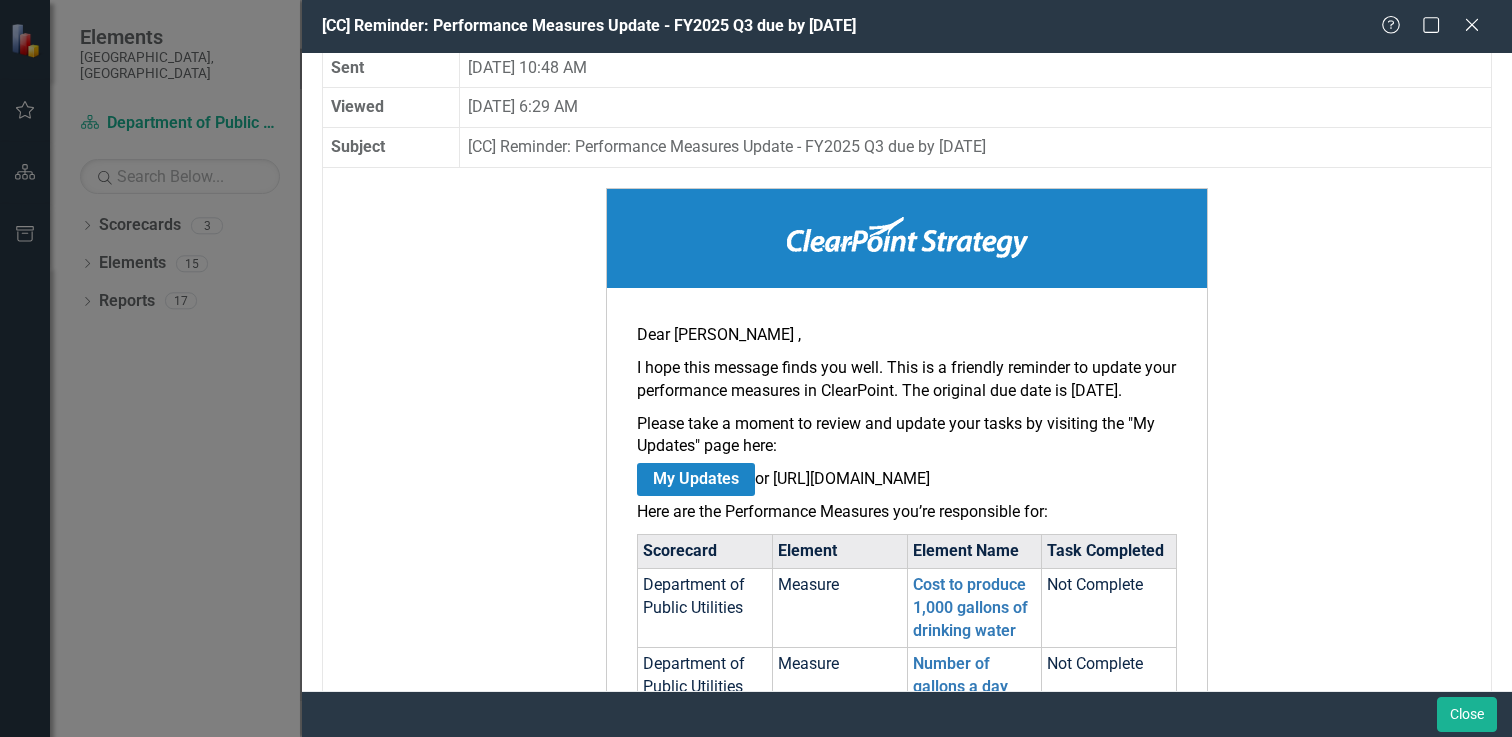 scroll, scrollTop: 600, scrollLeft: 0, axis: vertical 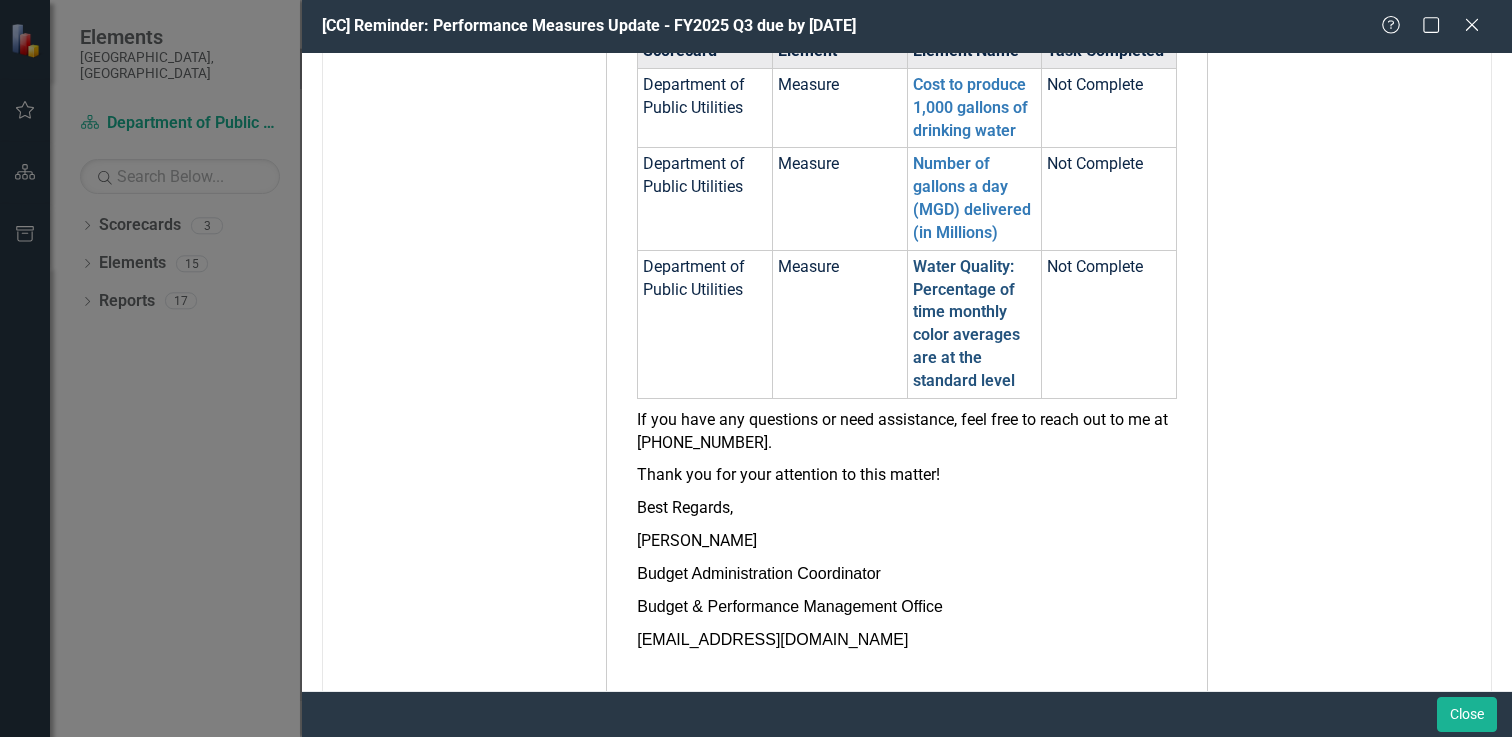 click on "Water Quality: Percentage of time monthly color averages are at the standard level" at bounding box center (966, 323) 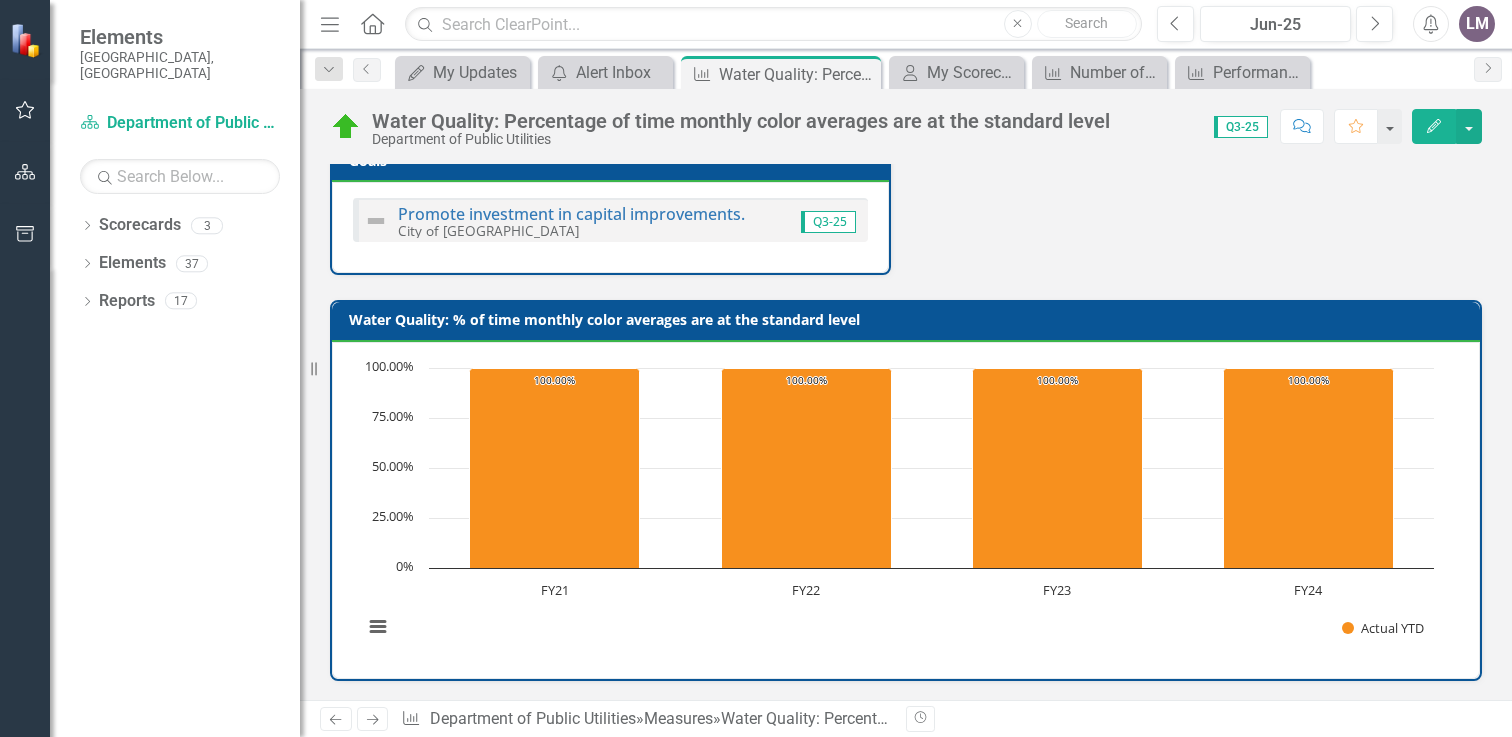 scroll, scrollTop: 0, scrollLeft: 0, axis: both 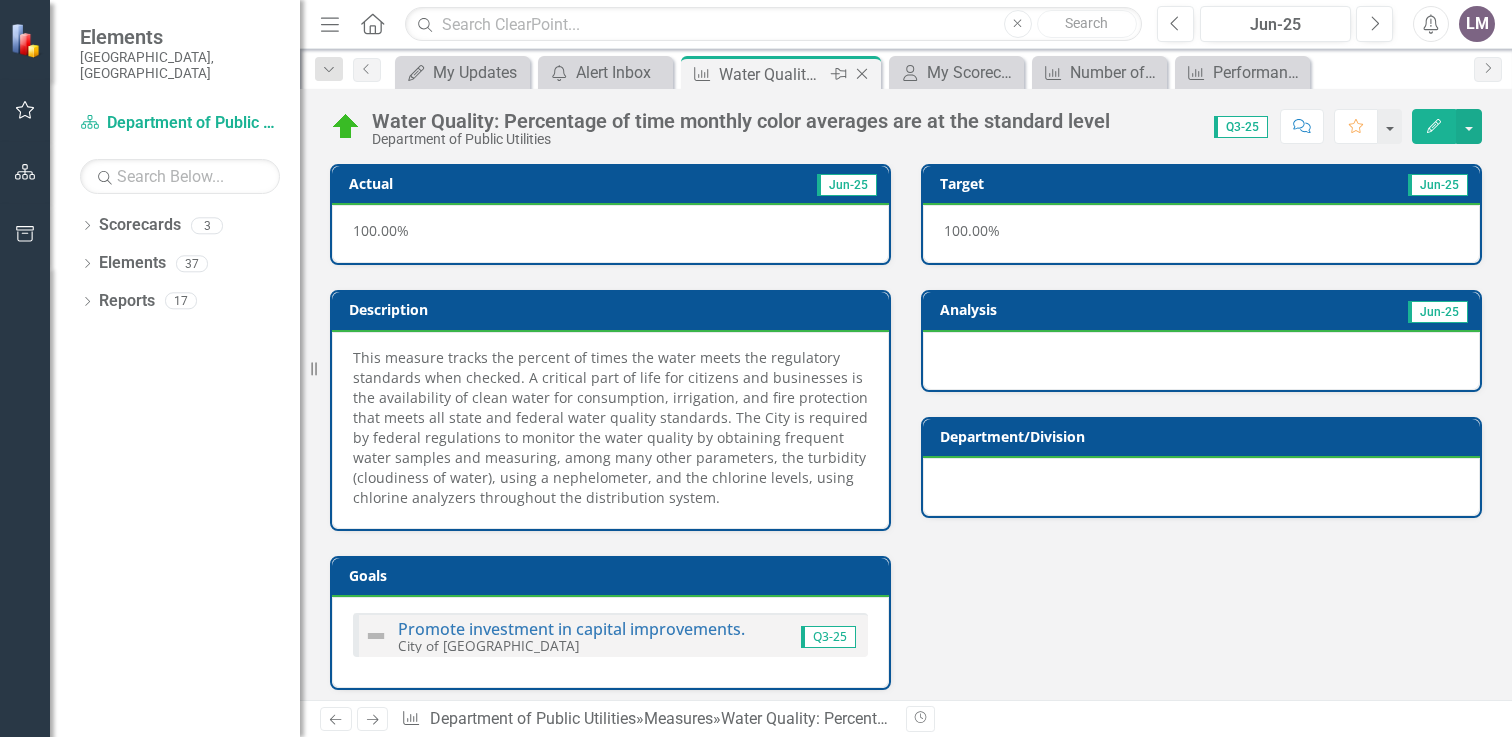click on "Close" 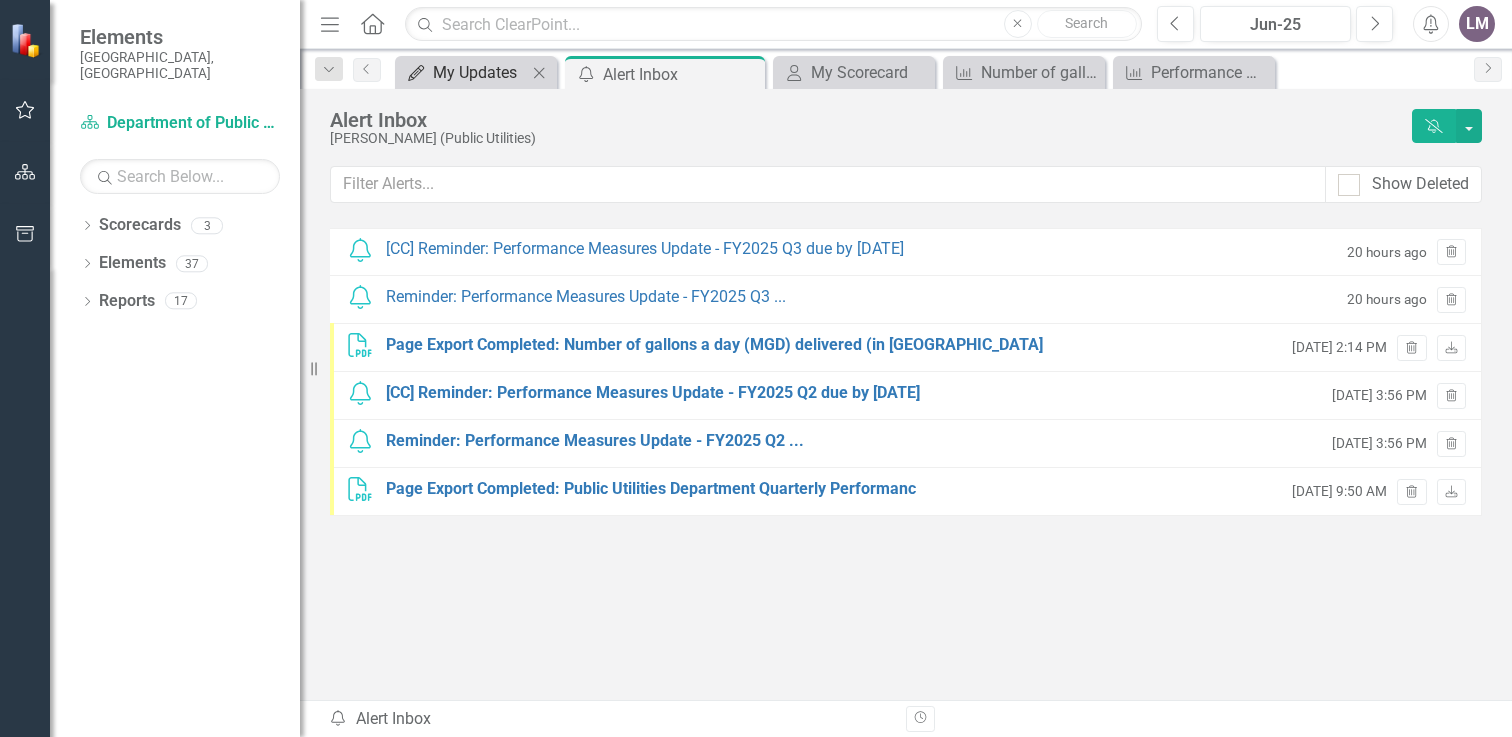 click on "My Updates" at bounding box center [480, 72] 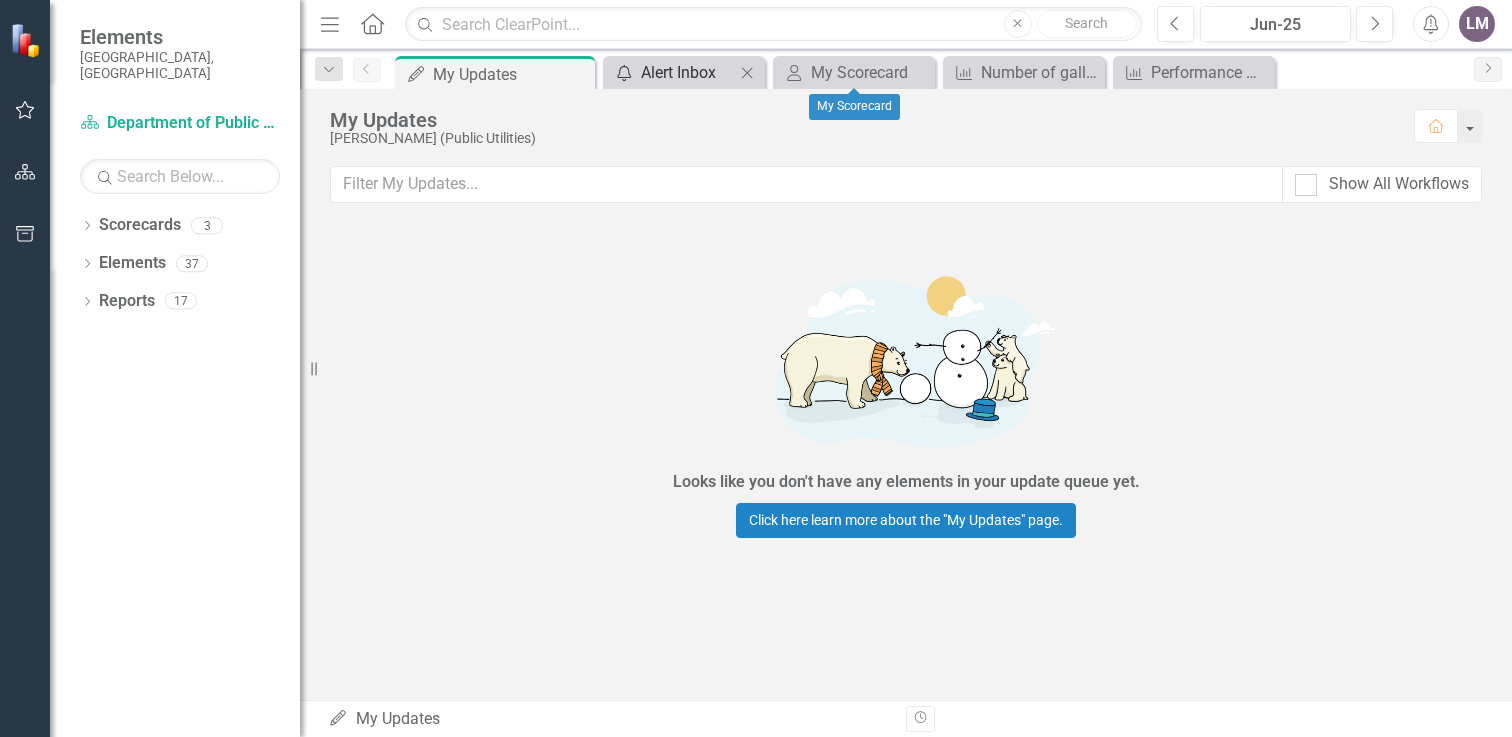 click on "Alert Inbox" at bounding box center (688, 72) 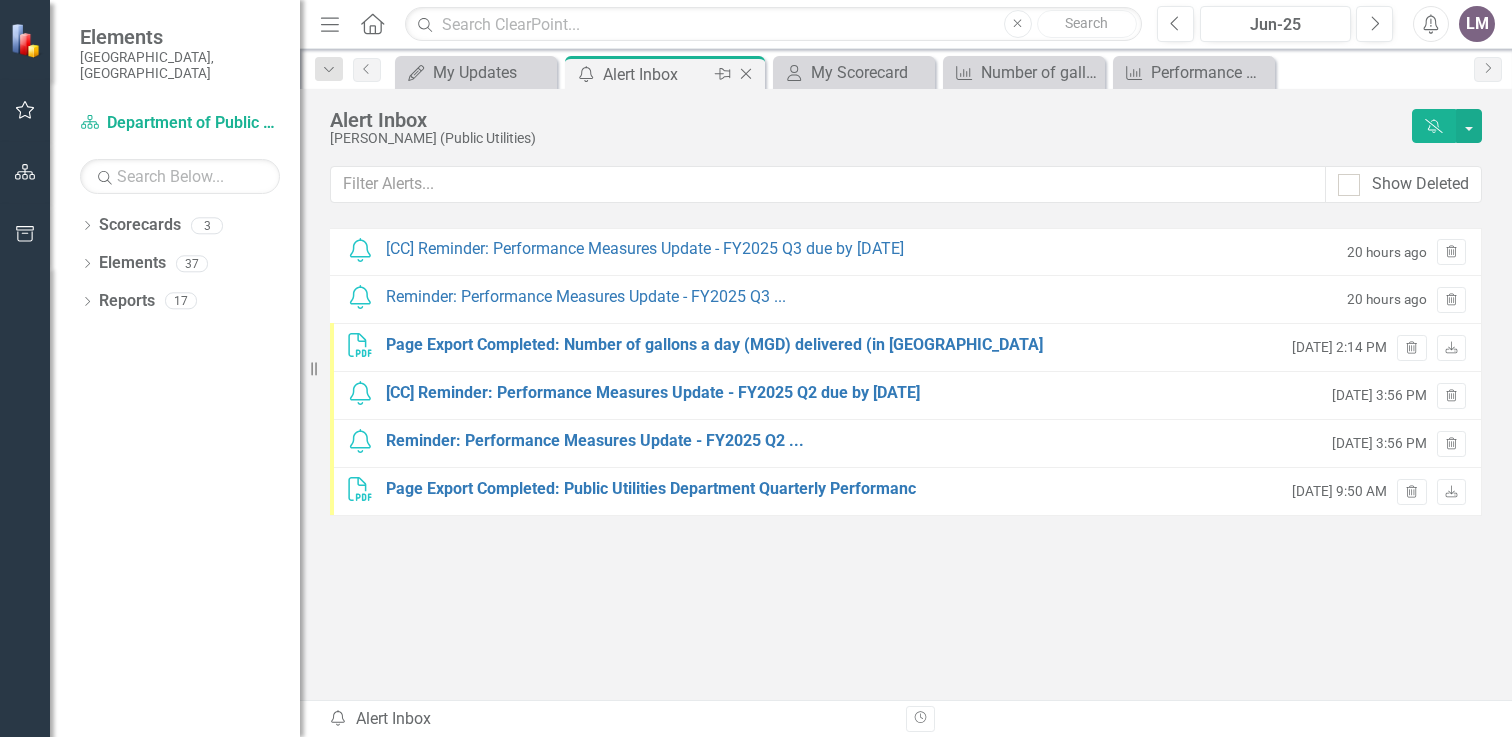 click 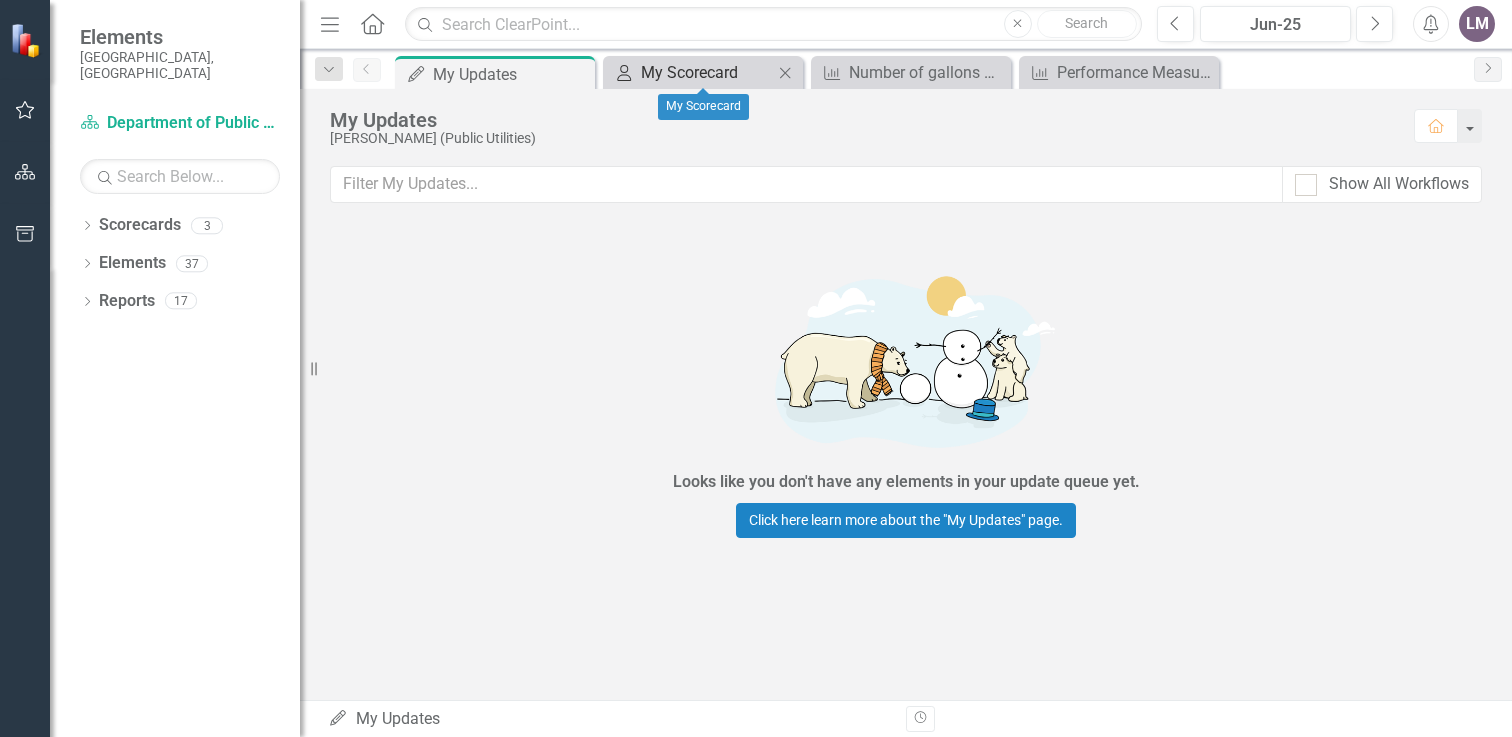 click on "My Scorecard" at bounding box center [707, 72] 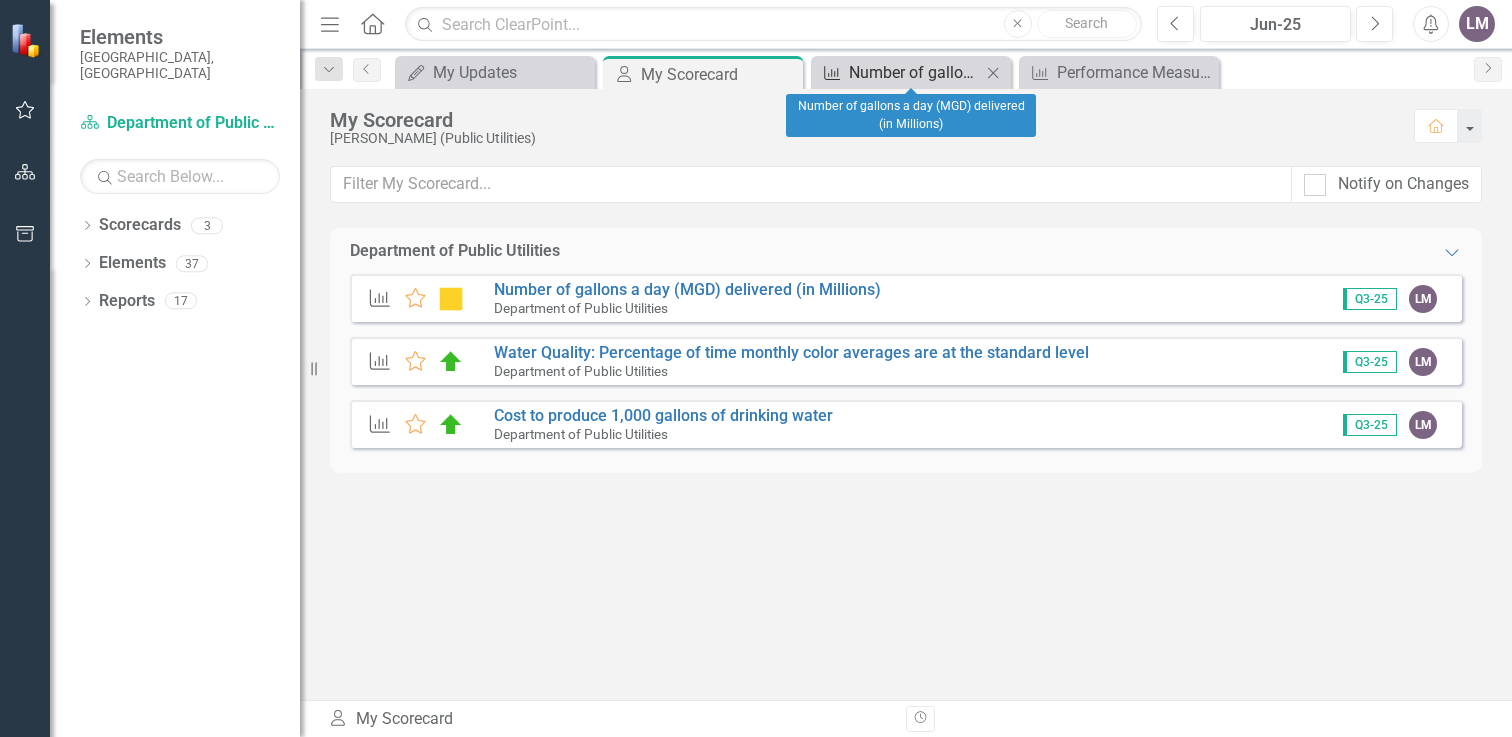 click on "Number of gallons a day (MGD) delivered (in Millions)" at bounding box center [915, 72] 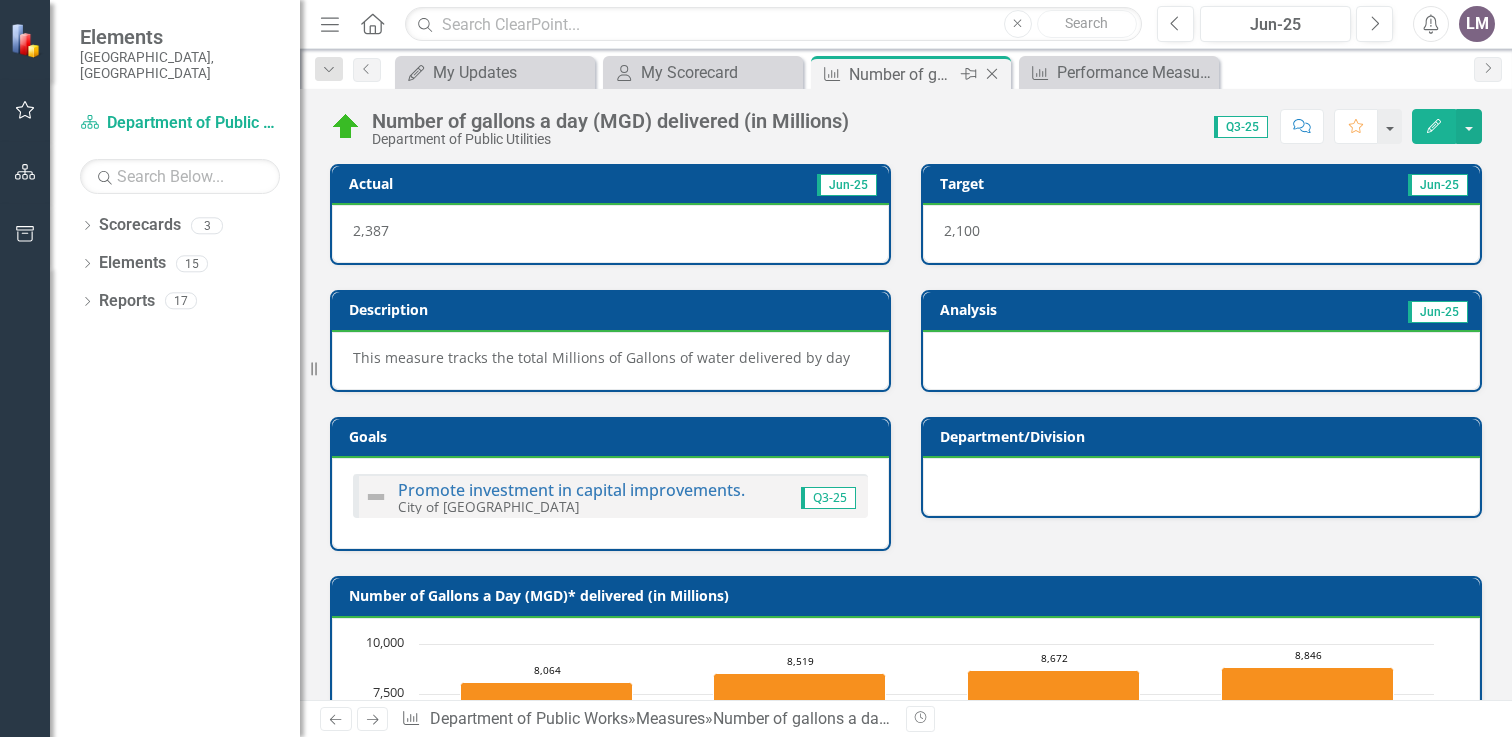 click 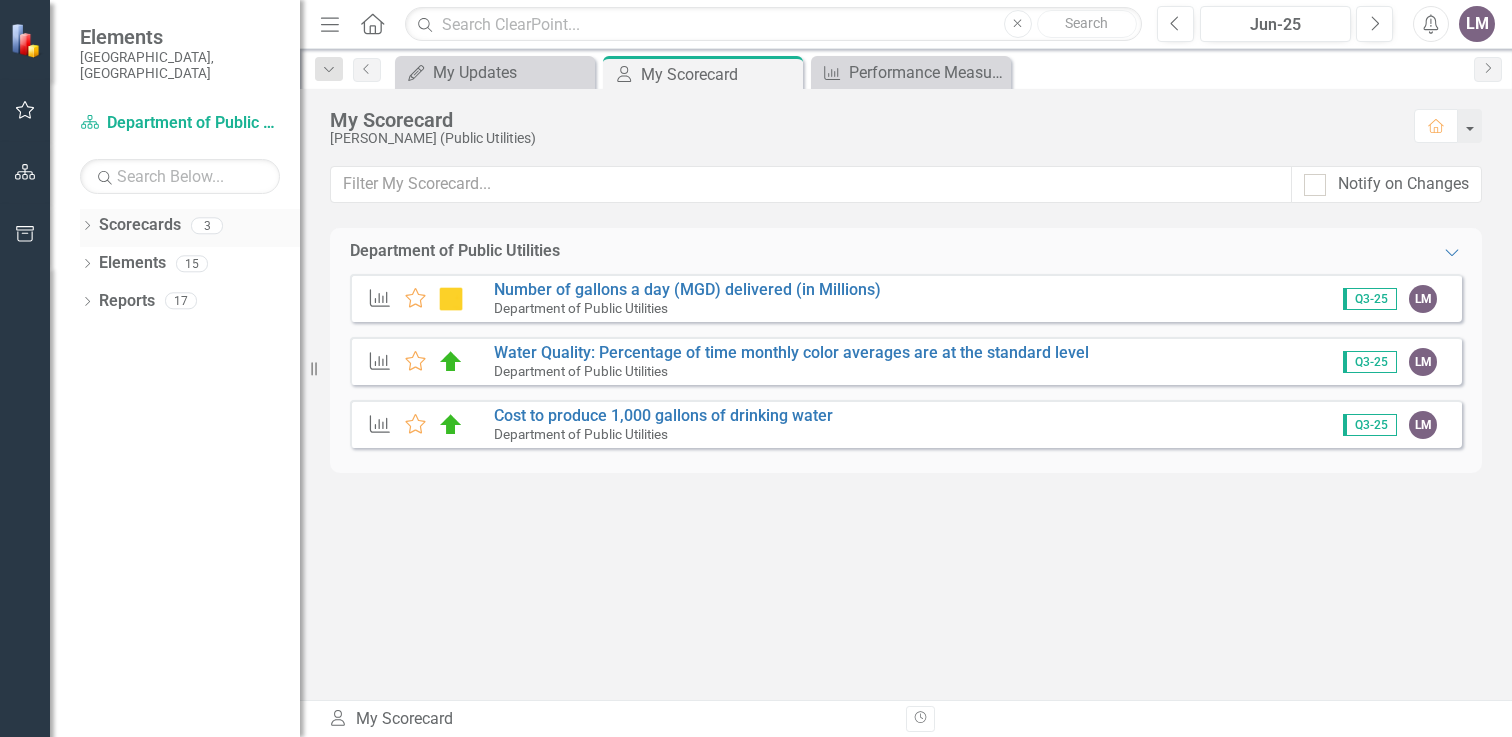 click on "Dropdown" 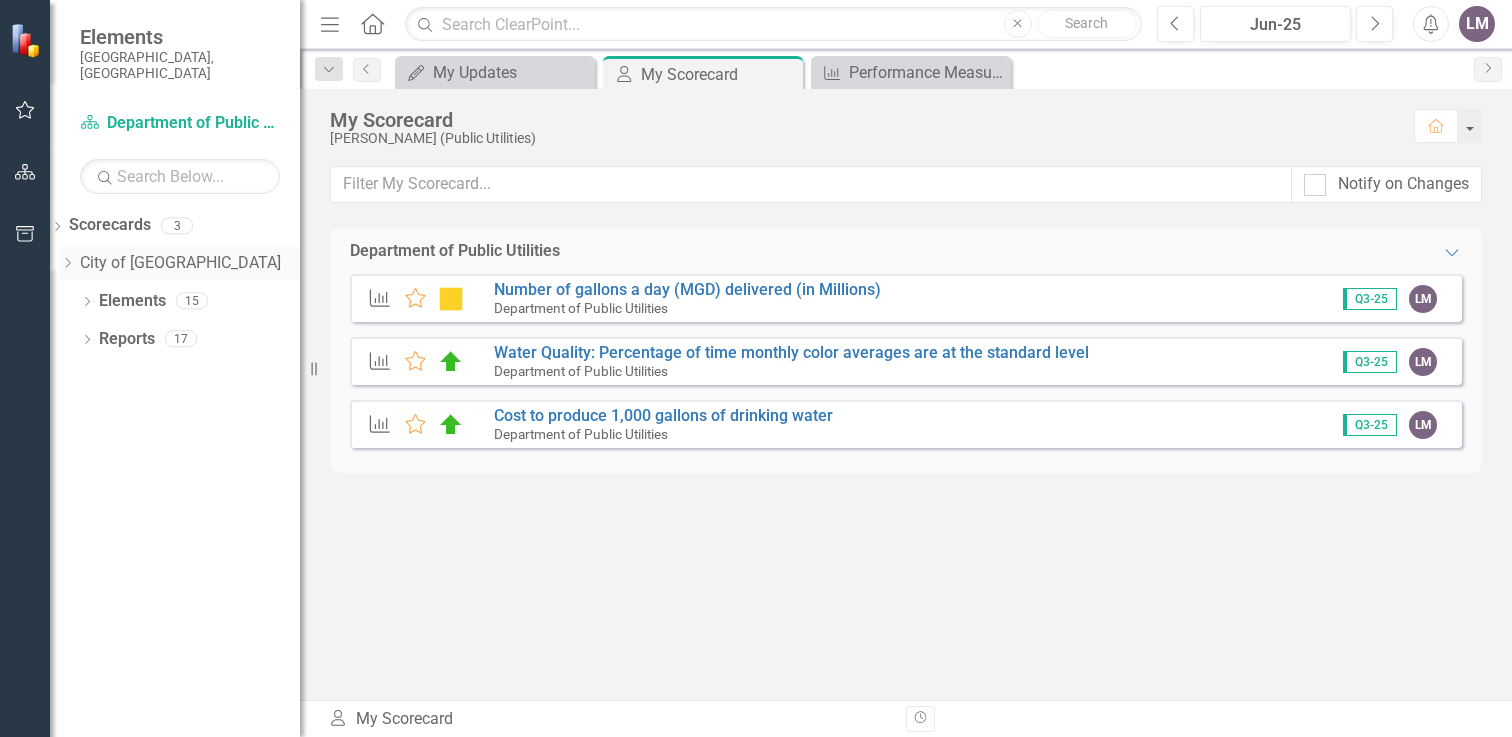 click on "Dropdown" 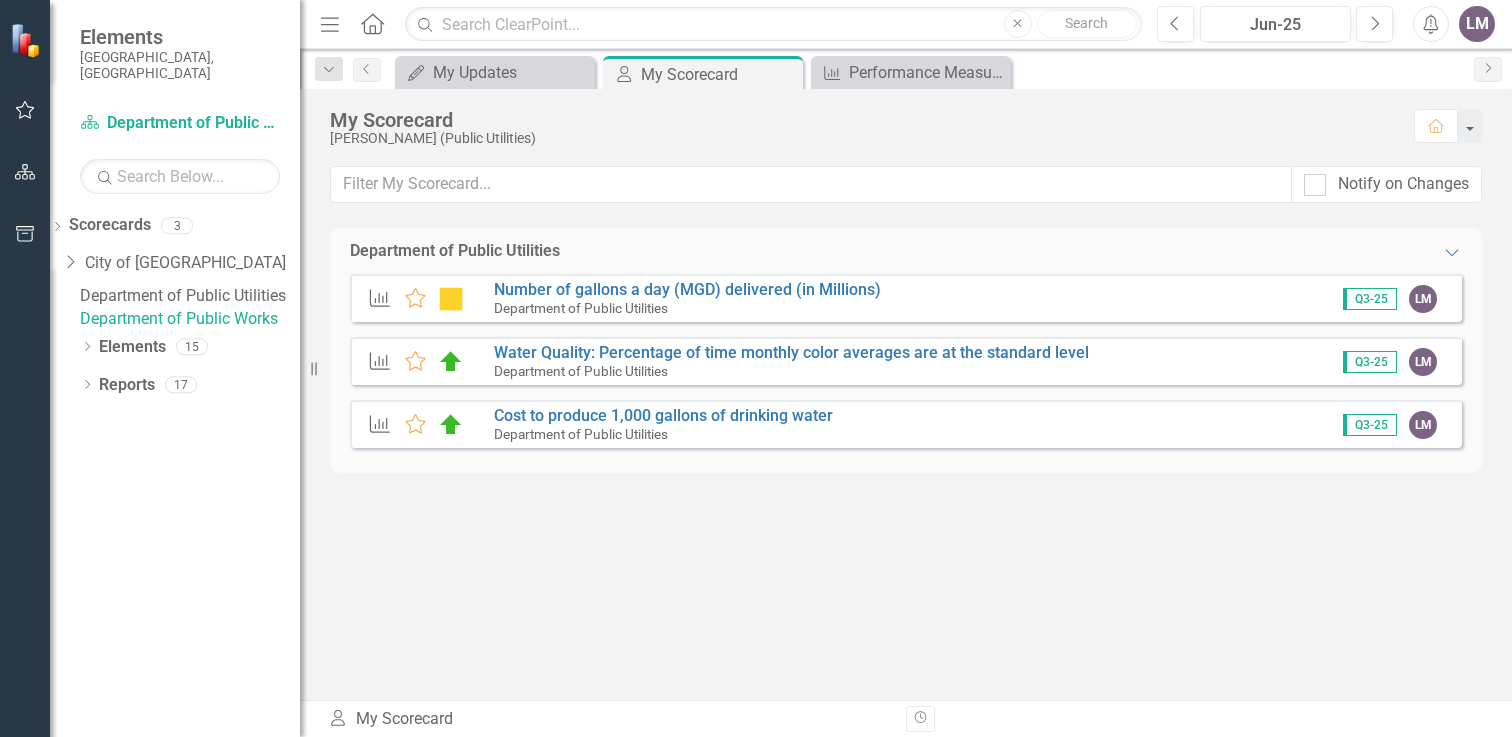click on "Department of Public Utilities" at bounding box center [190, 296] 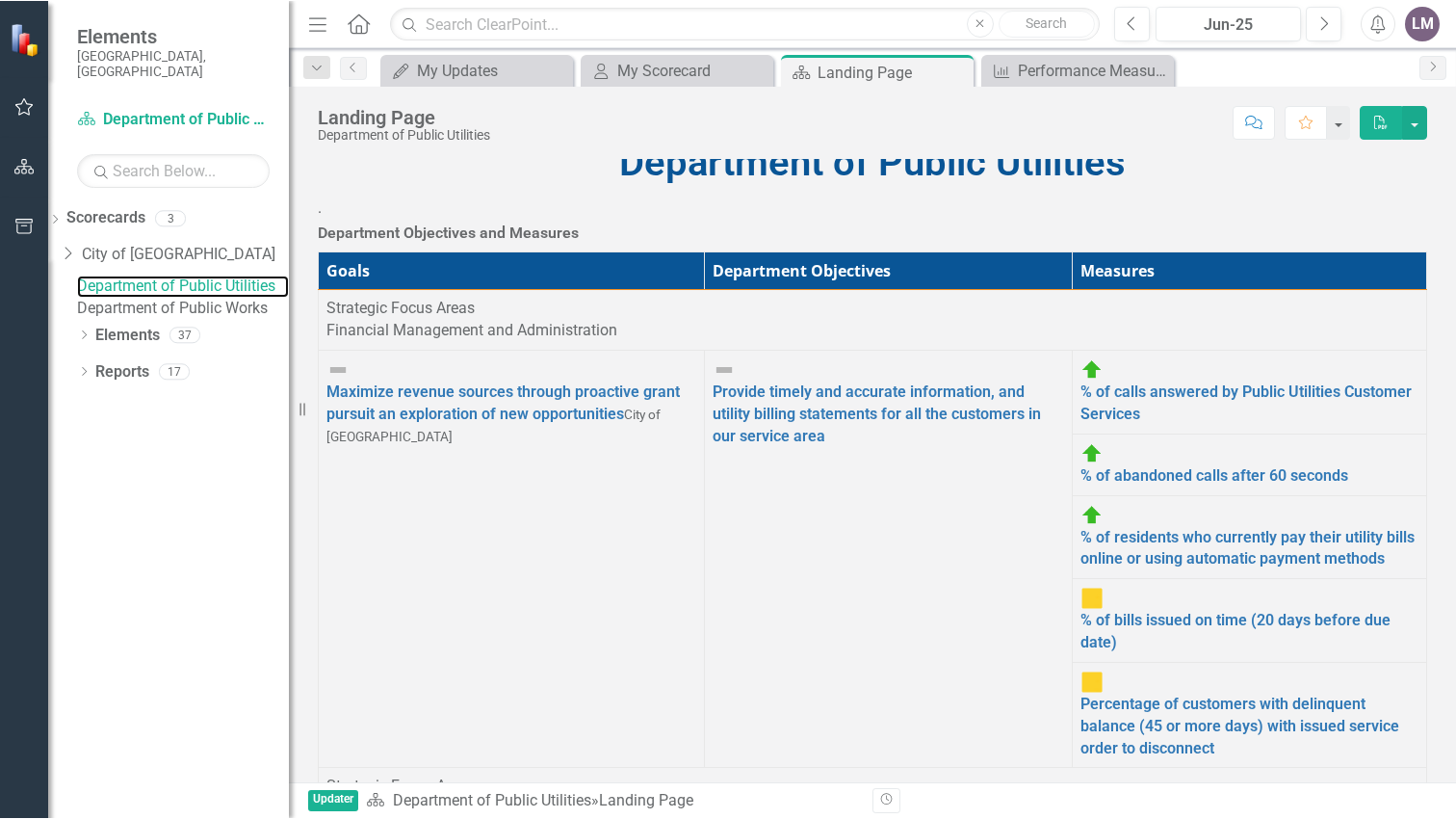 scroll, scrollTop: 224, scrollLeft: 0, axis: vertical 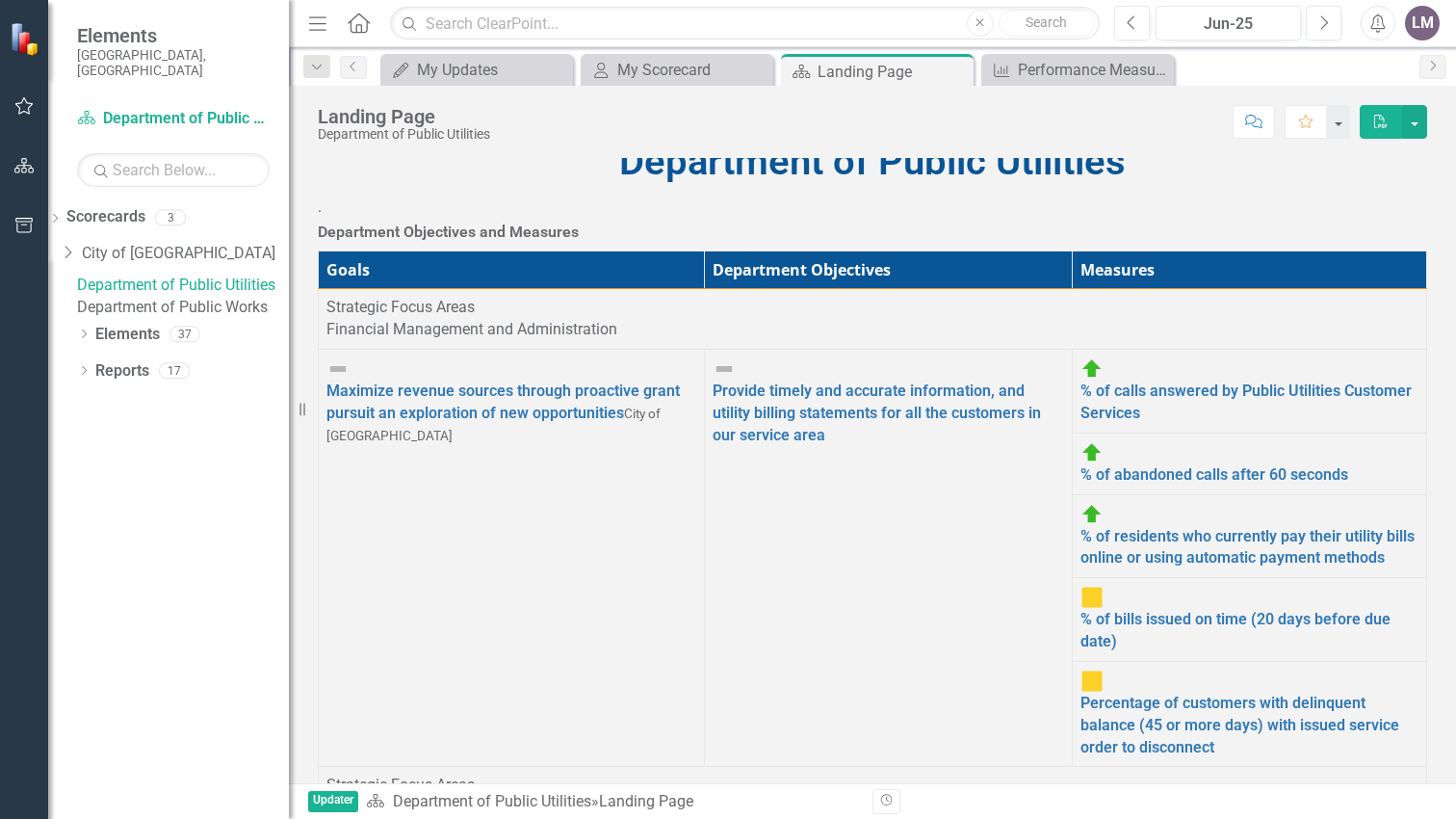 click on "Updater" at bounding box center (333, 802) 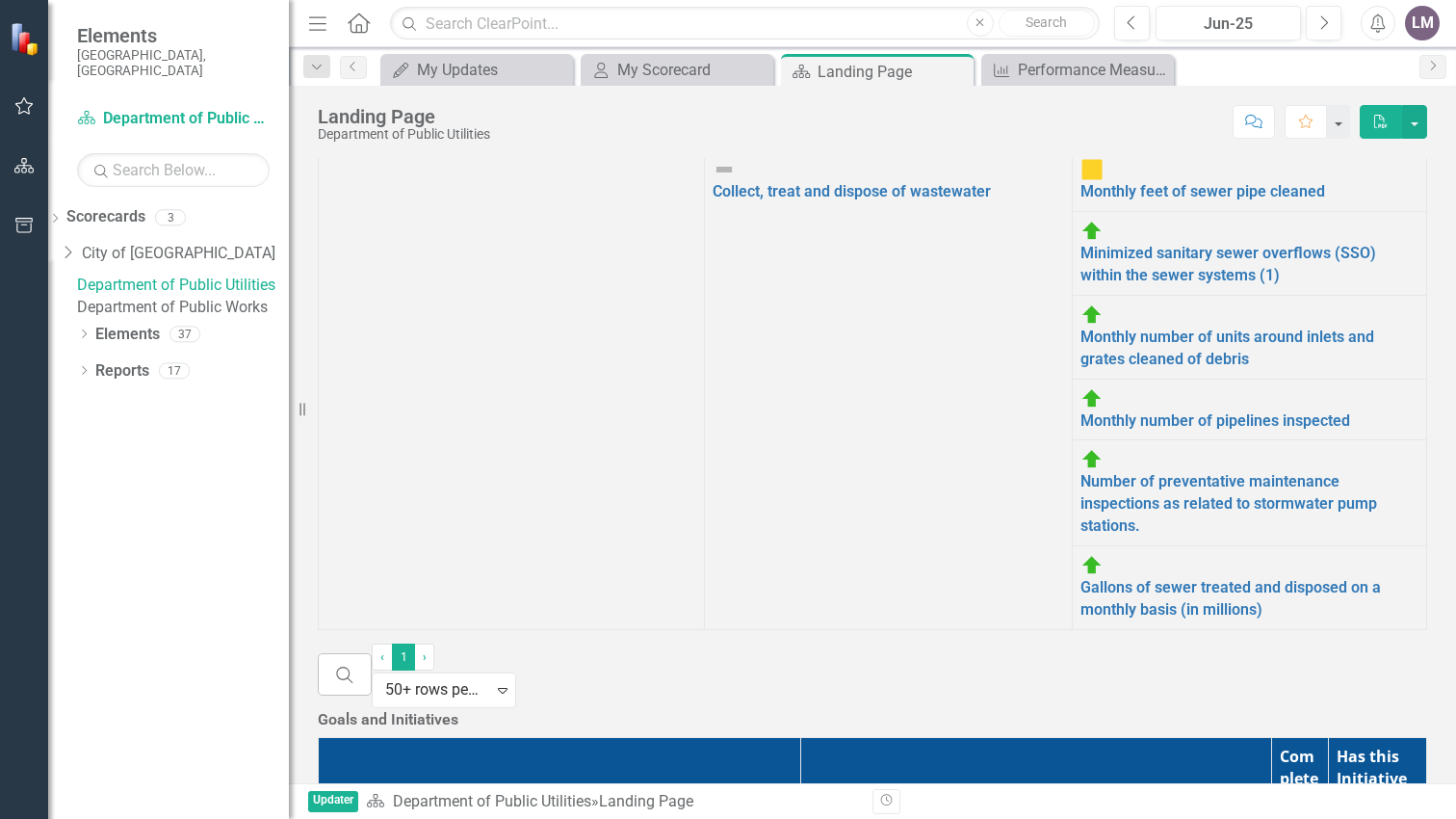 scroll, scrollTop: 964, scrollLeft: 0, axis: vertical 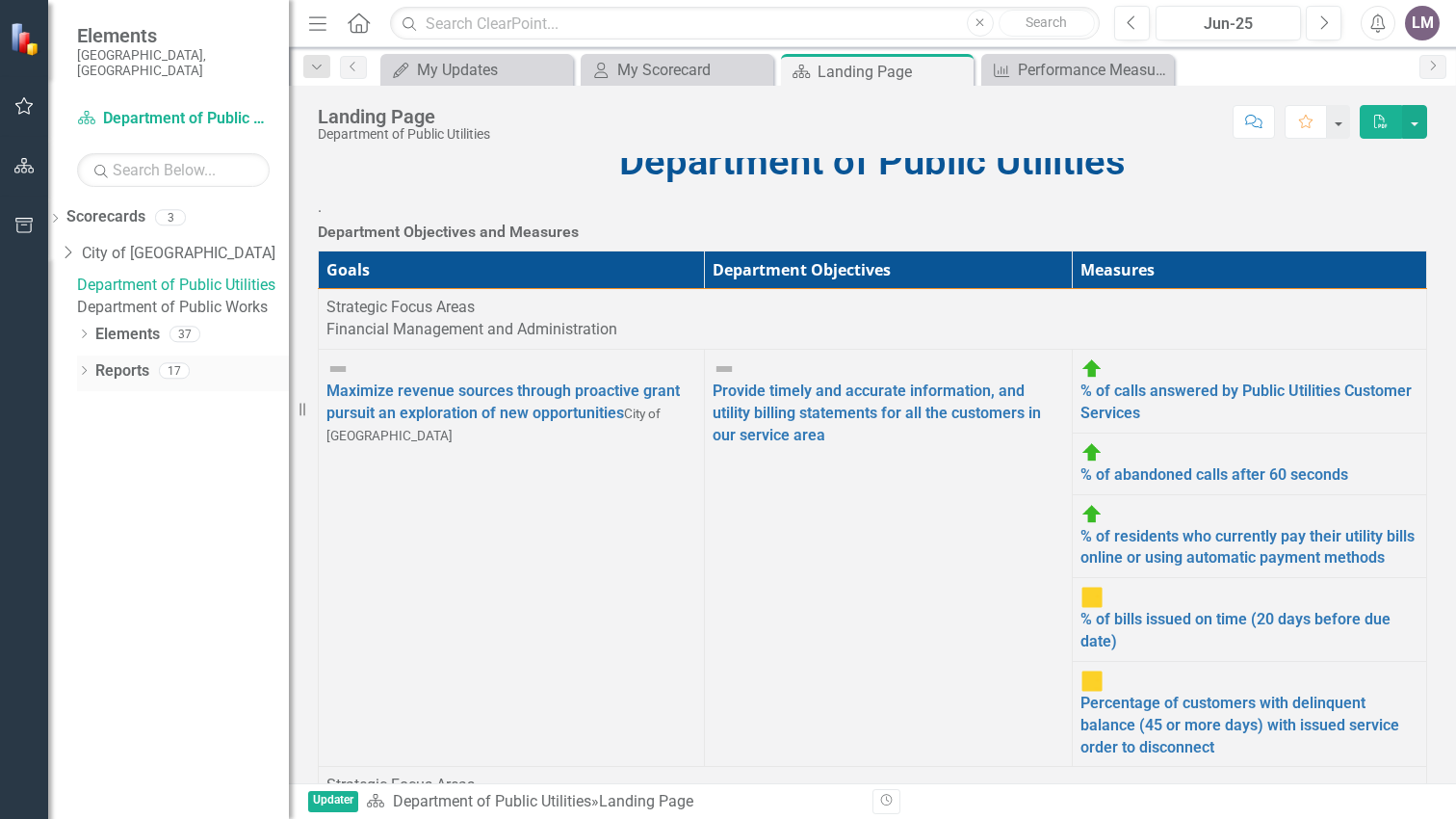 click on "Dropdown" 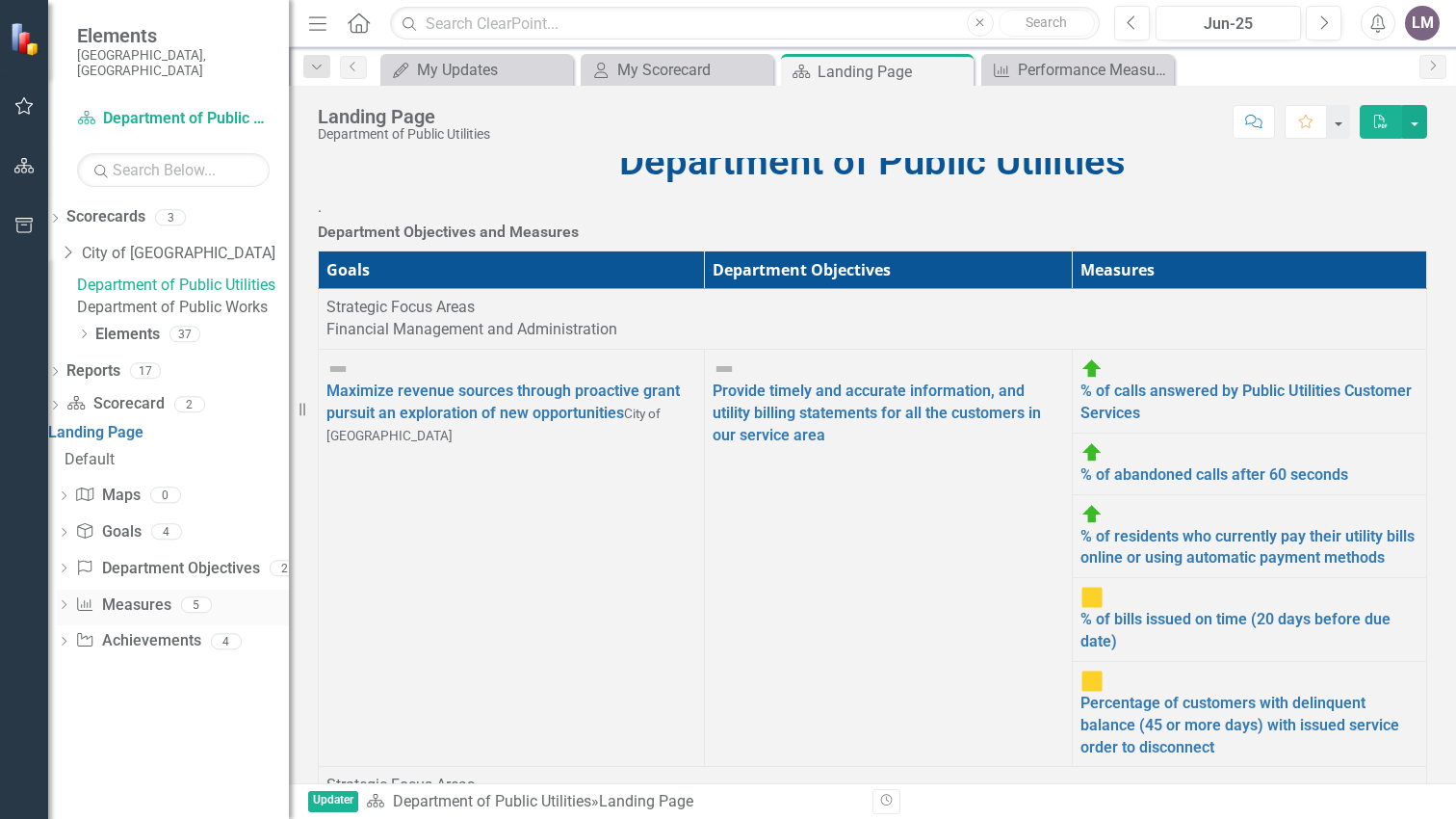 click on "Dropdown" at bounding box center (64, 607) 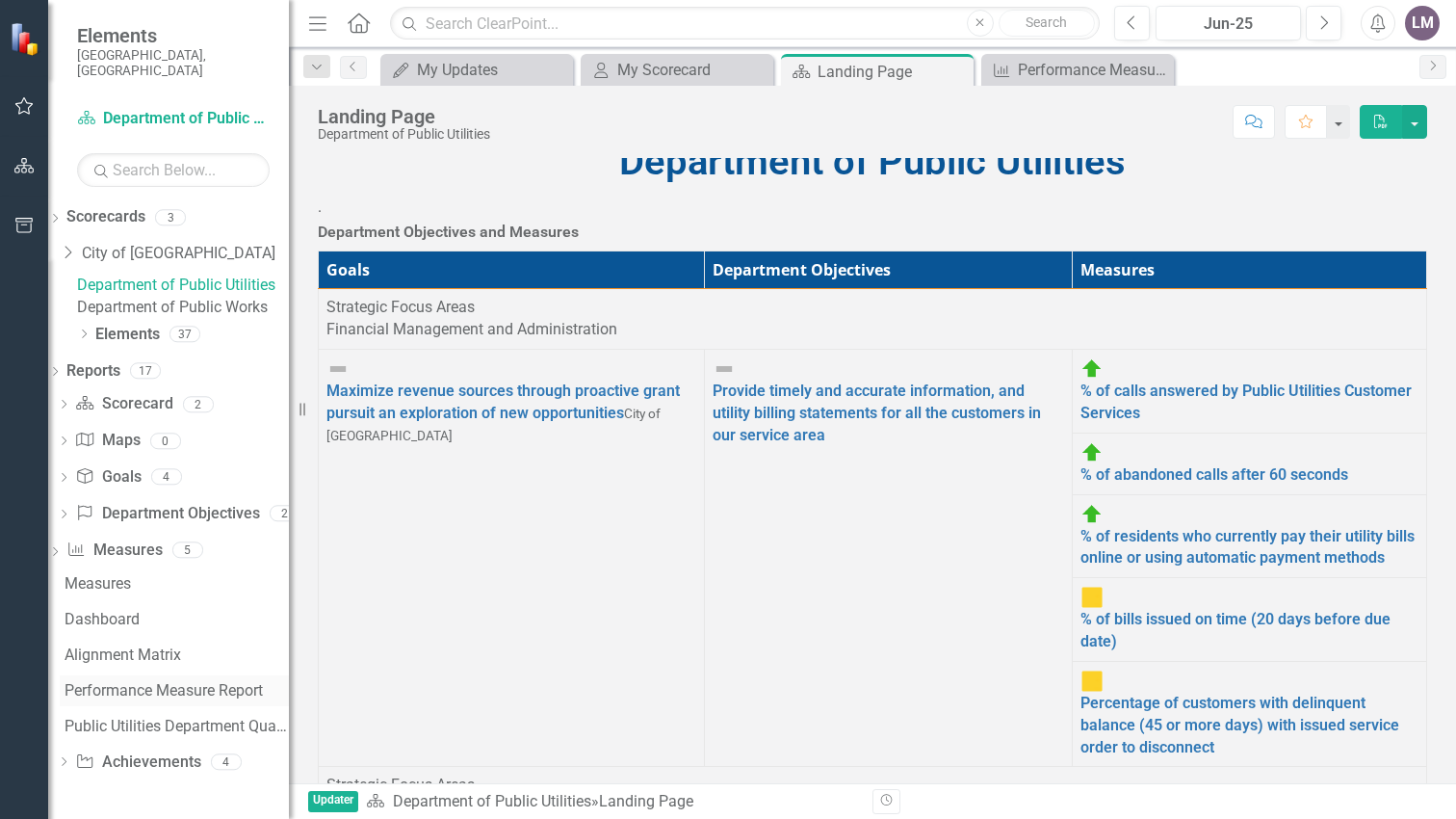 click on "Performance Measure Report" at bounding box center [176, 691] 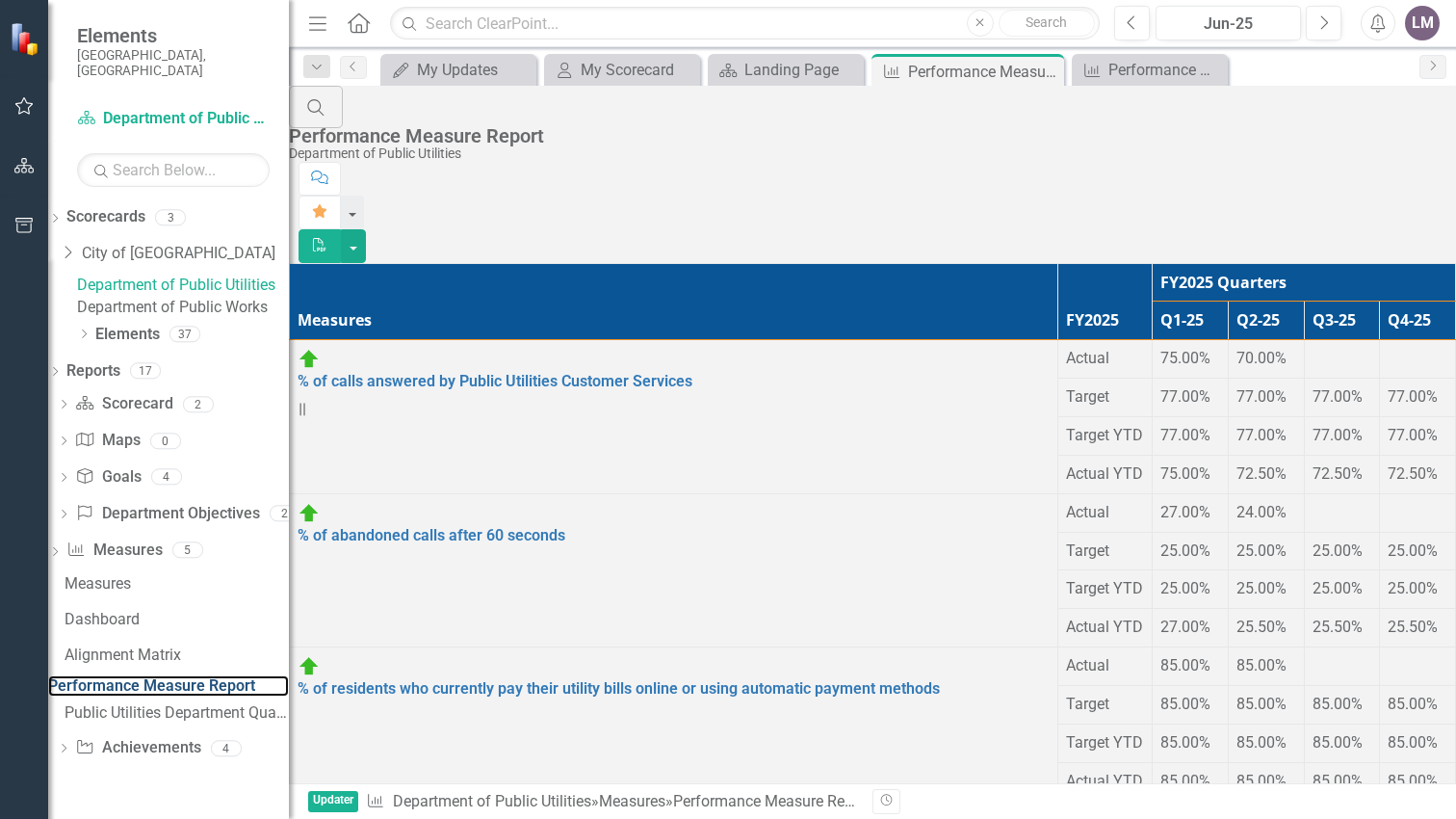 scroll, scrollTop: 482, scrollLeft: 0, axis: vertical 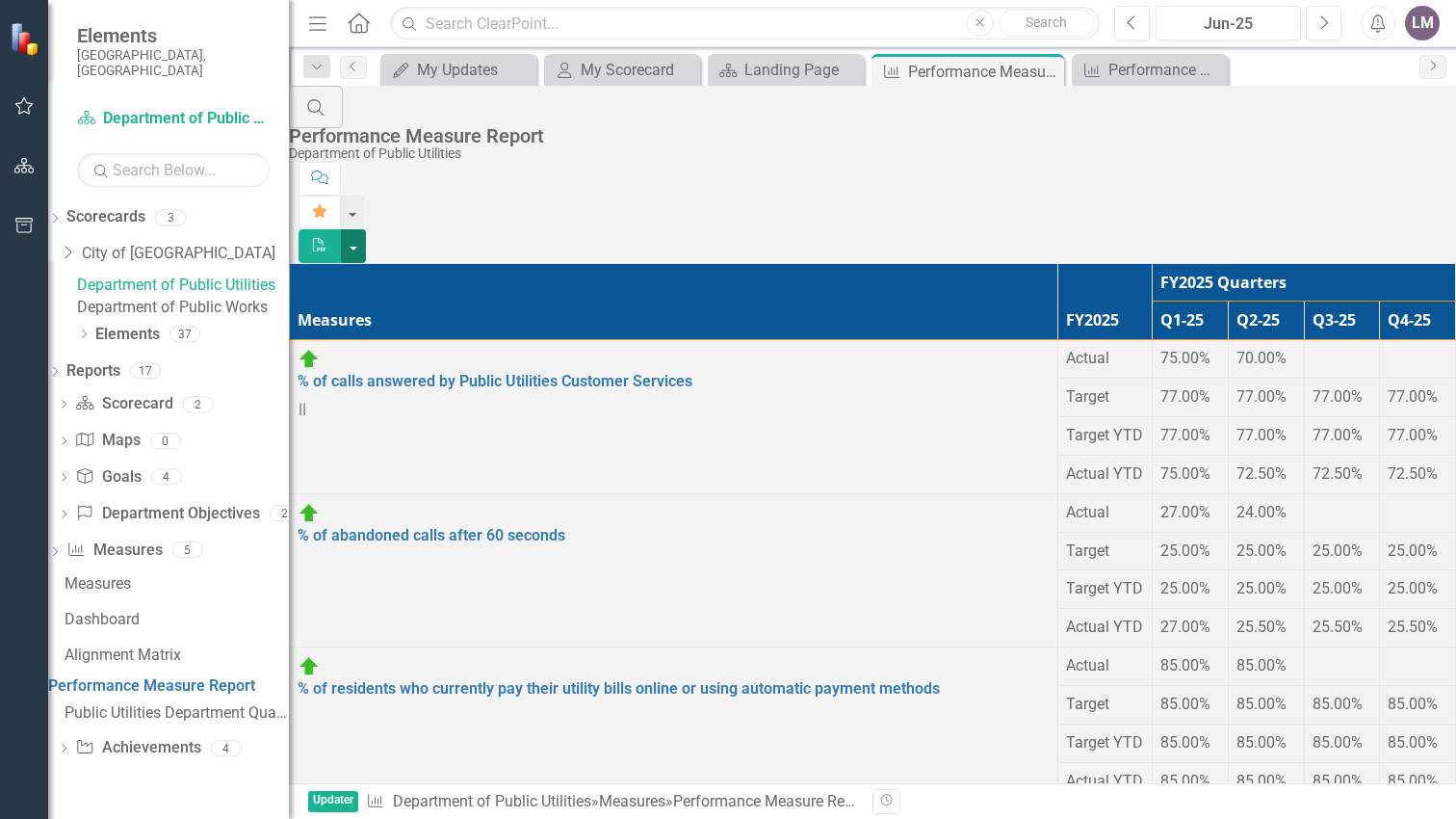 click at bounding box center (353, 246) 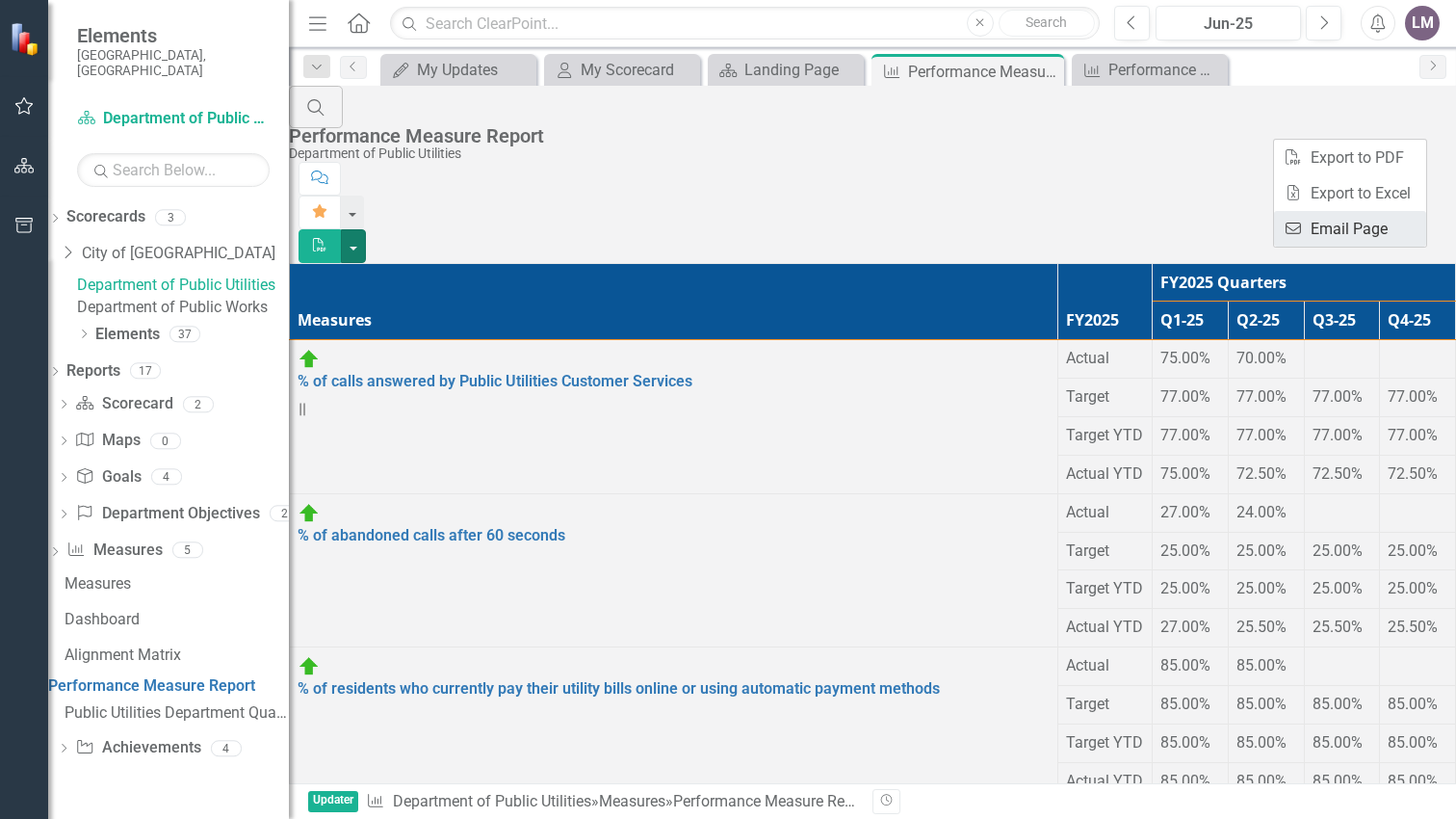 click on "Email Email Page" at bounding box center [1350, 228] 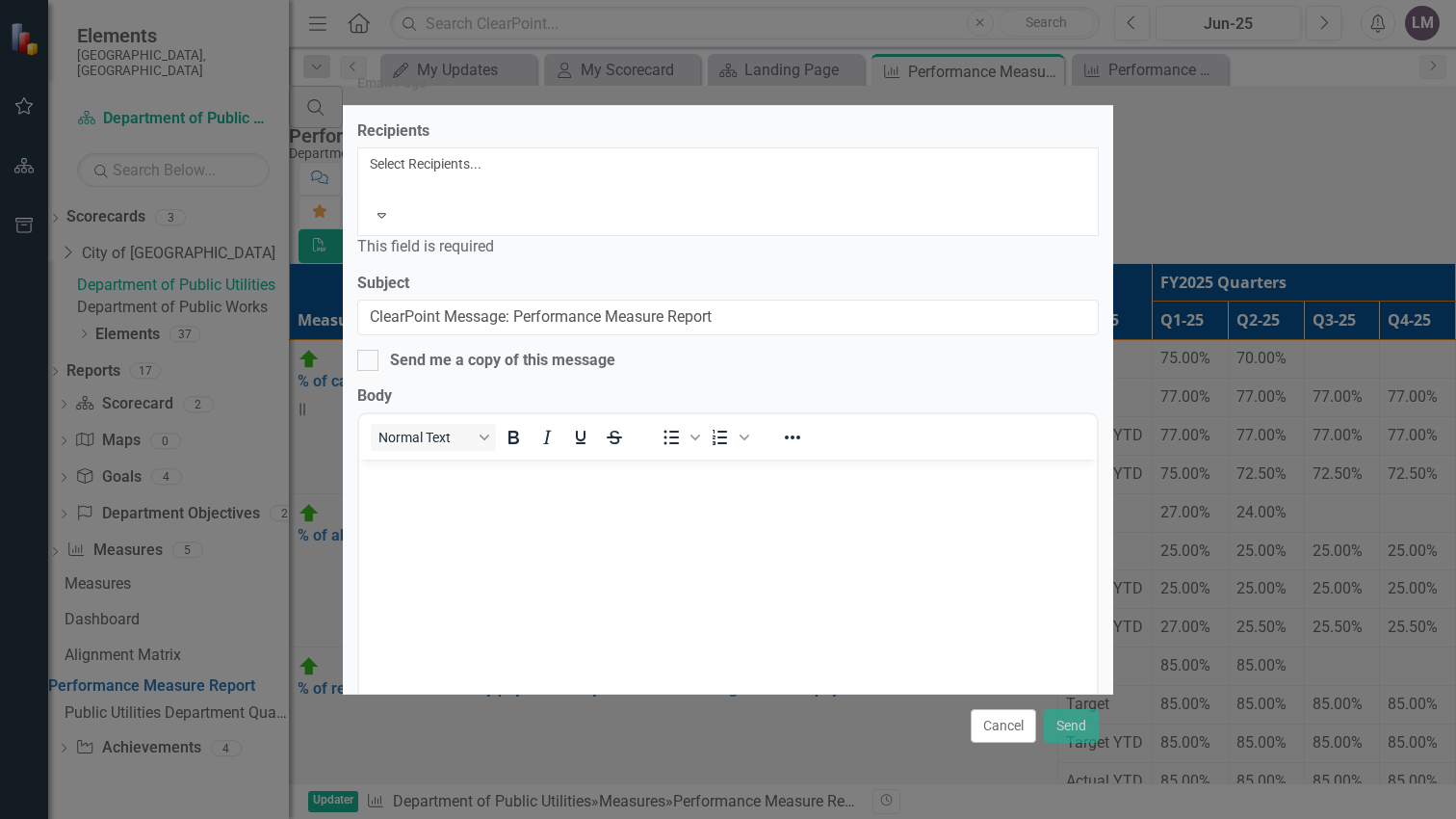 scroll, scrollTop: 0, scrollLeft: 0, axis: both 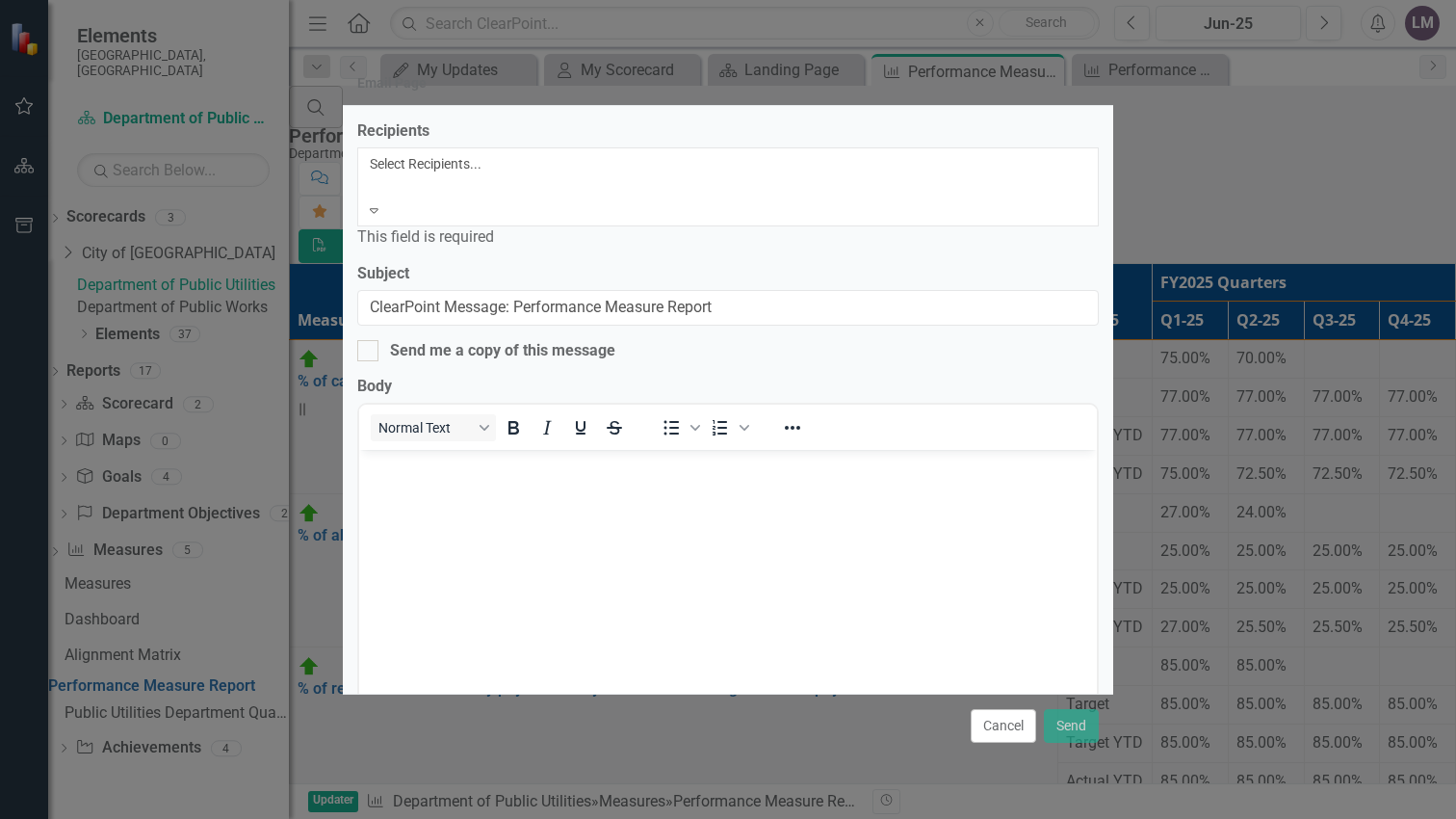 click at bounding box center (373, 187) 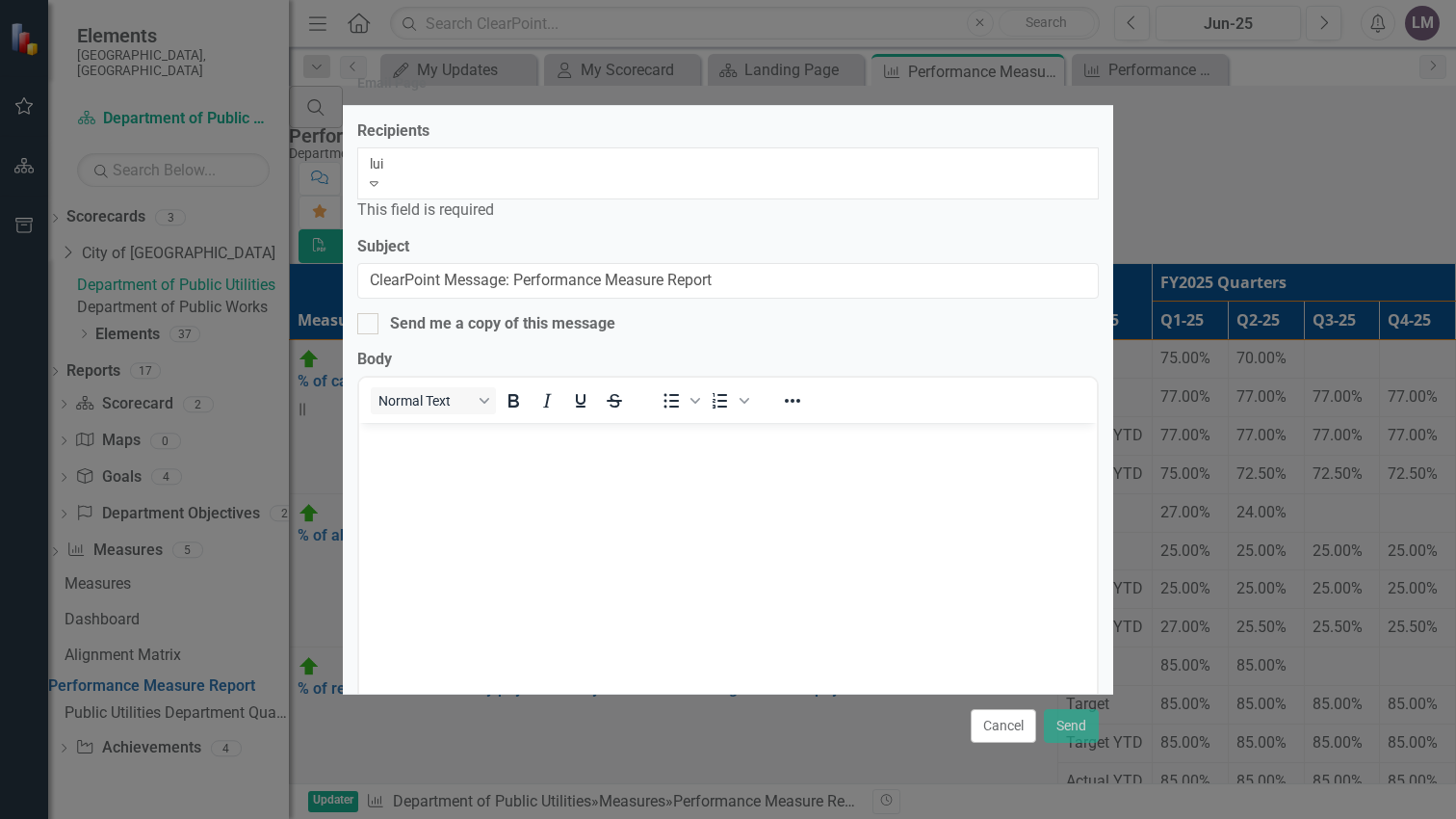 type on "luis" 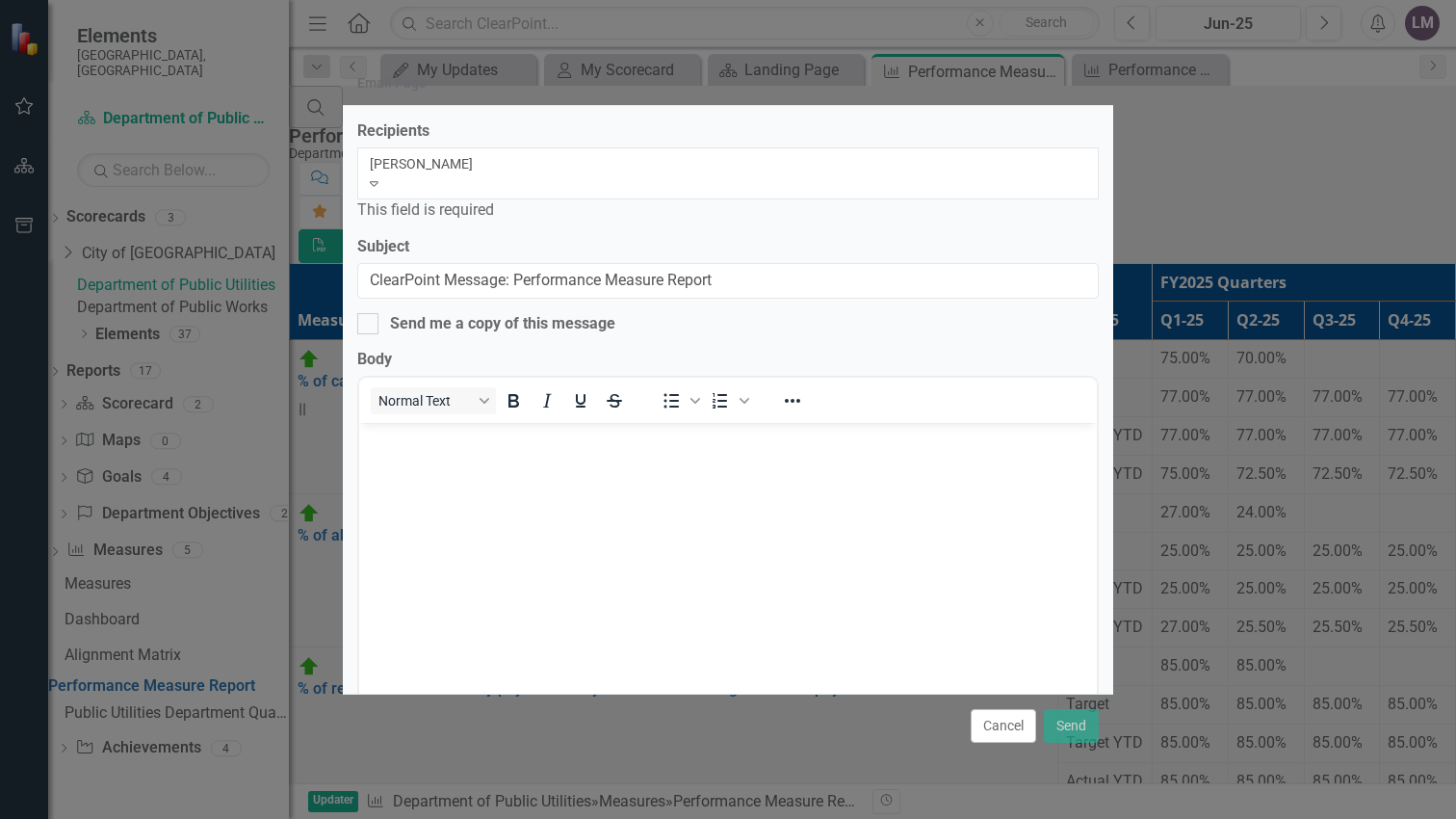 click on "Luis   Montoya (Public Utilities)" at bounding box center (728, 830) 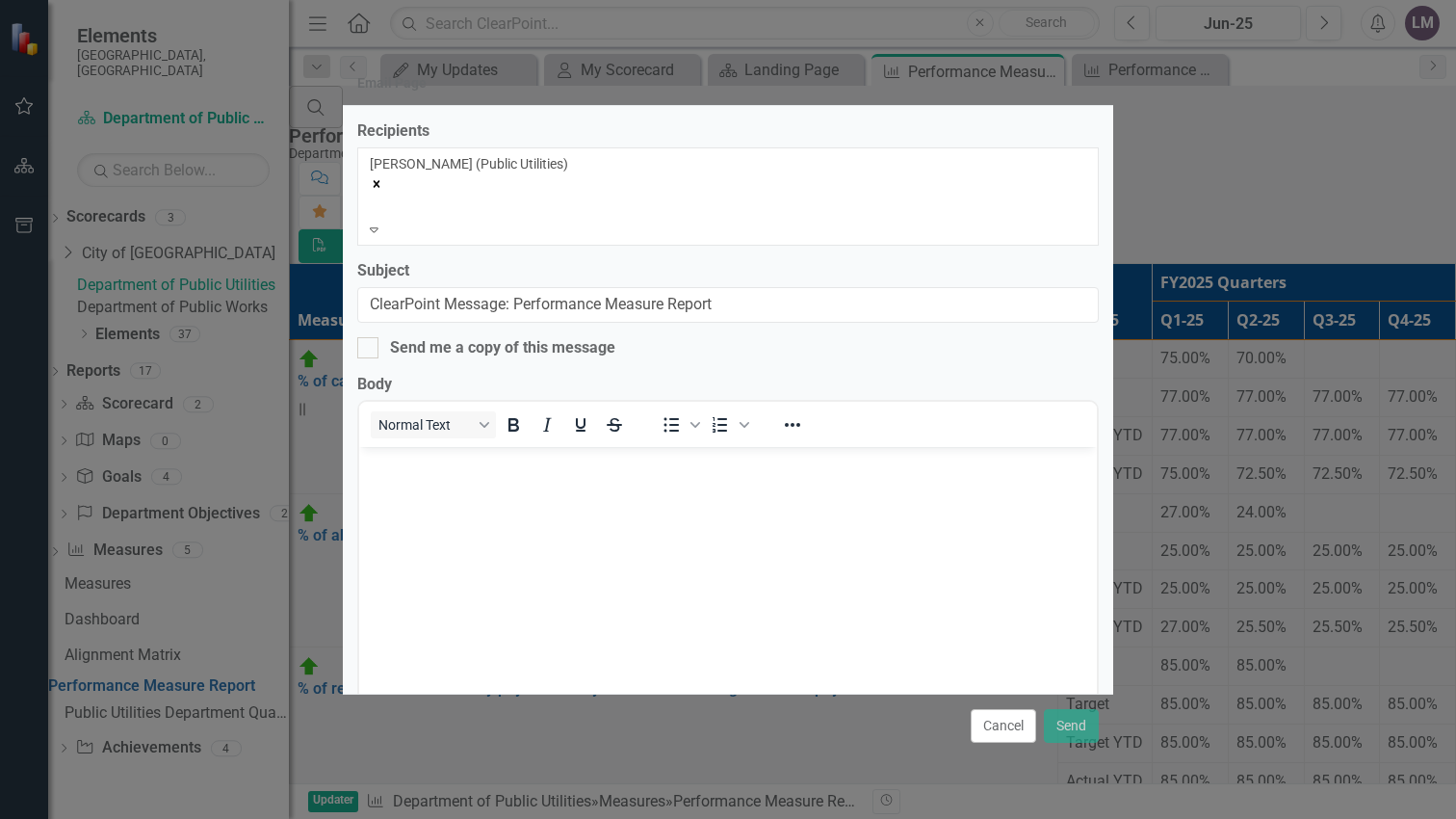 click at bounding box center [728, 592] 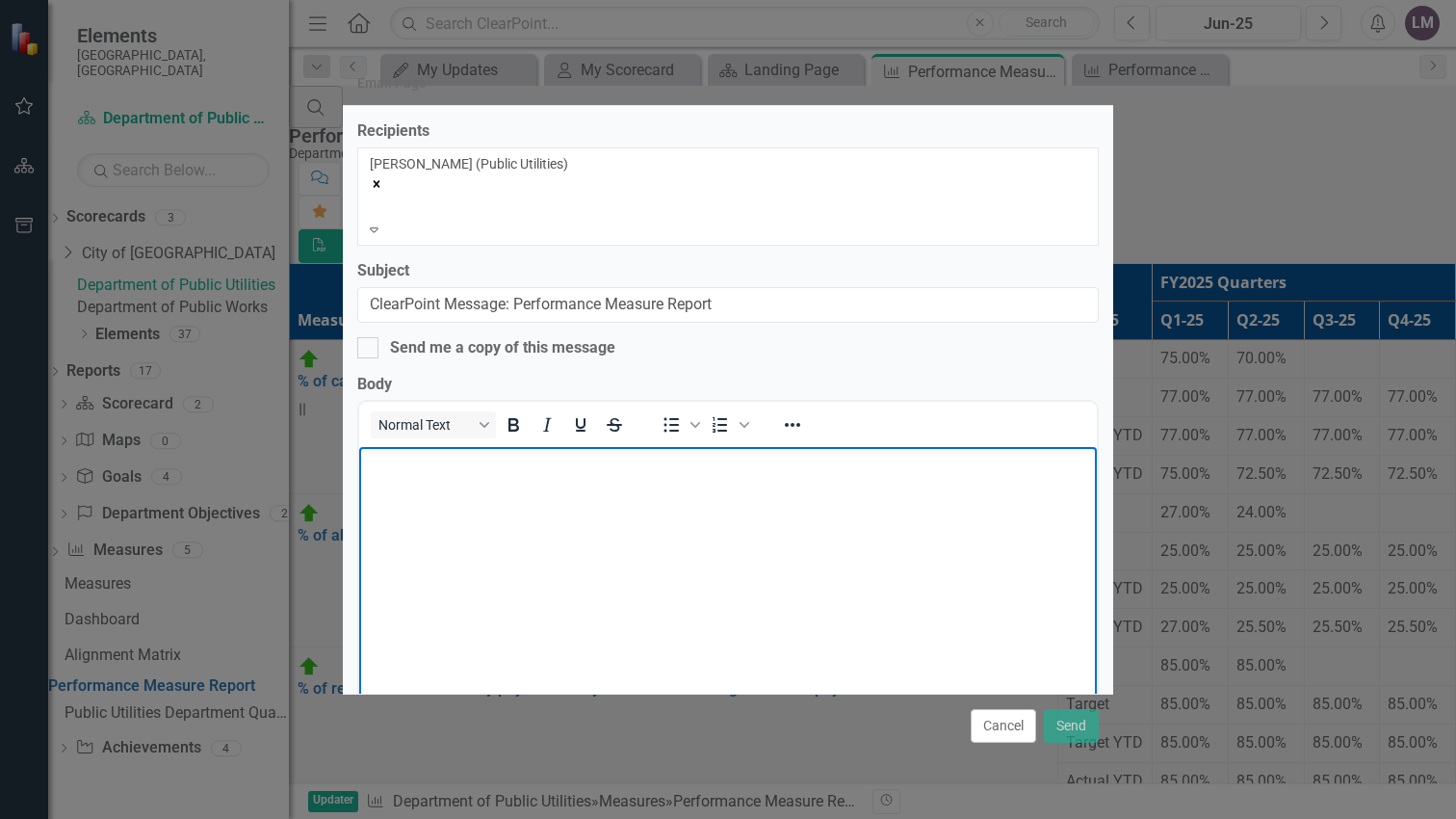 type 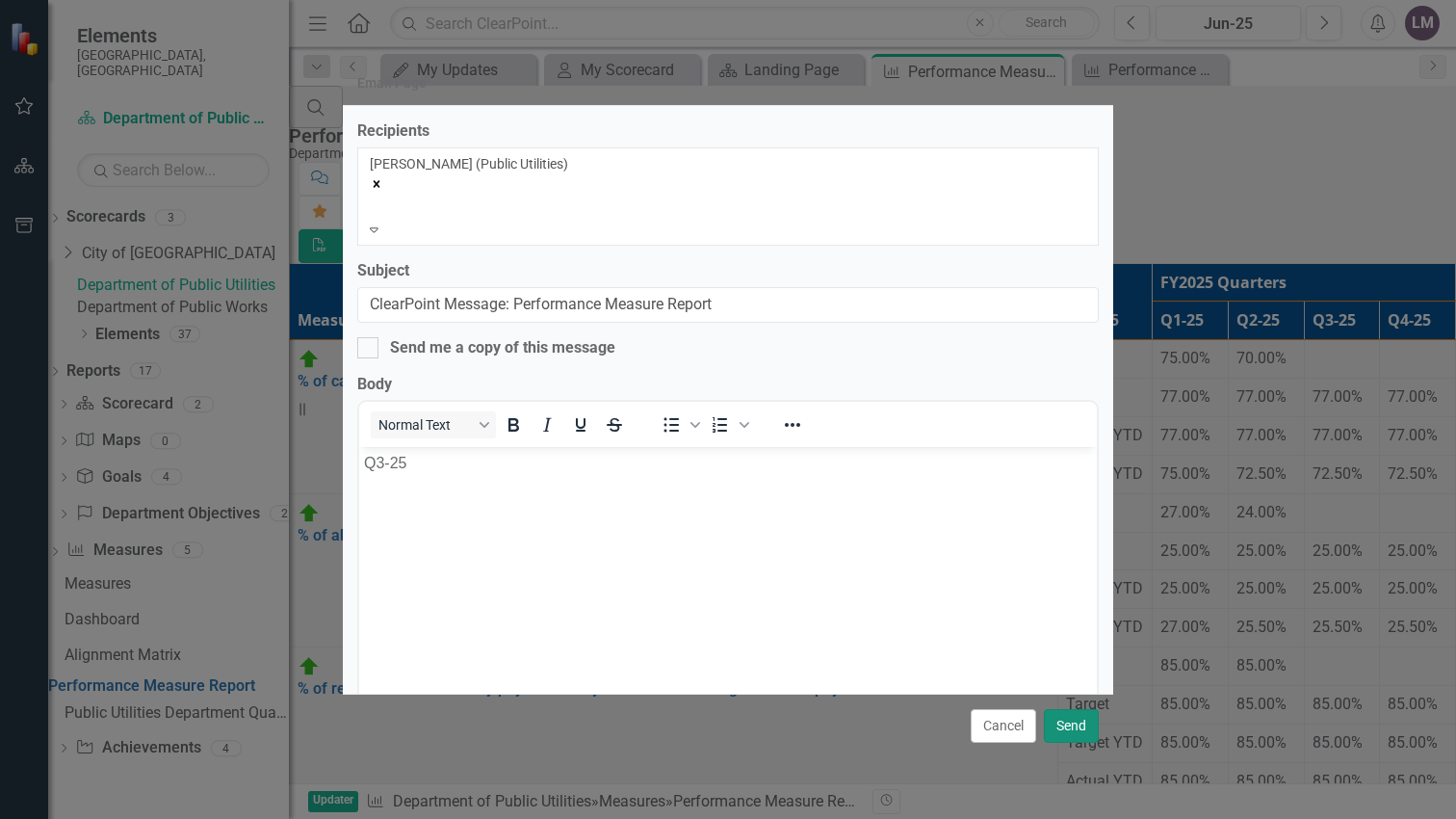 click on "Send" at bounding box center [1071, 726] 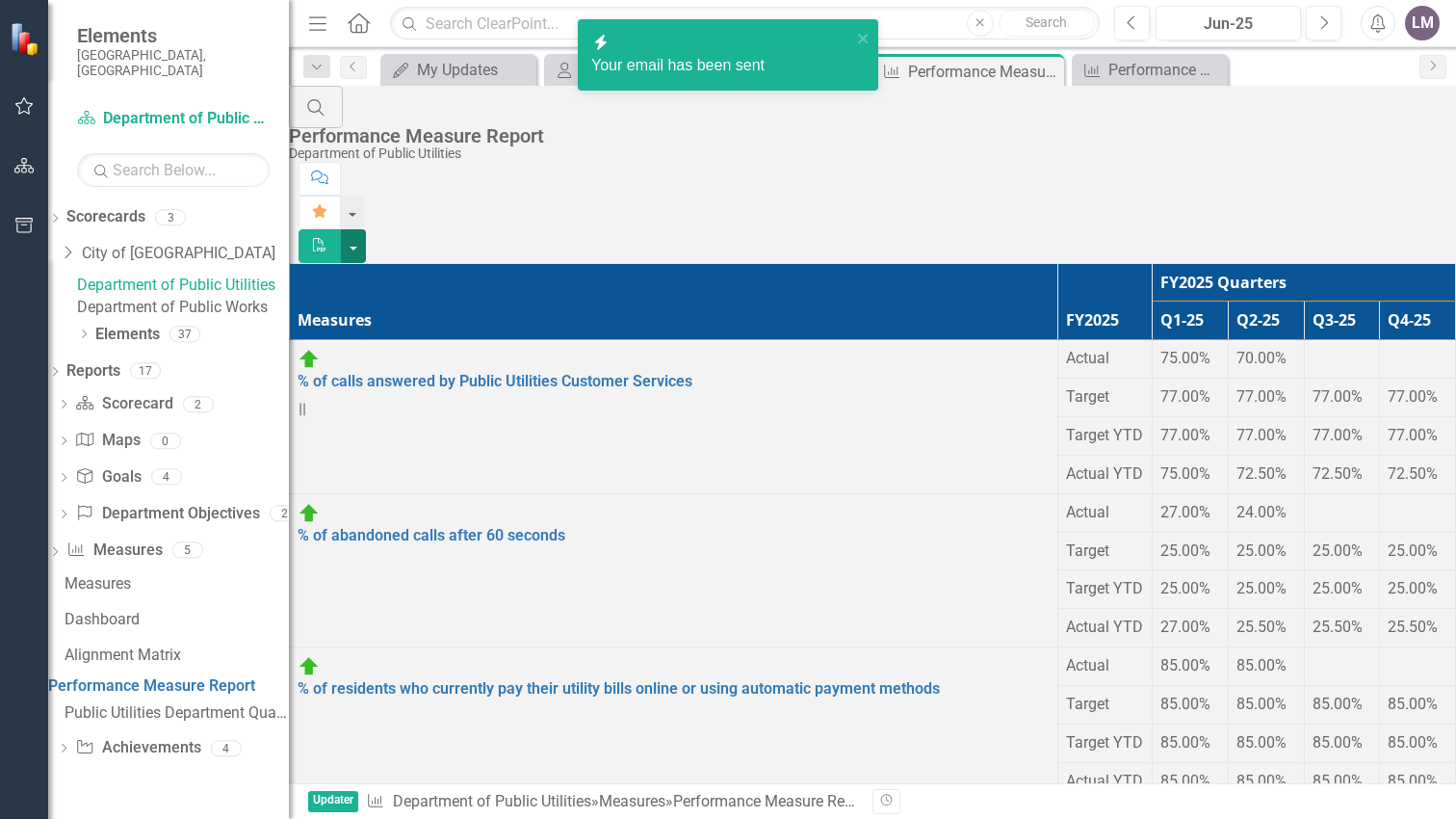 click at bounding box center (353, 246) 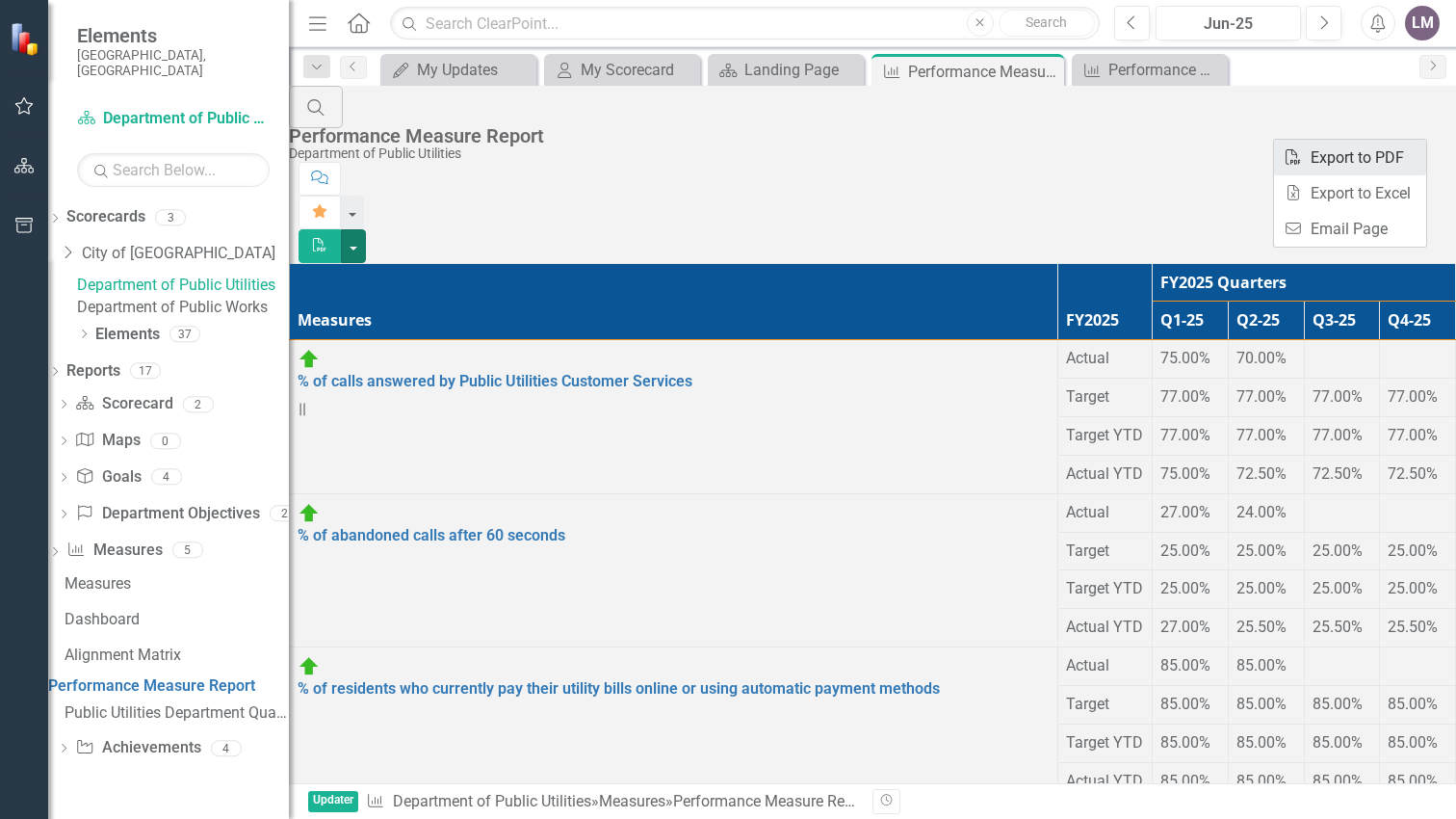 click on "PDF Export to PDF" at bounding box center (1350, 157) 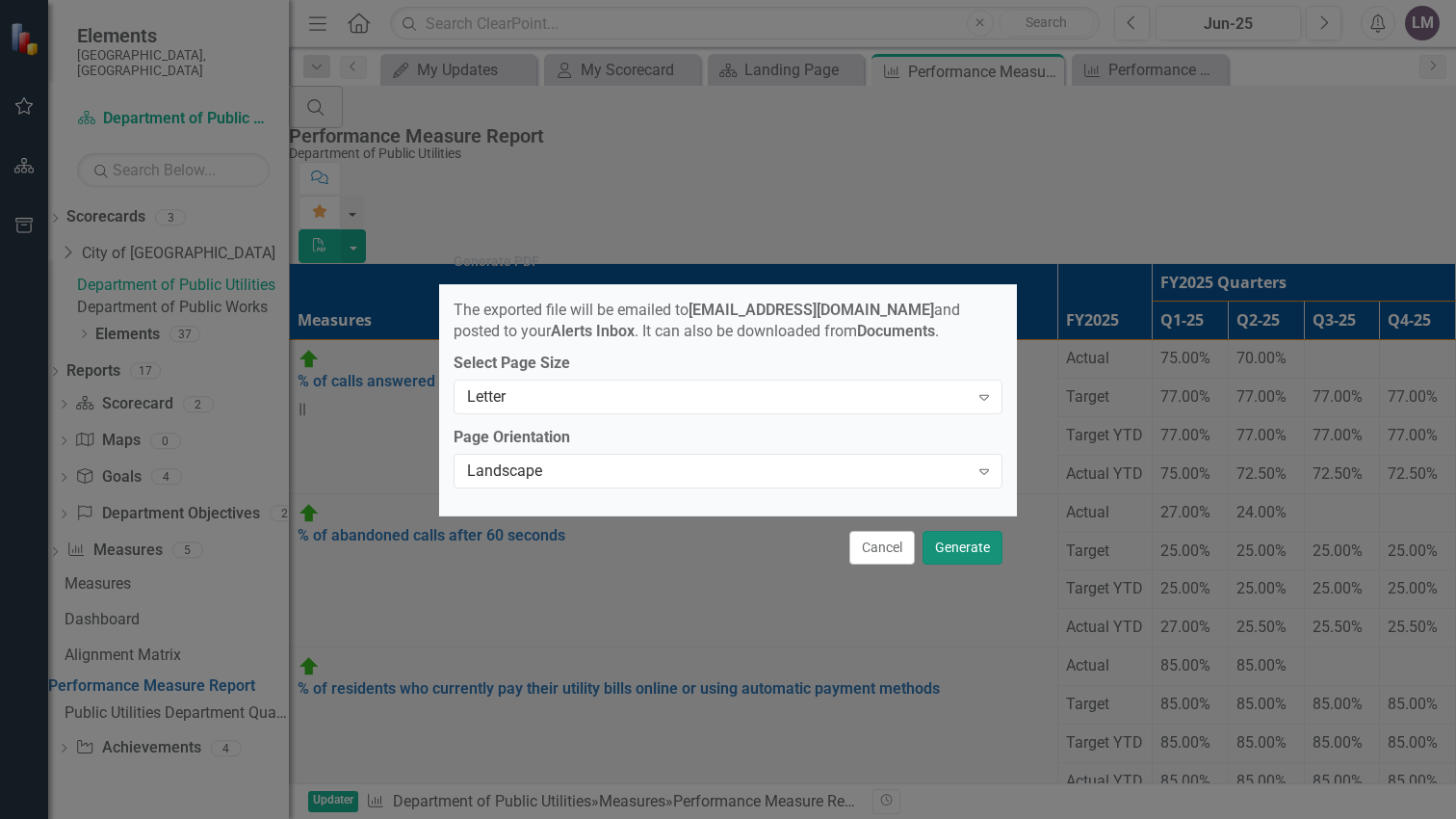 click on "Generate" at bounding box center [962, 547] 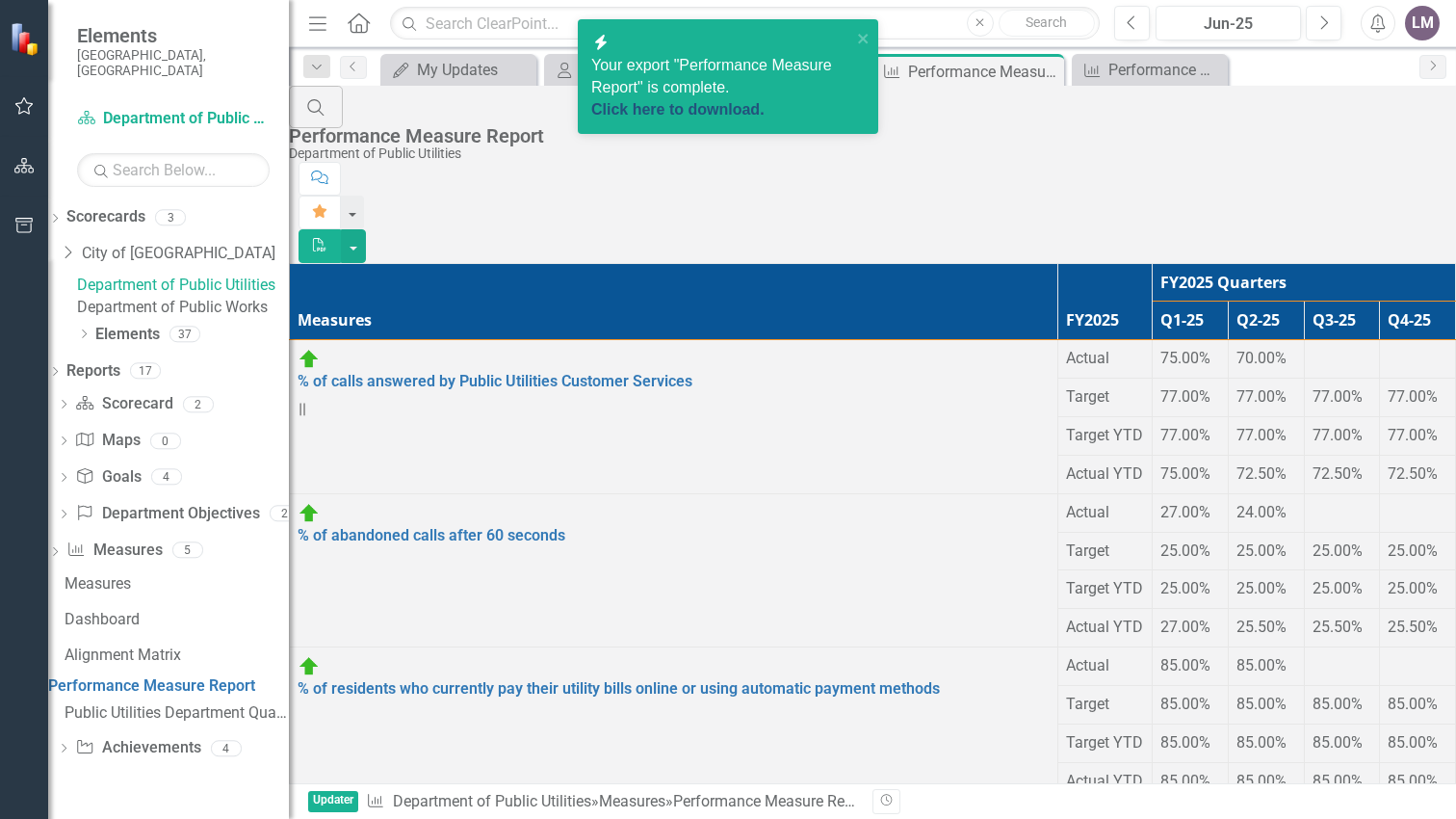 click on "Click here to download." at bounding box center (678, 109) 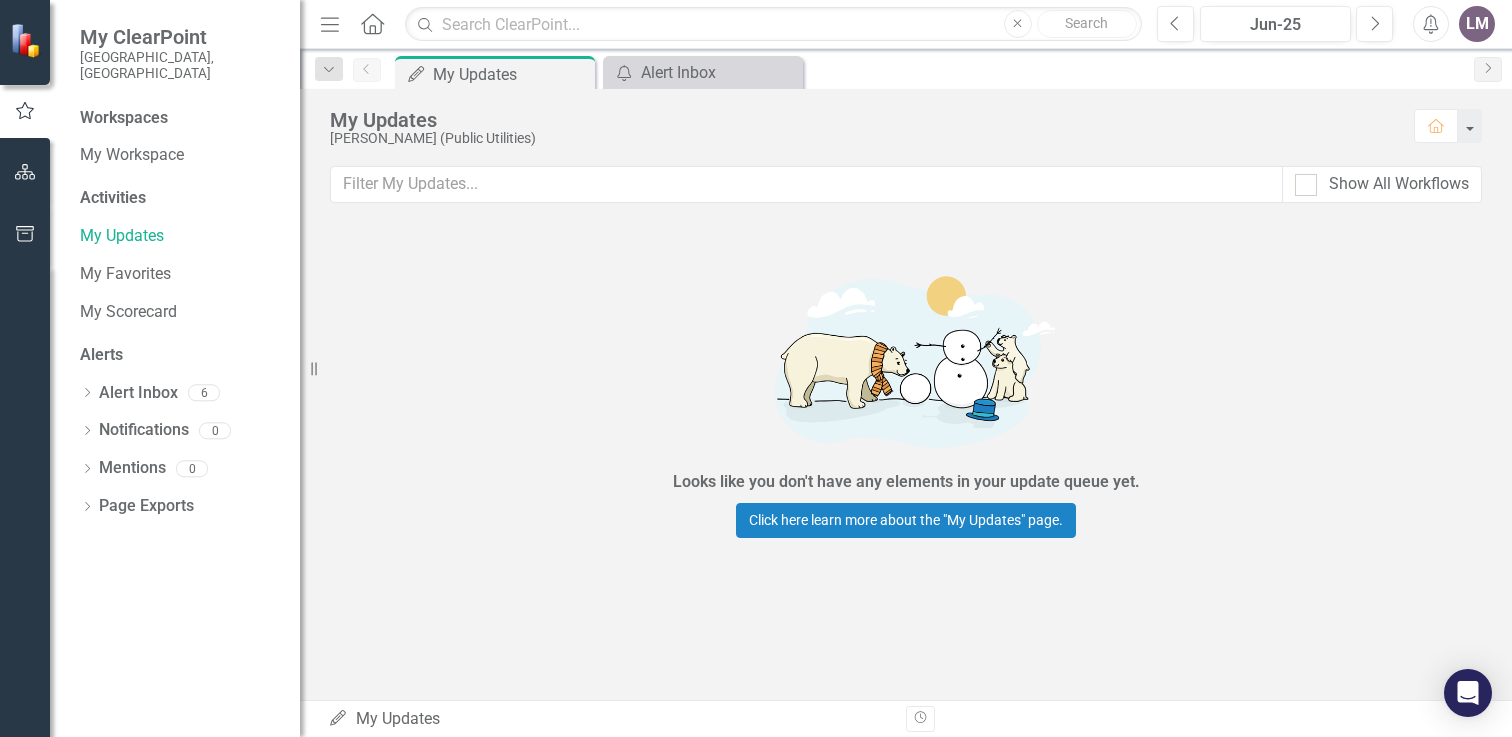 scroll, scrollTop: 0, scrollLeft: 0, axis: both 